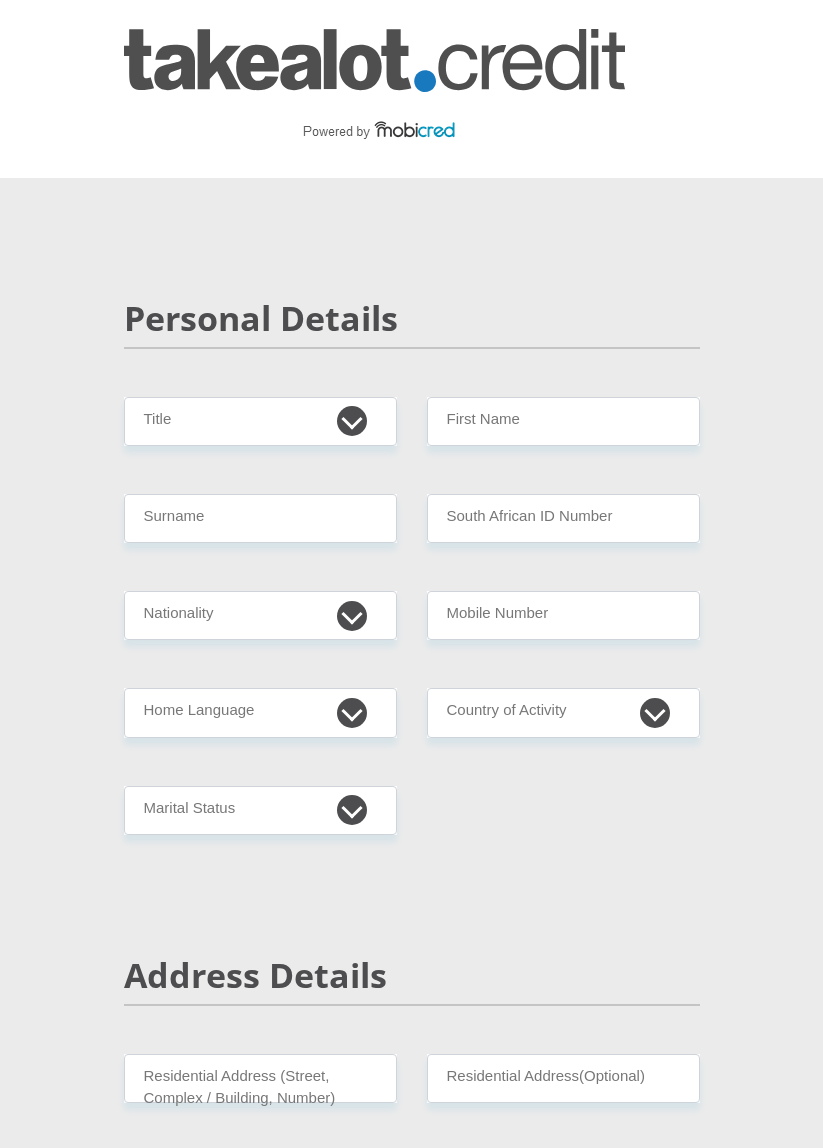 scroll, scrollTop: 0, scrollLeft: 0, axis: both 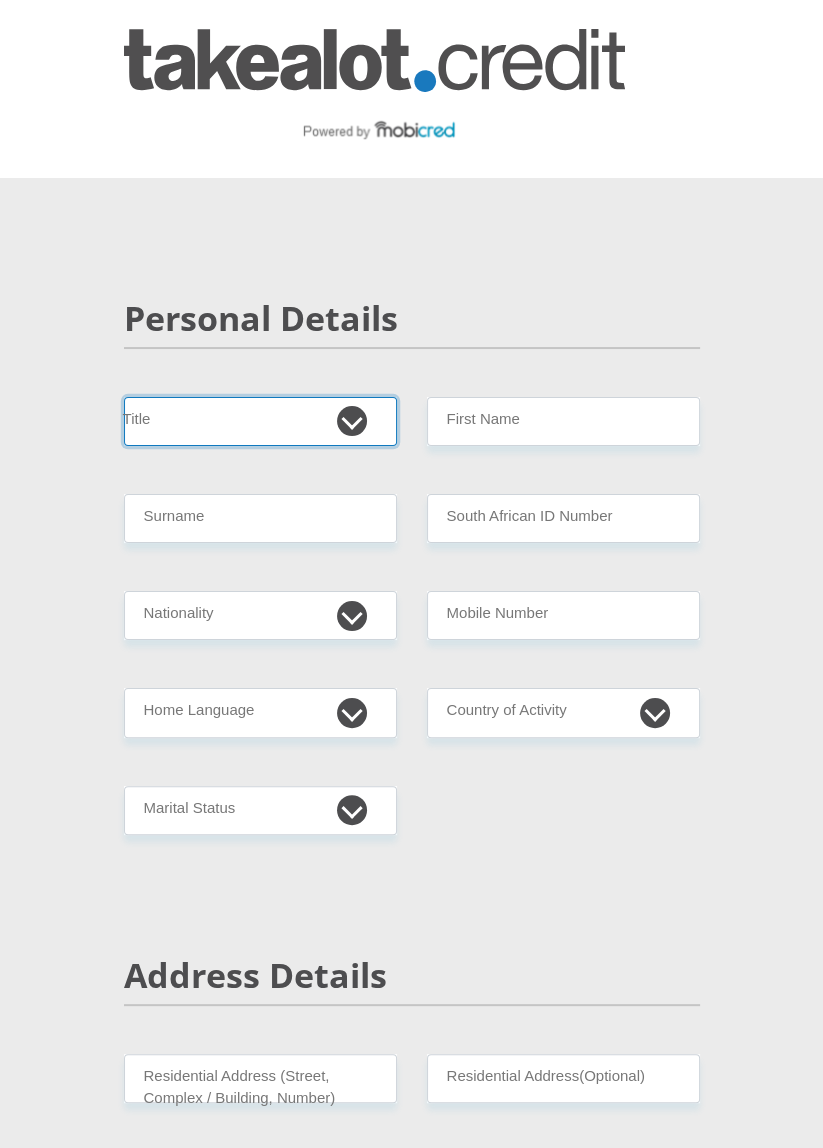 click on "Mr
Ms
Mrs
Dr
Other" at bounding box center (260, 421) 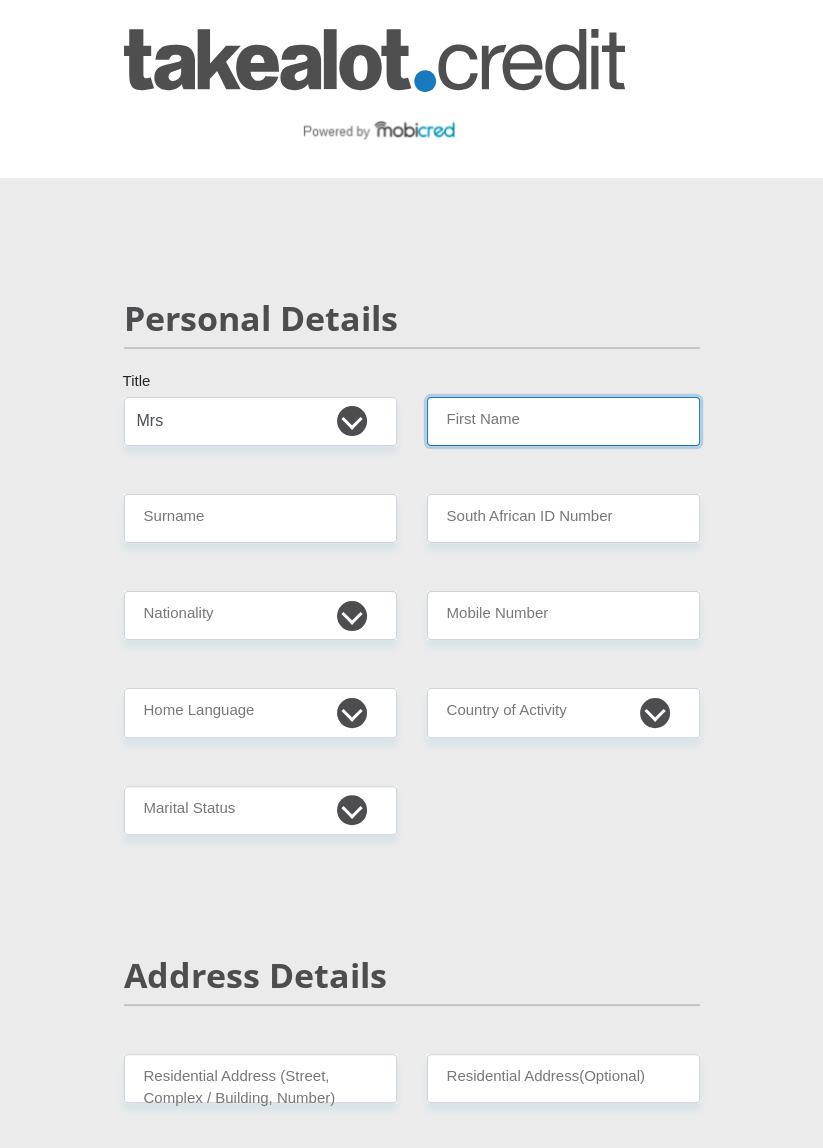 click on "First Name" at bounding box center (563, 421) 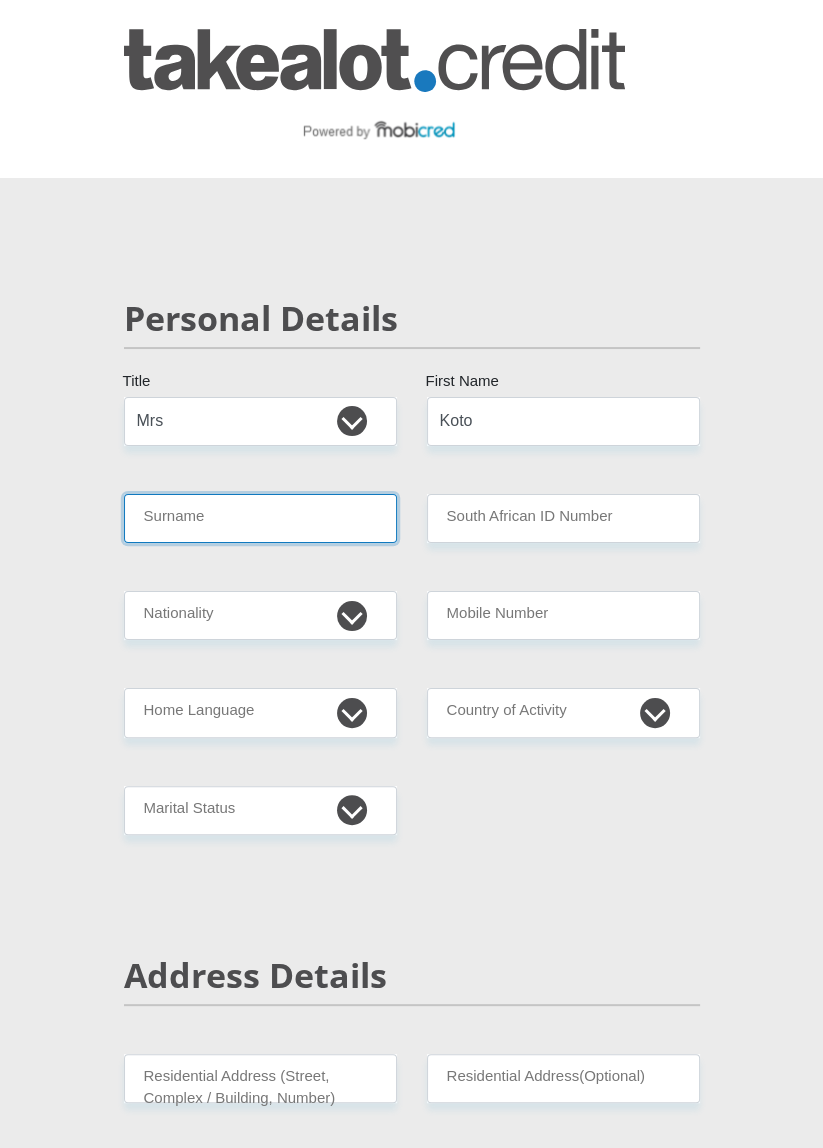 click on "Surname" at bounding box center (260, 518) 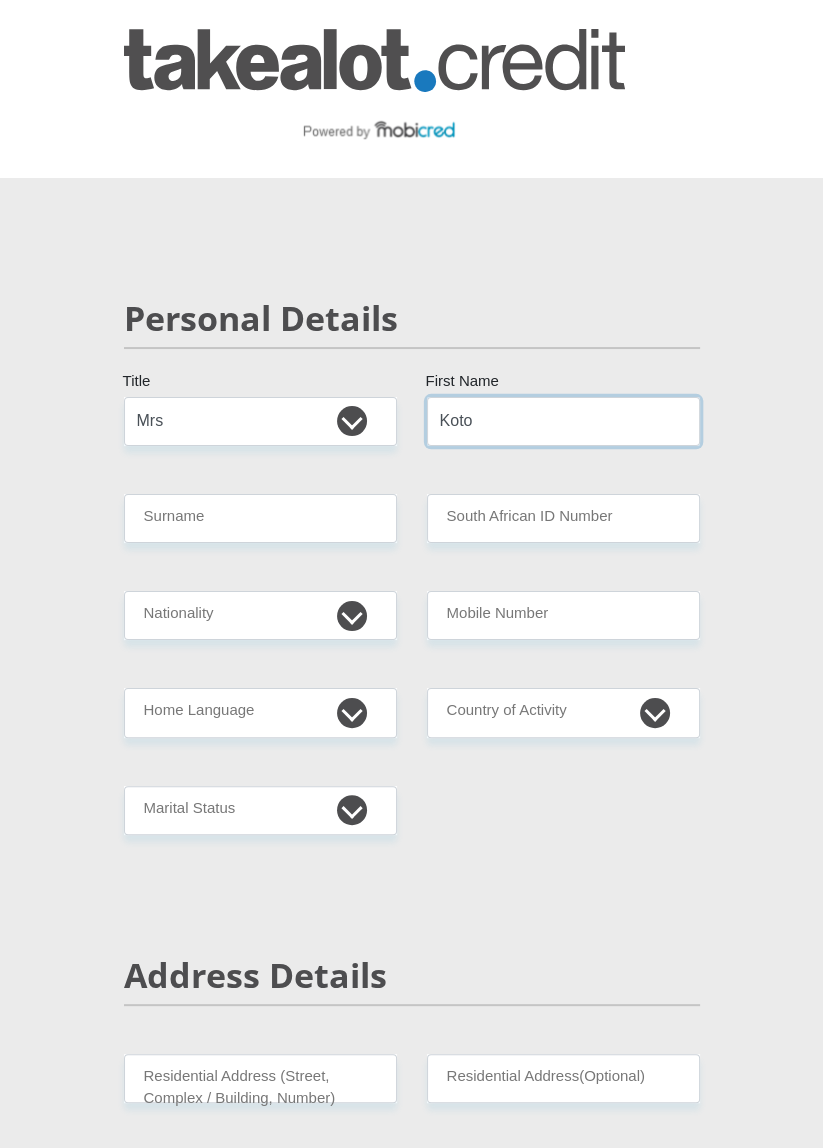 click on "Koto" at bounding box center [563, 421] 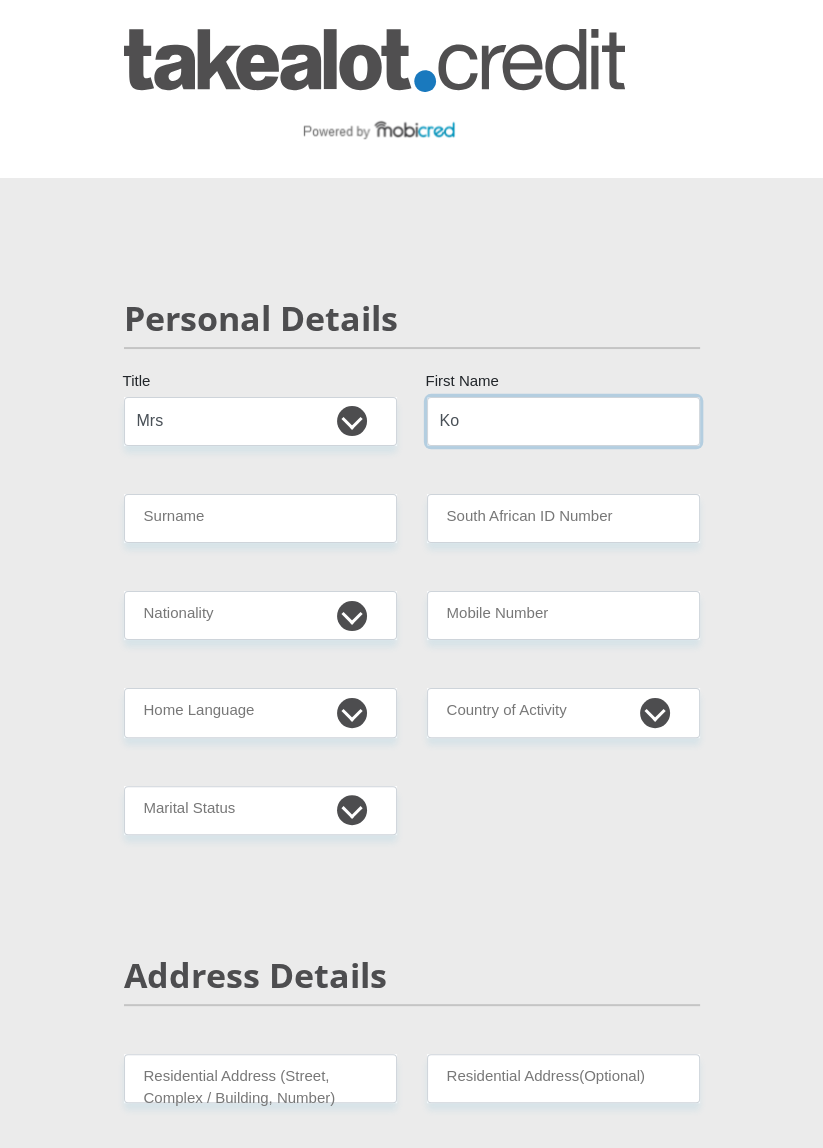 type on "K" 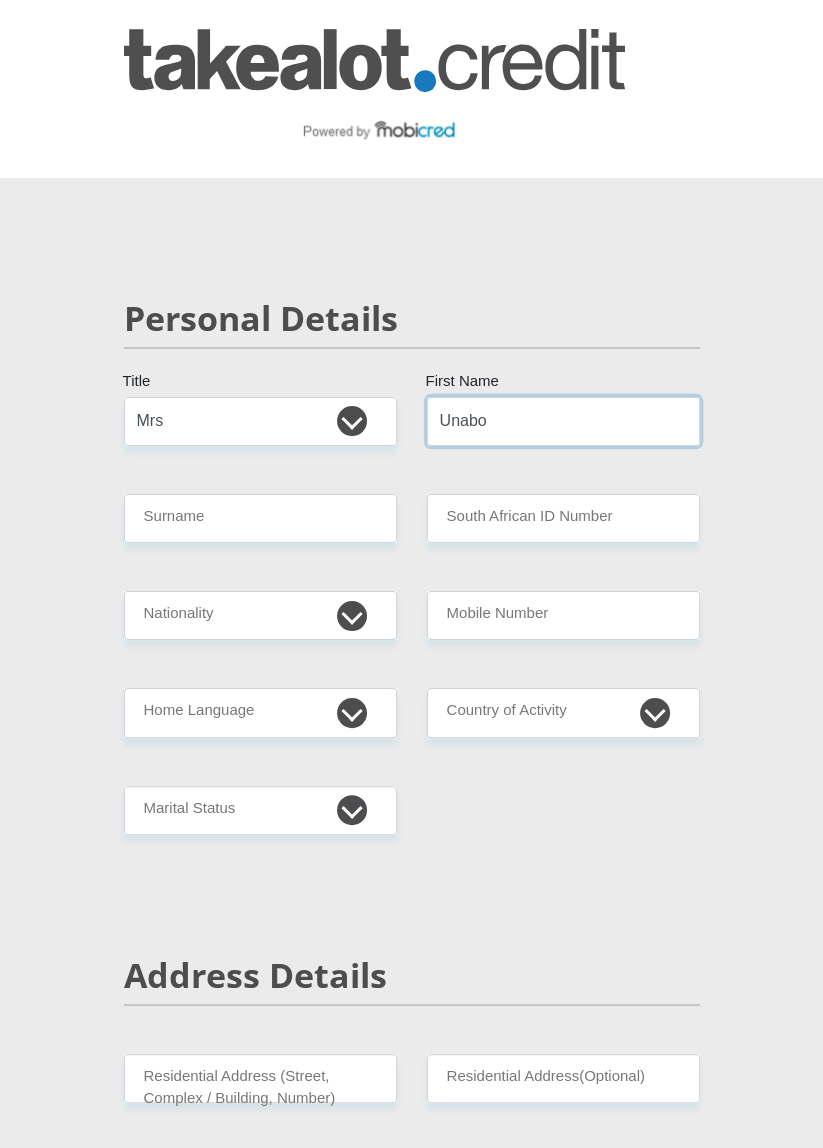 type on "Unabo" 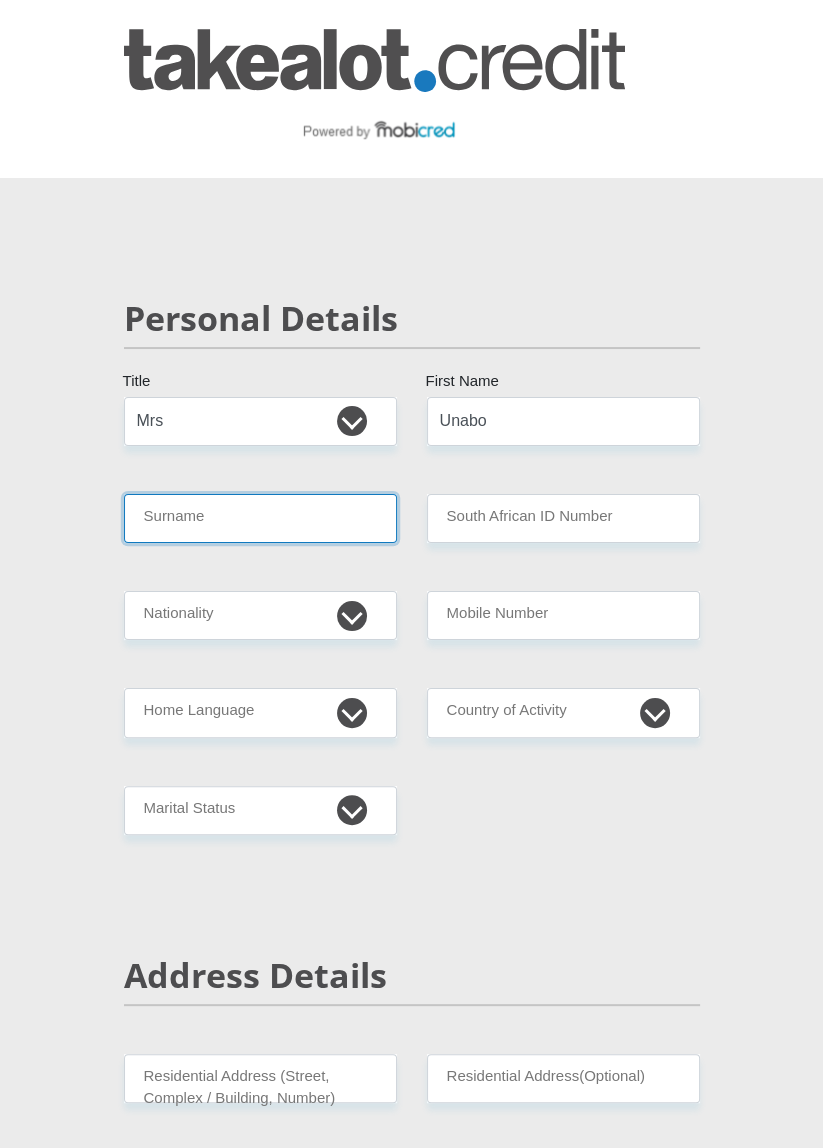 click on "Surname" at bounding box center (260, 518) 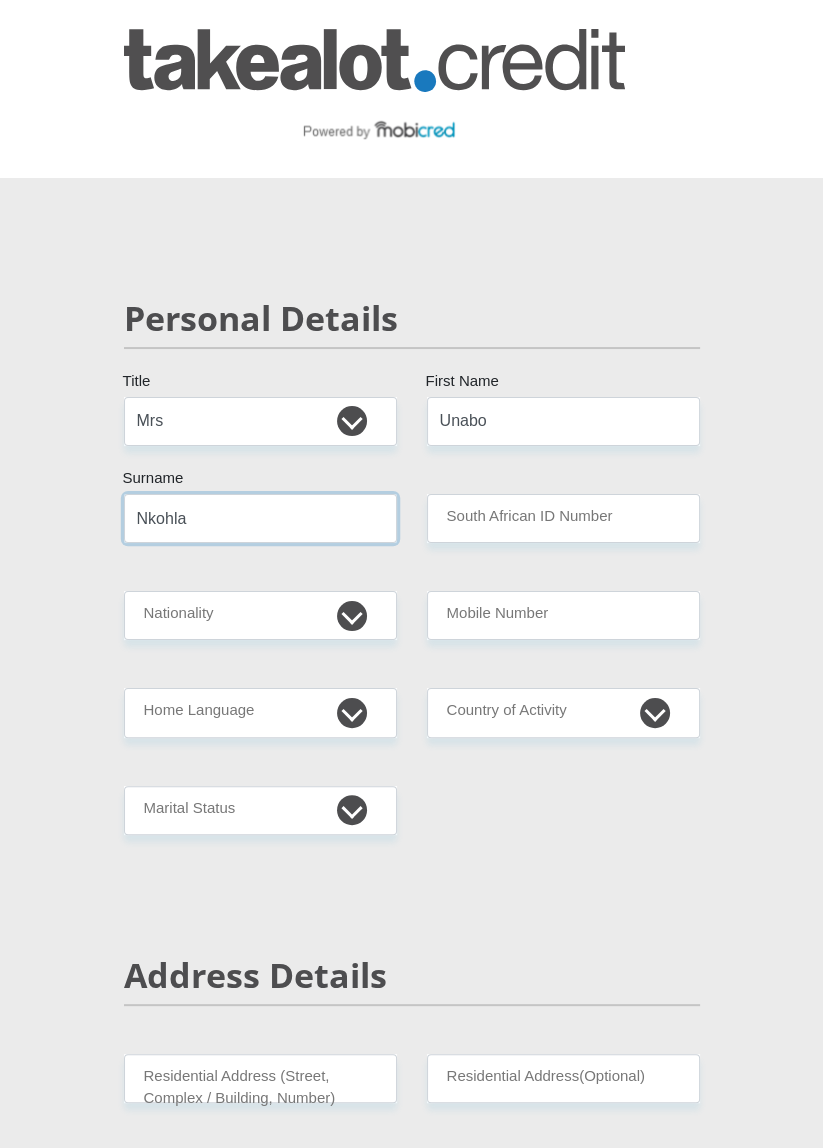 type on "Nkohla" 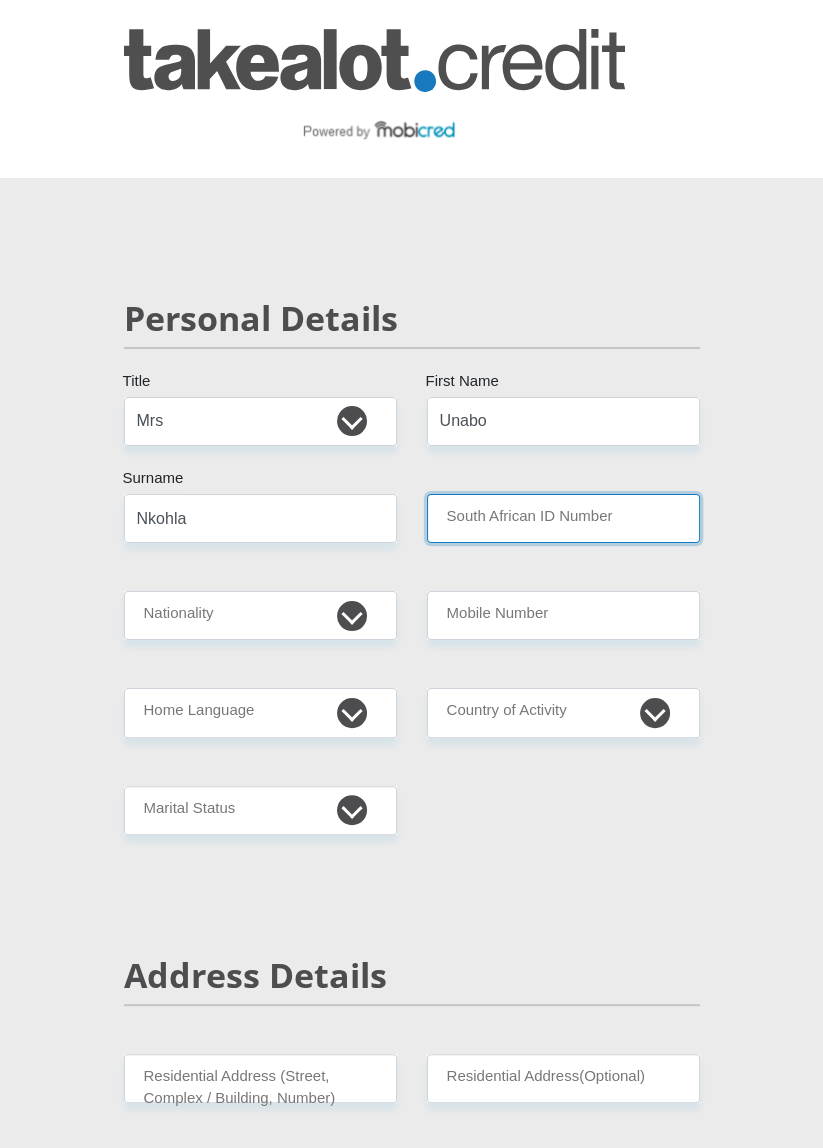 click on "South African ID Number" at bounding box center (563, 518) 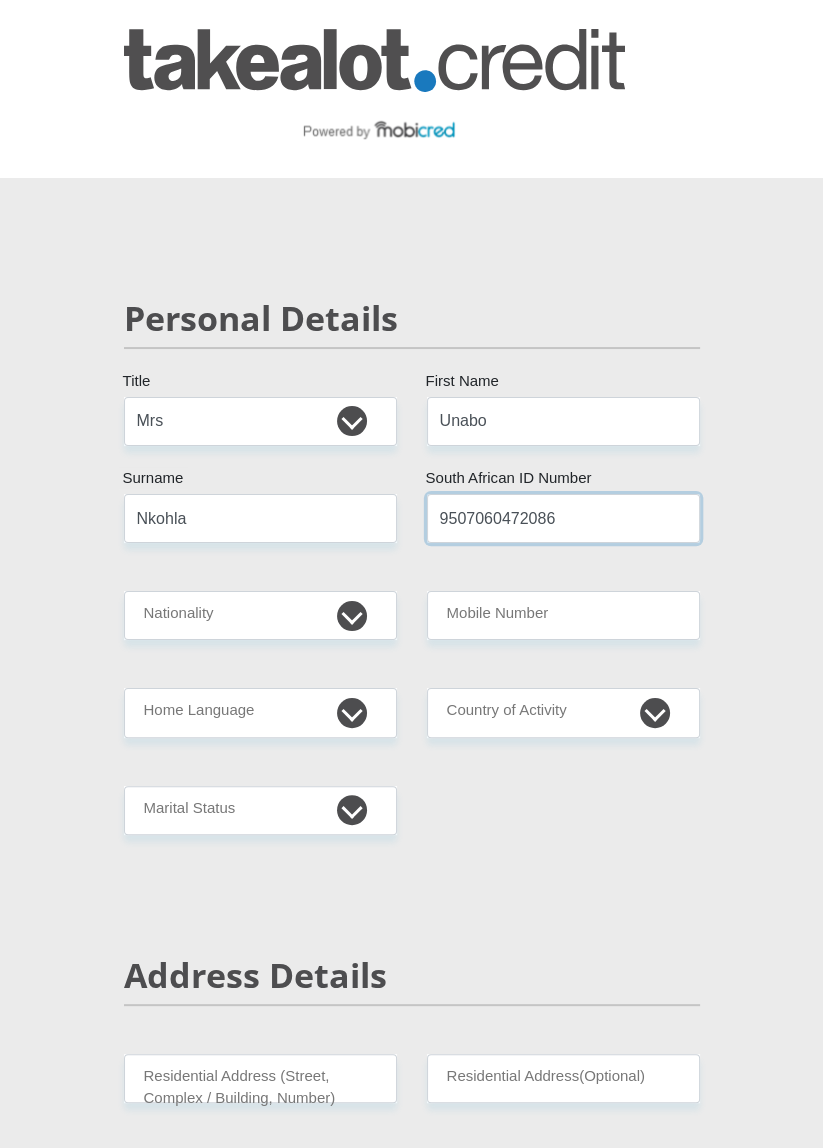 type on "9507060472086" 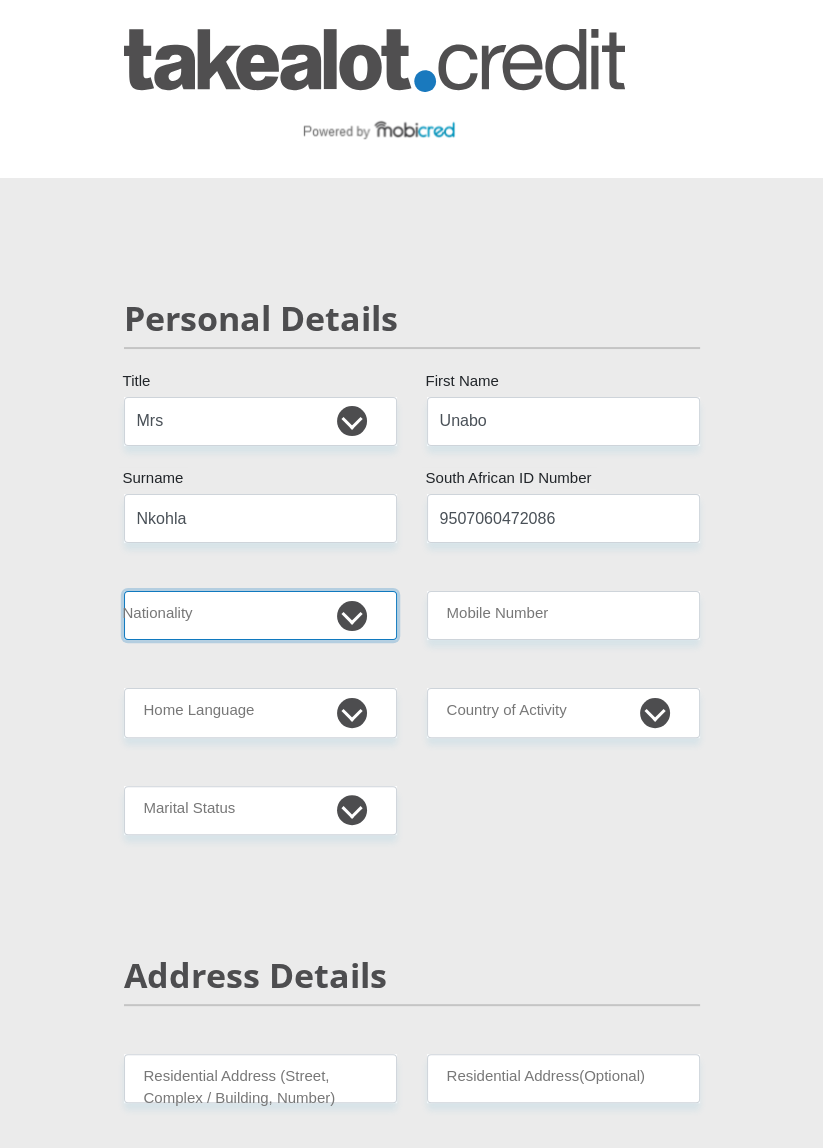 click on "South Africa
Afghanistan
Aland Islands
Albania
Algeria
America Samoa
American Virgin Islands
Andorra
Angola
Anguilla
Antarctica
Antigua and Barbuda
Argentina
Armenia
Aruba
Ascension Island
Australia
Austria
Azerbaijan
Bahamas
Bahrain
Bangladesh
Barbados
Chad" at bounding box center (260, 615) 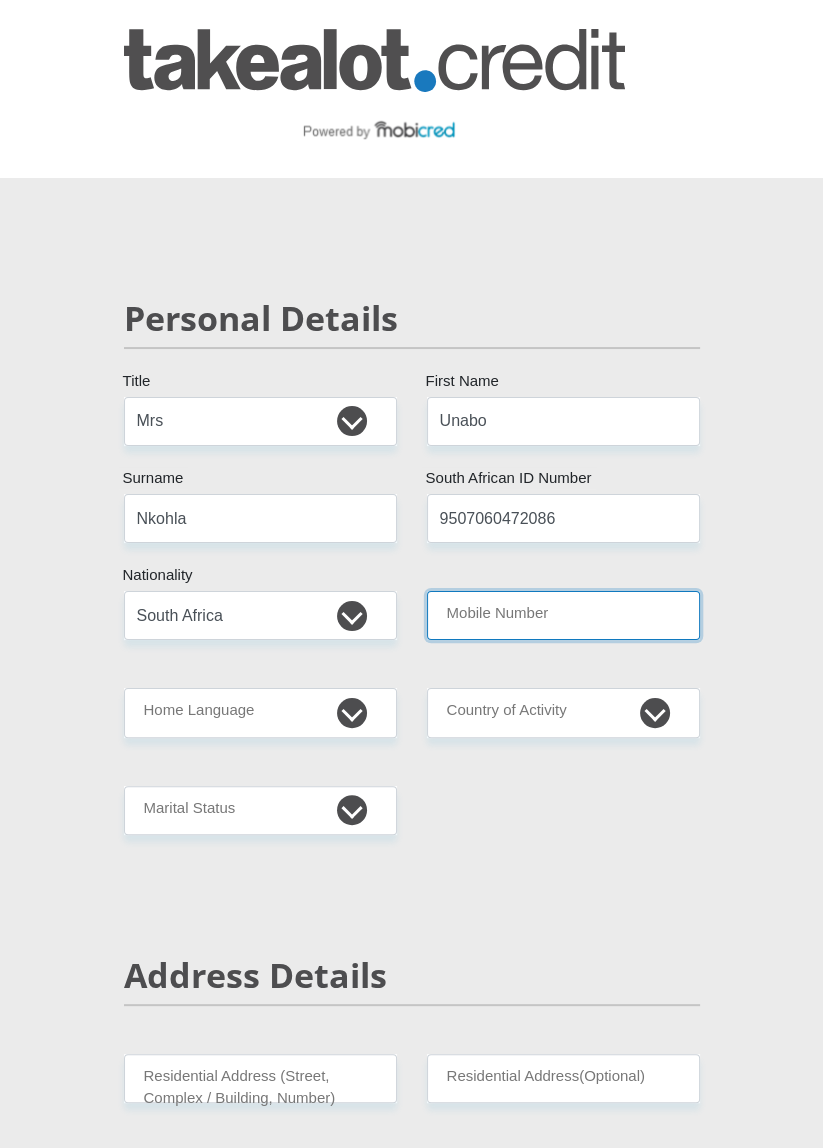 click on "Mobile Number" at bounding box center (563, 615) 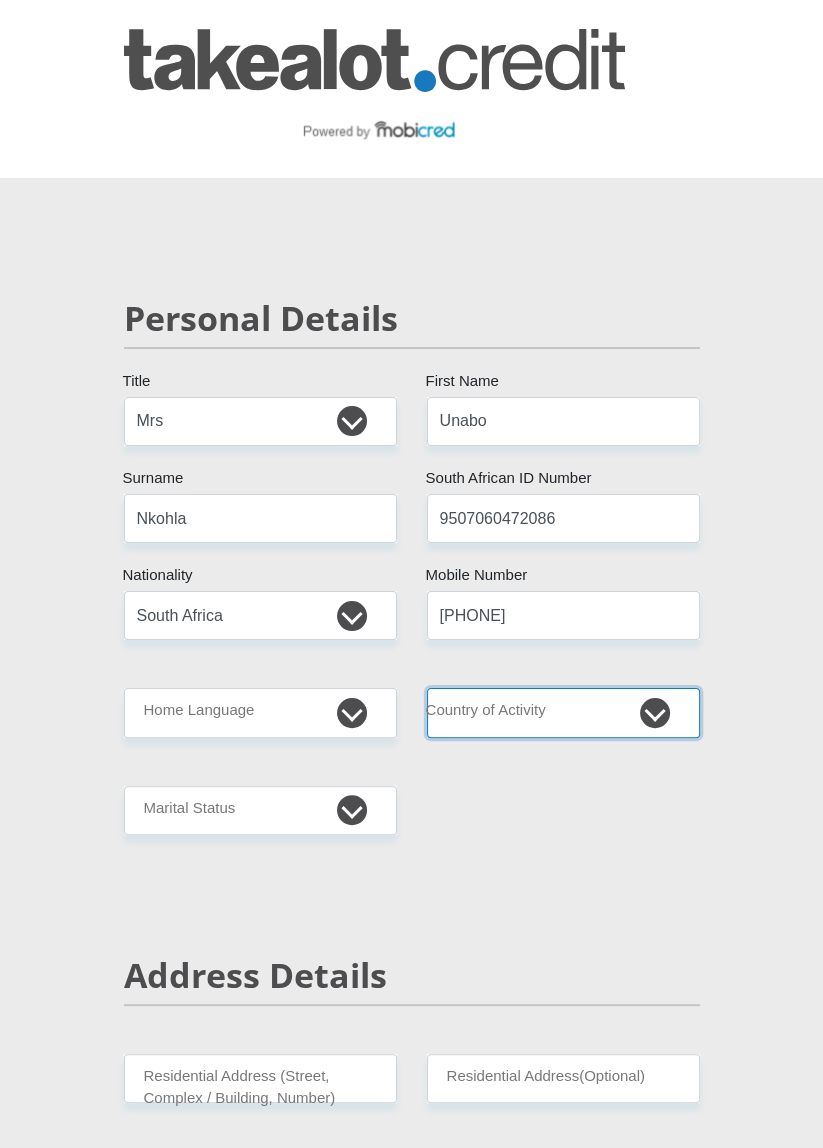 click on "South Africa
Afghanistan
Aland Islands
Albania
Algeria
America Samoa
American Virgin Islands
Andorra
Angola
Anguilla
Antarctica
Antigua and Barbuda
Argentina
Armenia
Aruba
Ascension Island
Australia
Austria
Azerbaijan
Chad" at bounding box center (563, 712) 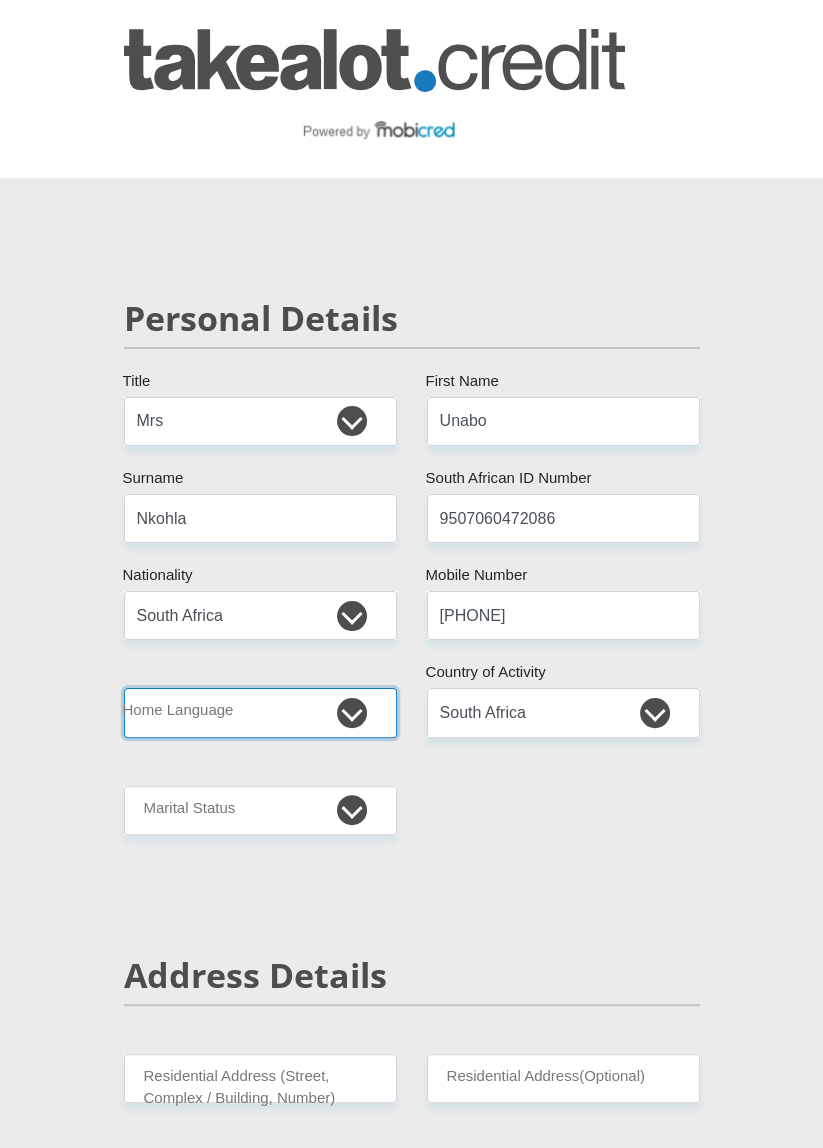 click on "Afrikaans
English
Sepedi
South Ndebele
Southern Sotho
Swati
Tsonga
Tswana
Venda
Xhosa
Zulu
Other" at bounding box center [260, 712] 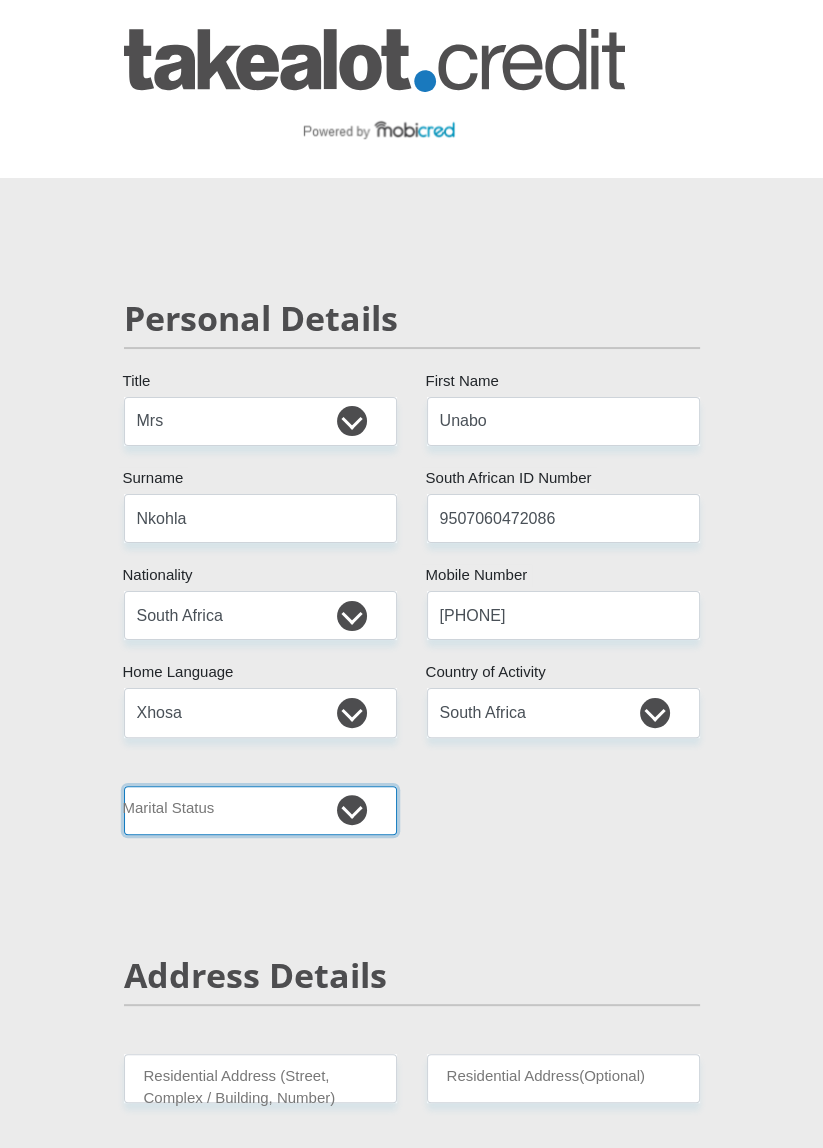 click on "Married ANC
Single
Divorced
Widowed
Married COP or Customary Law" at bounding box center [260, 810] 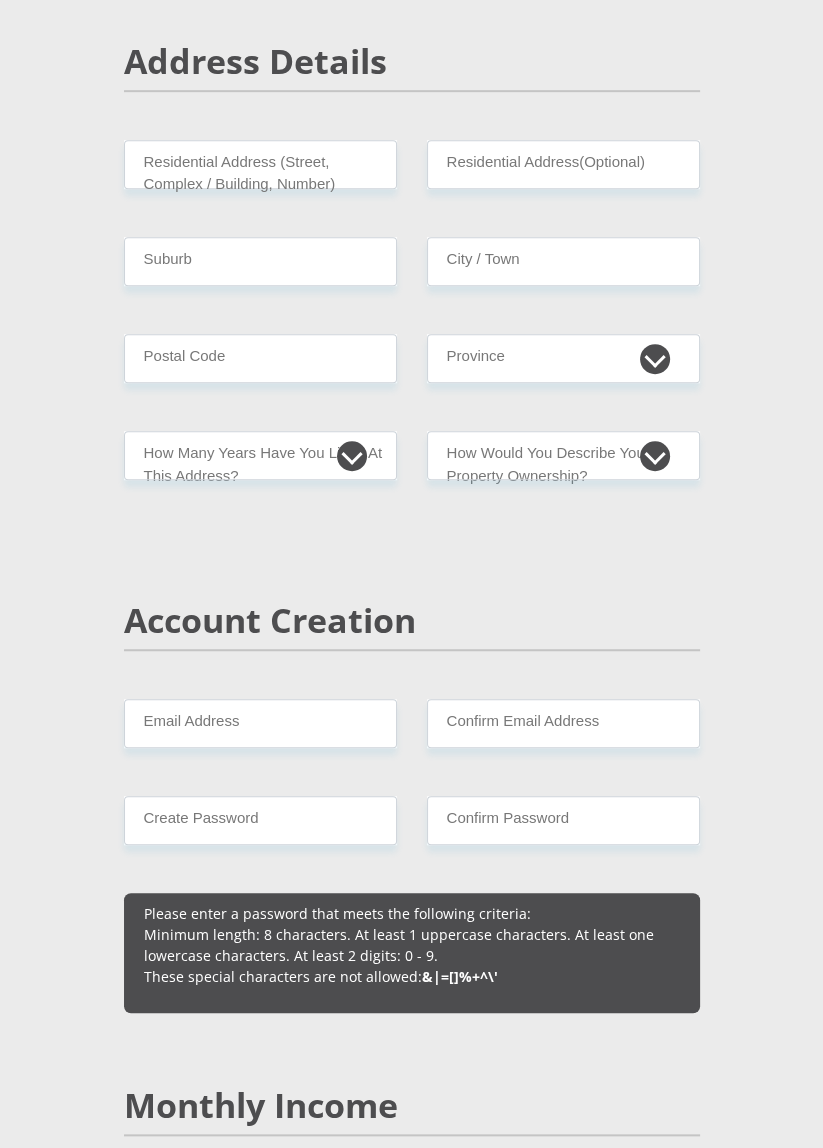 scroll, scrollTop: 932, scrollLeft: 0, axis: vertical 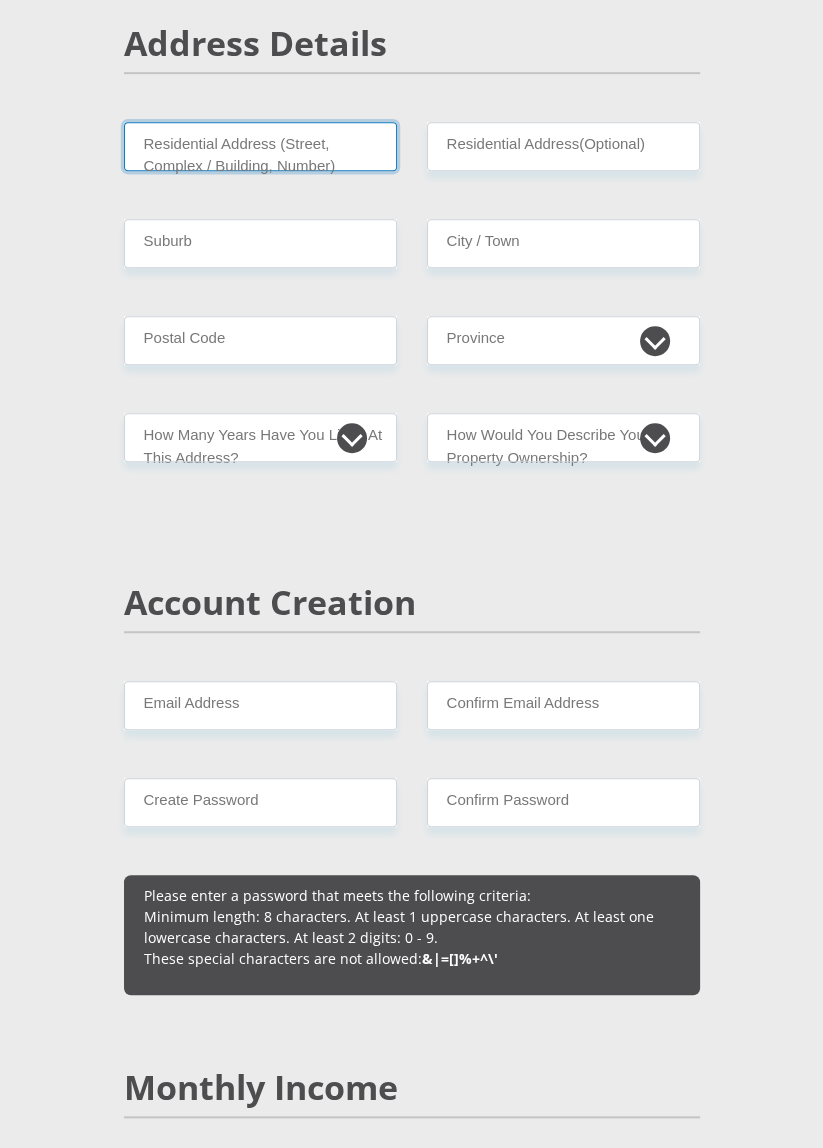 click on "Residential Address (Street, Complex / Building, Number)" at bounding box center [260, 146] 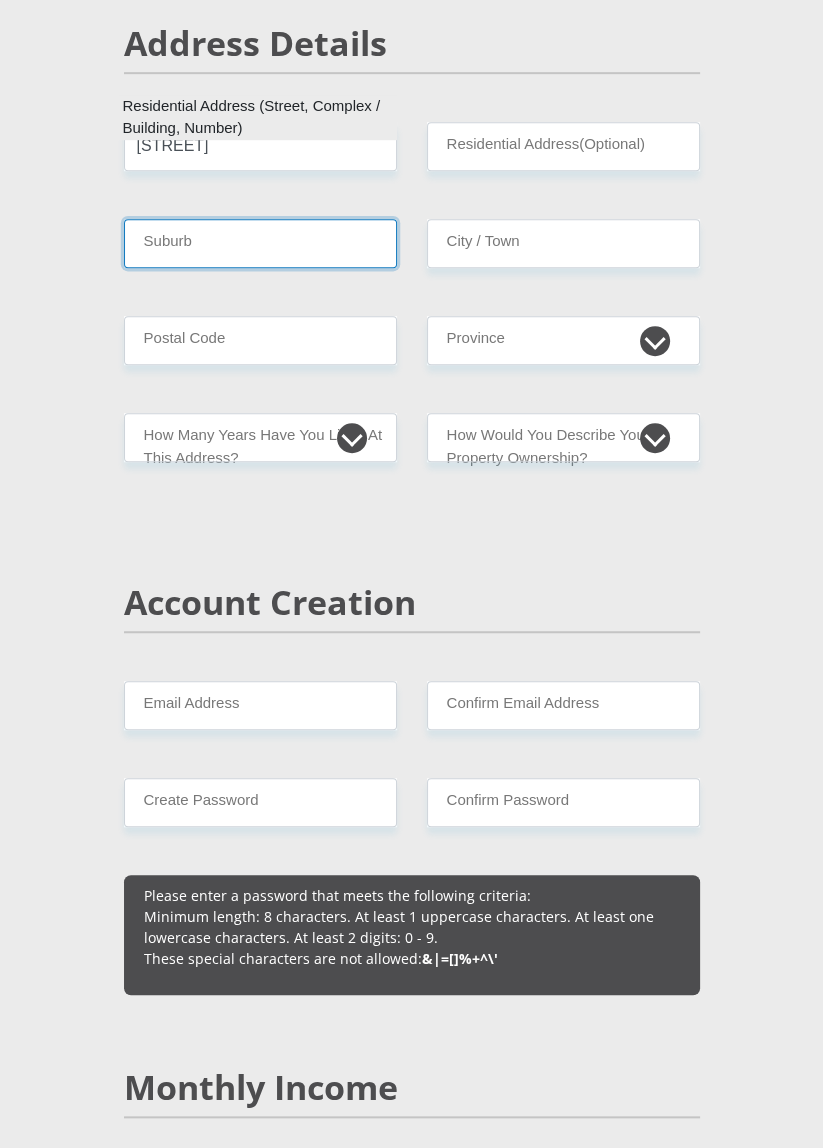 type on "[CITY]" 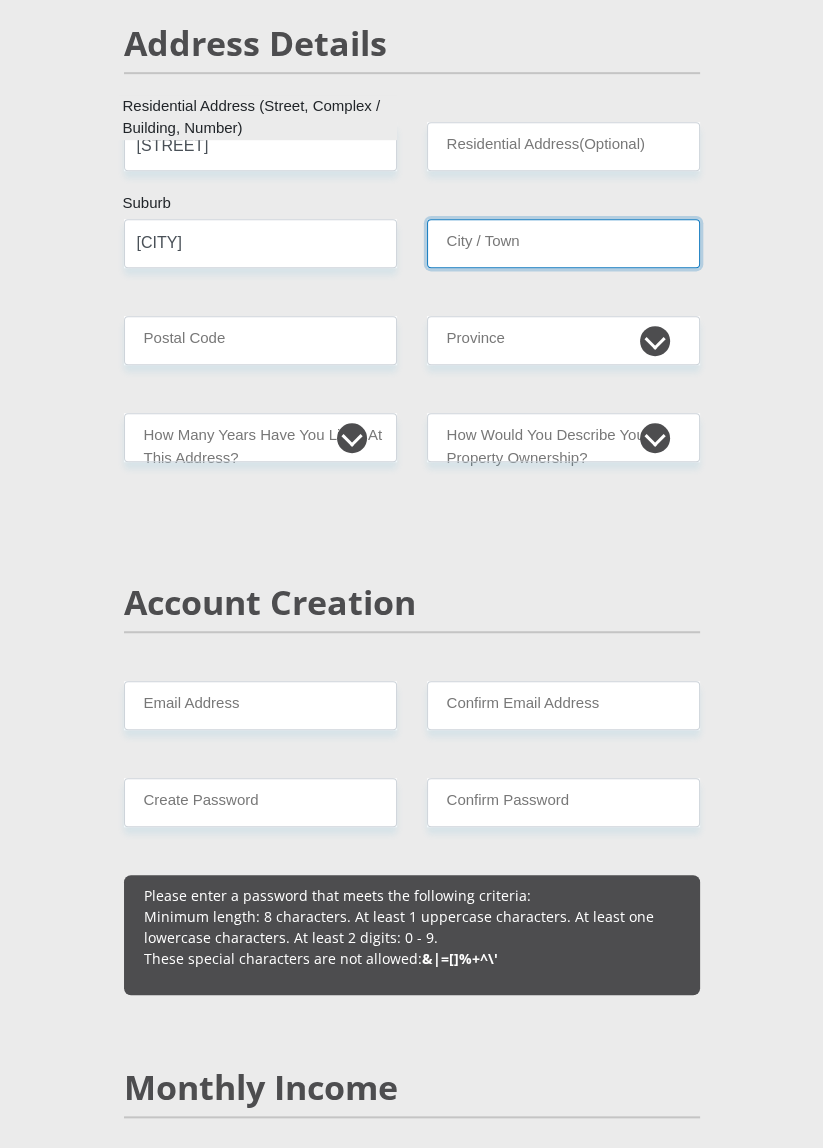 type on "[CITY]" 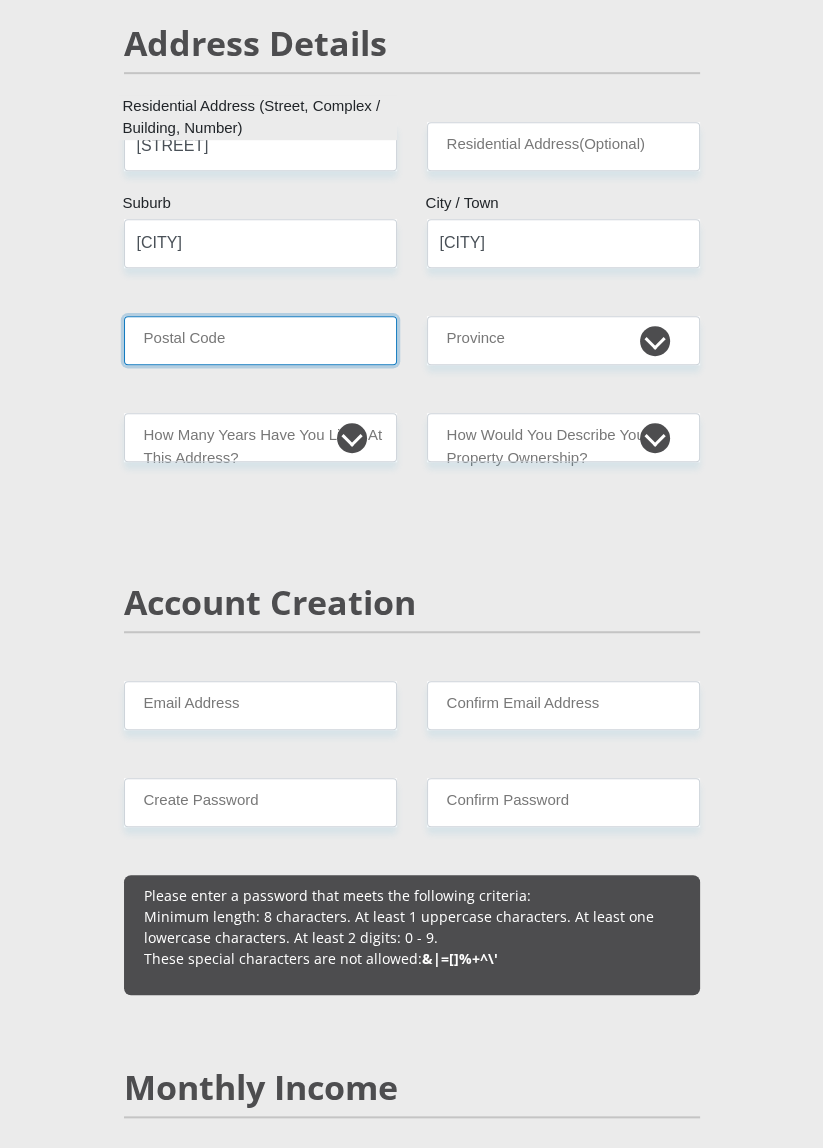 type on "5247" 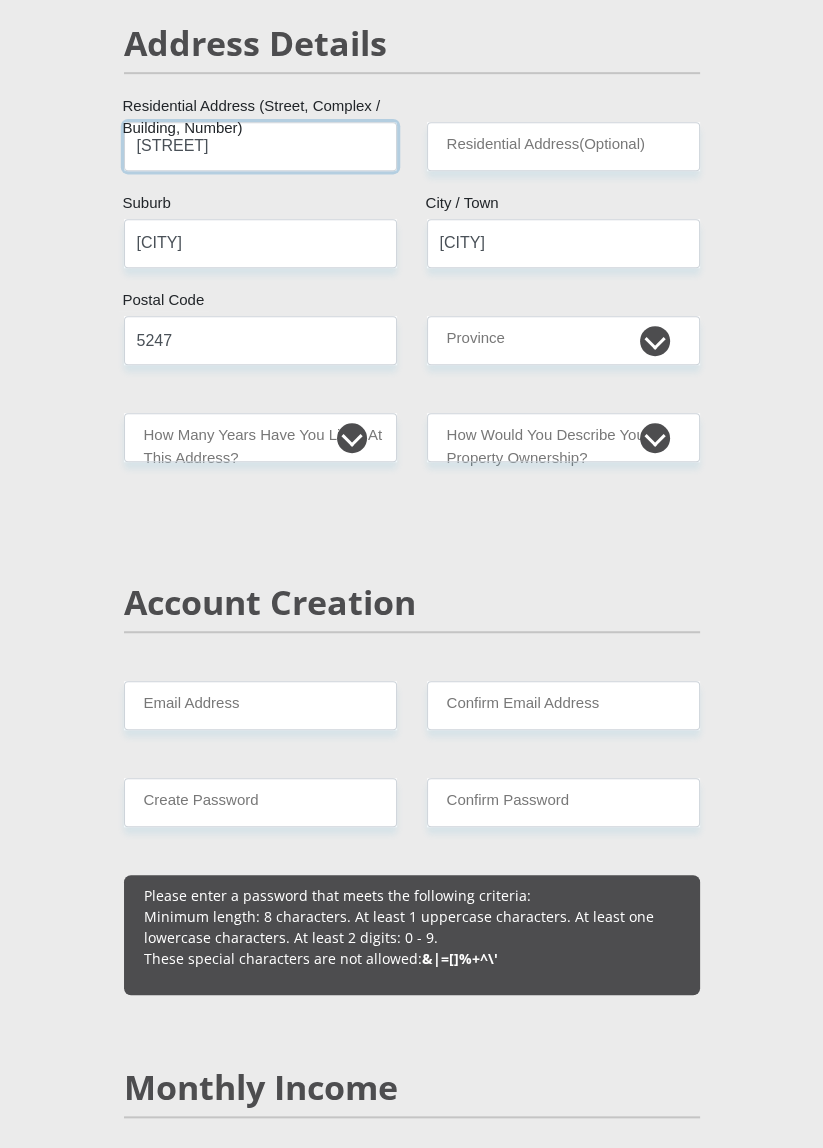 click on "[STREET]" at bounding box center [260, 146] 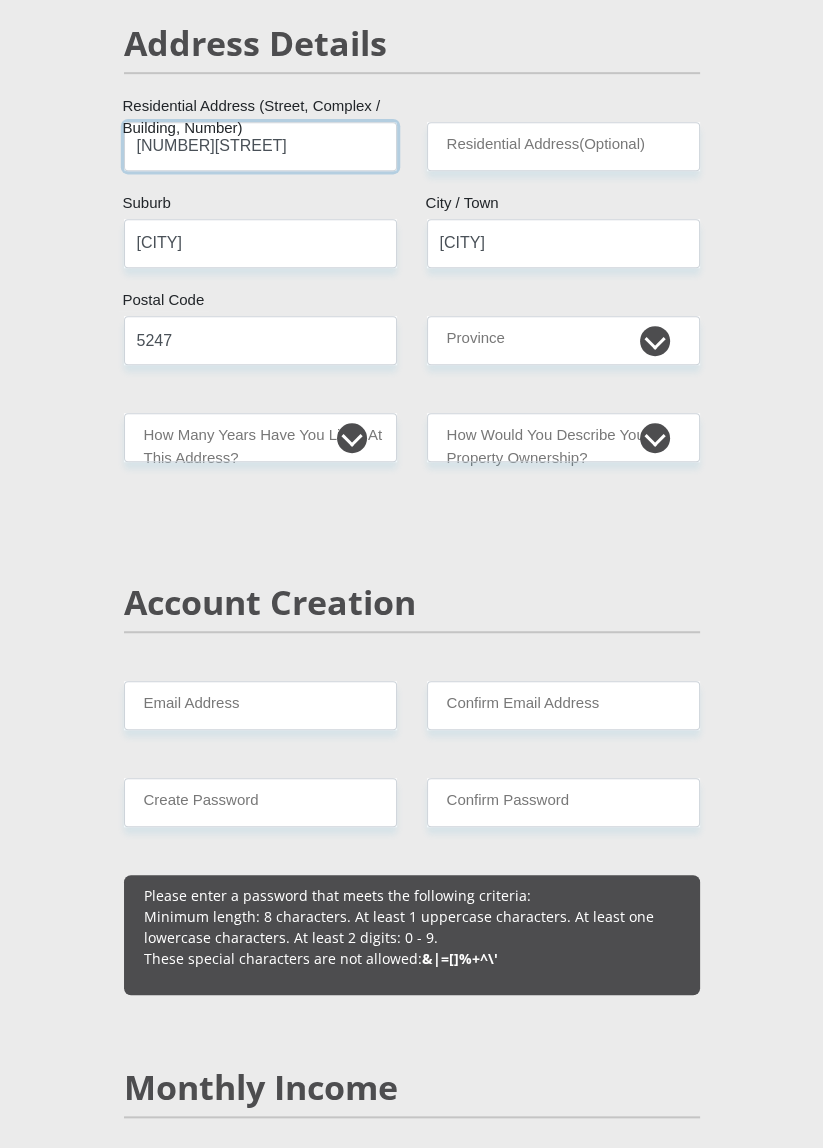 type on "[NUMBER][STREET]" 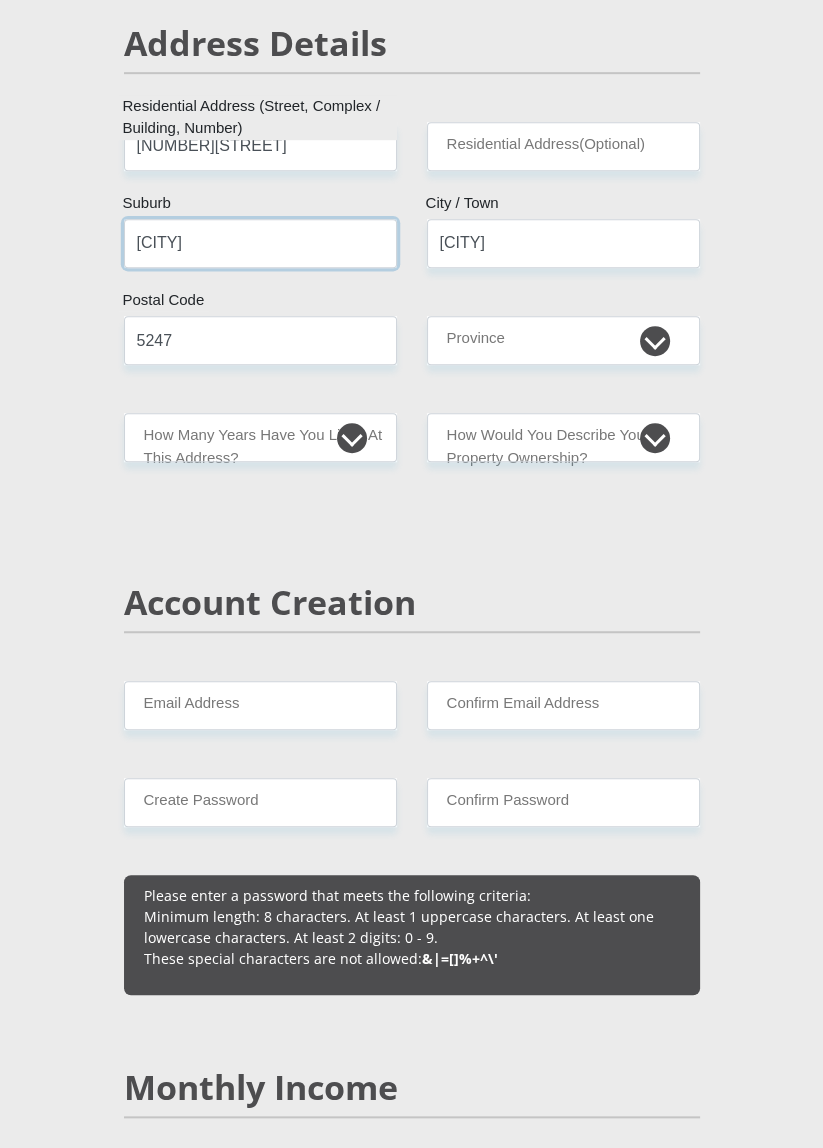 click on "[CITY]" at bounding box center [260, 243] 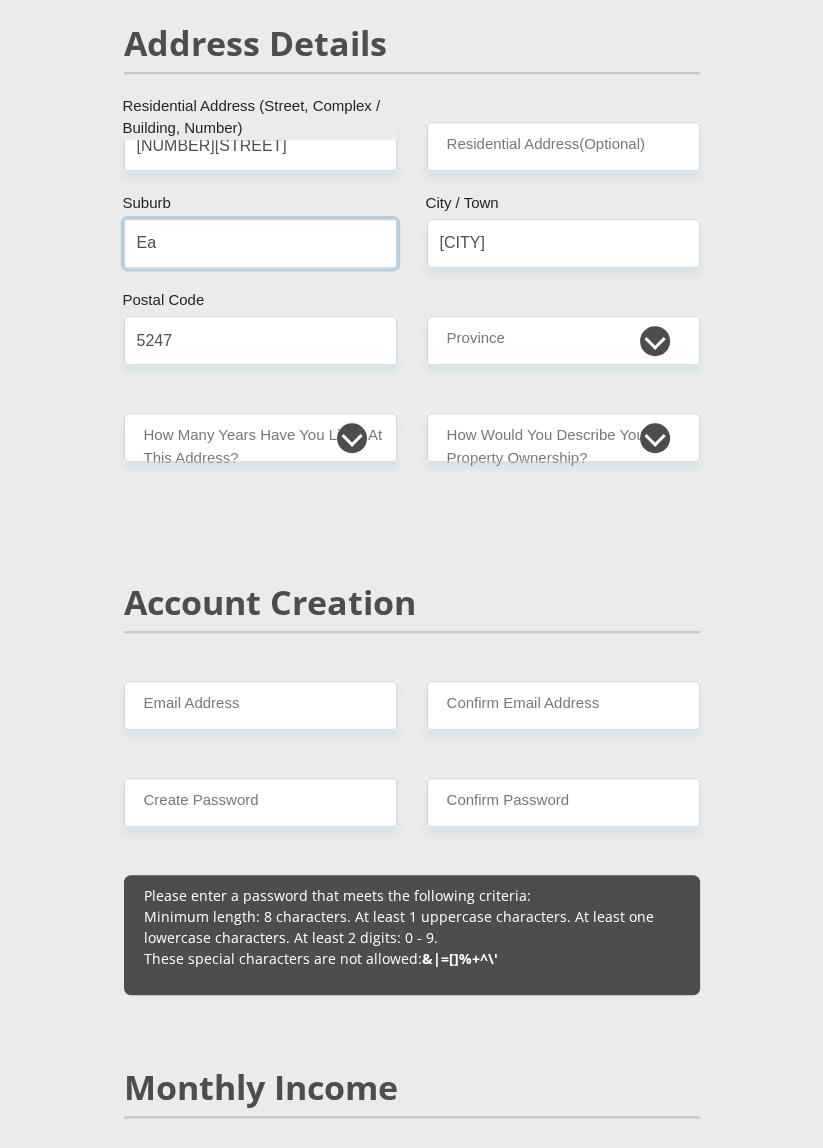 type on "E" 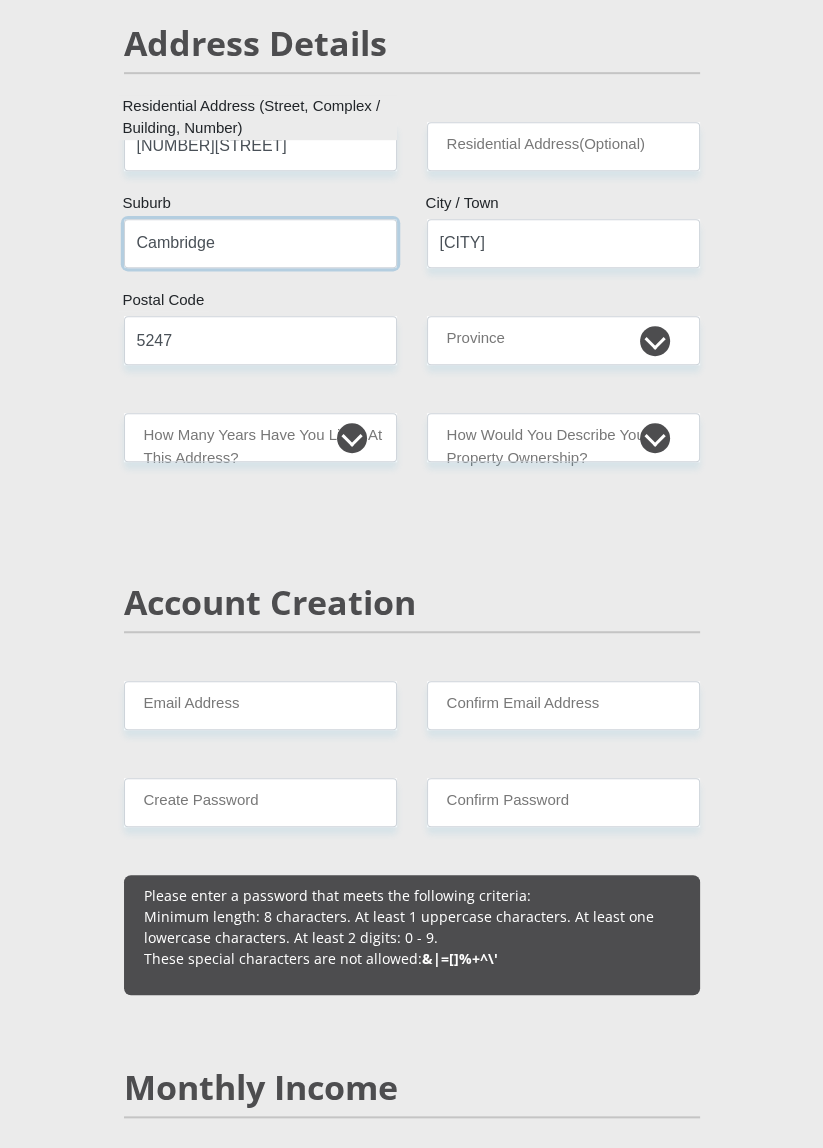 type on "Cambridge" 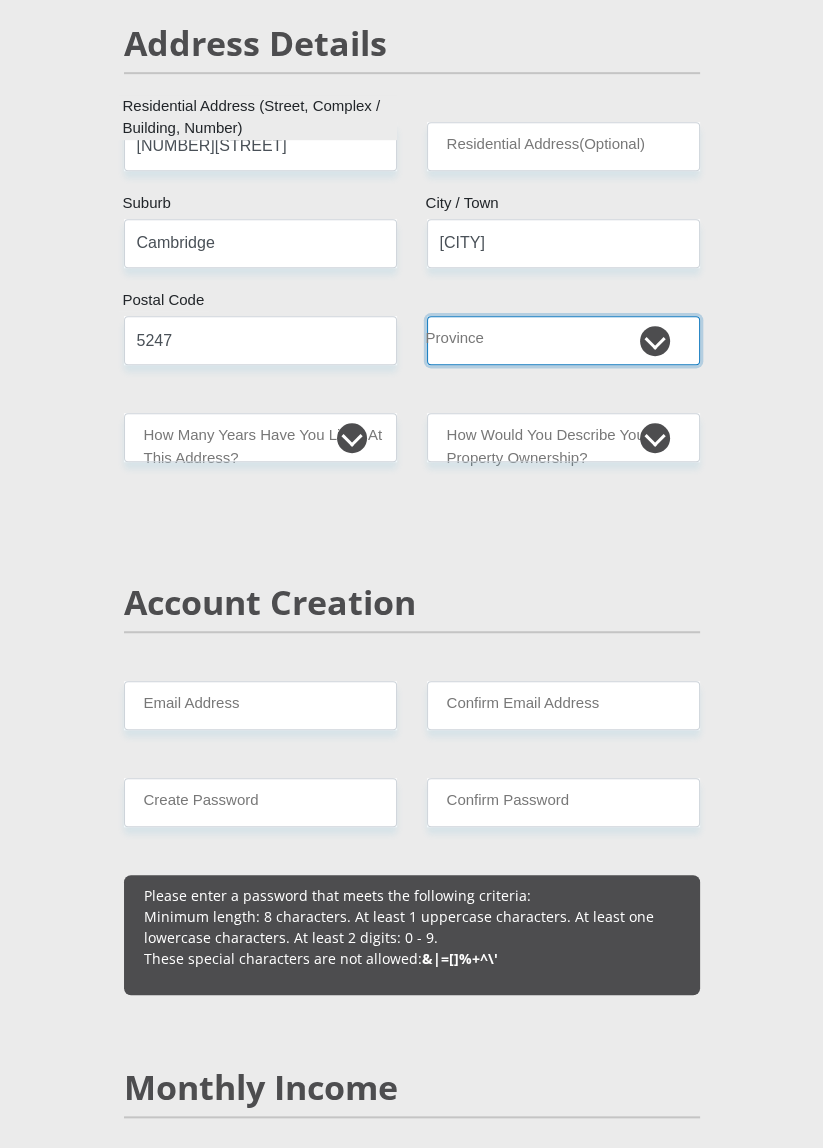 click on "Eastern Cape
Free State
Gauteng
KwaZulu-Natal
Limpopo
Mpumalanga
Northern Cape
North West
Western Cape" at bounding box center [563, 340] 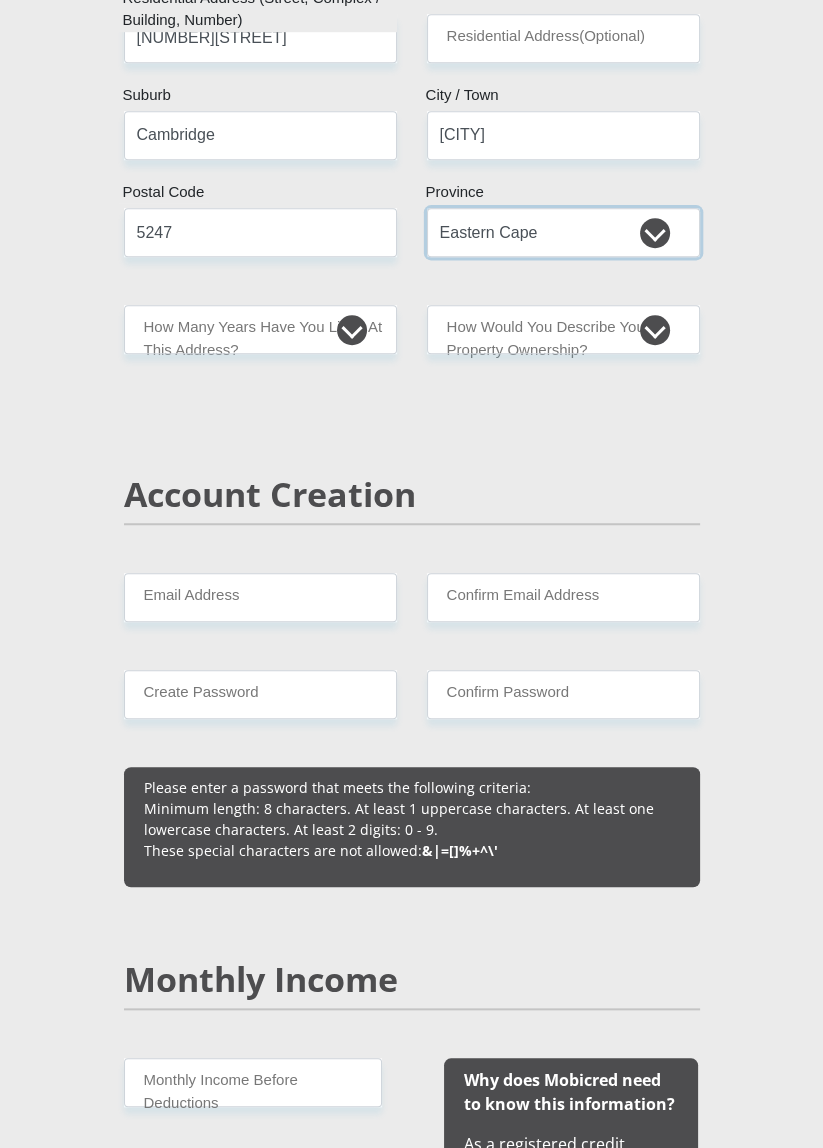 scroll, scrollTop: 1058, scrollLeft: 0, axis: vertical 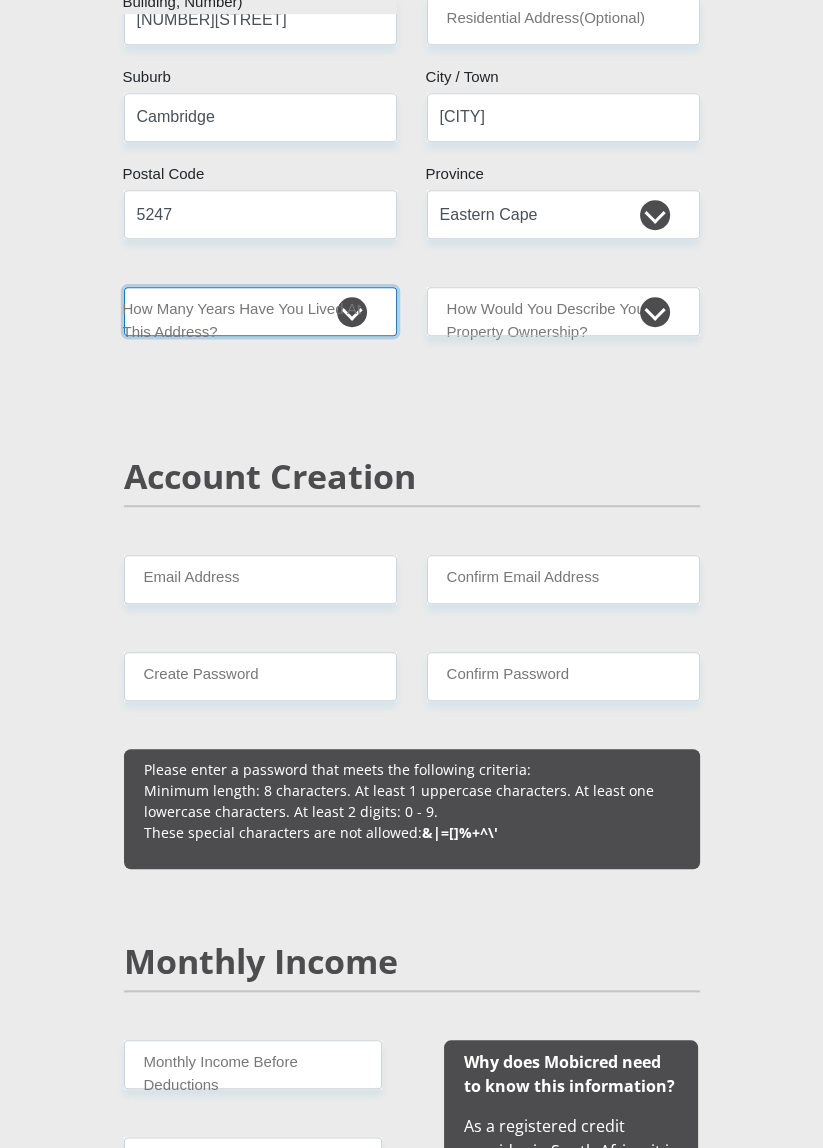 click on "less than 1 year
1-3 years
3-5 years
5+ years" at bounding box center (260, 311) 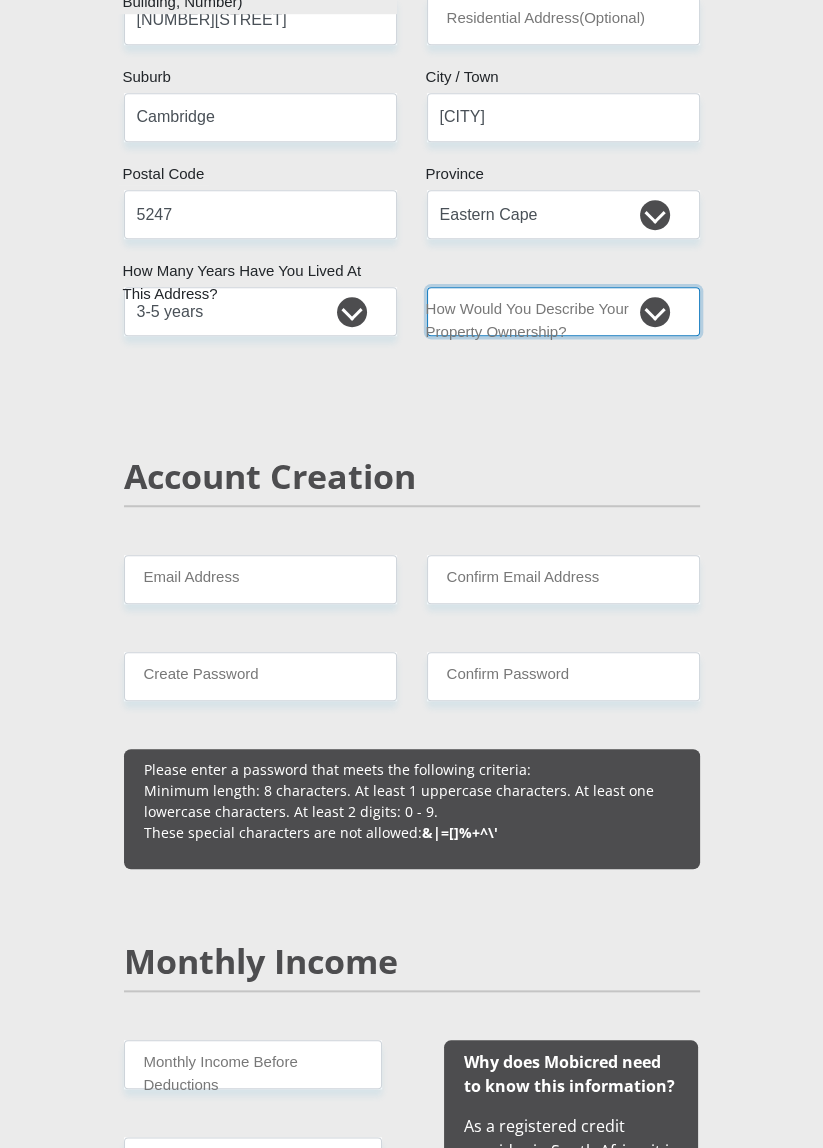 click on "Owned
Rented
Family Owned
Company Dwelling" at bounding box center [563, 311] 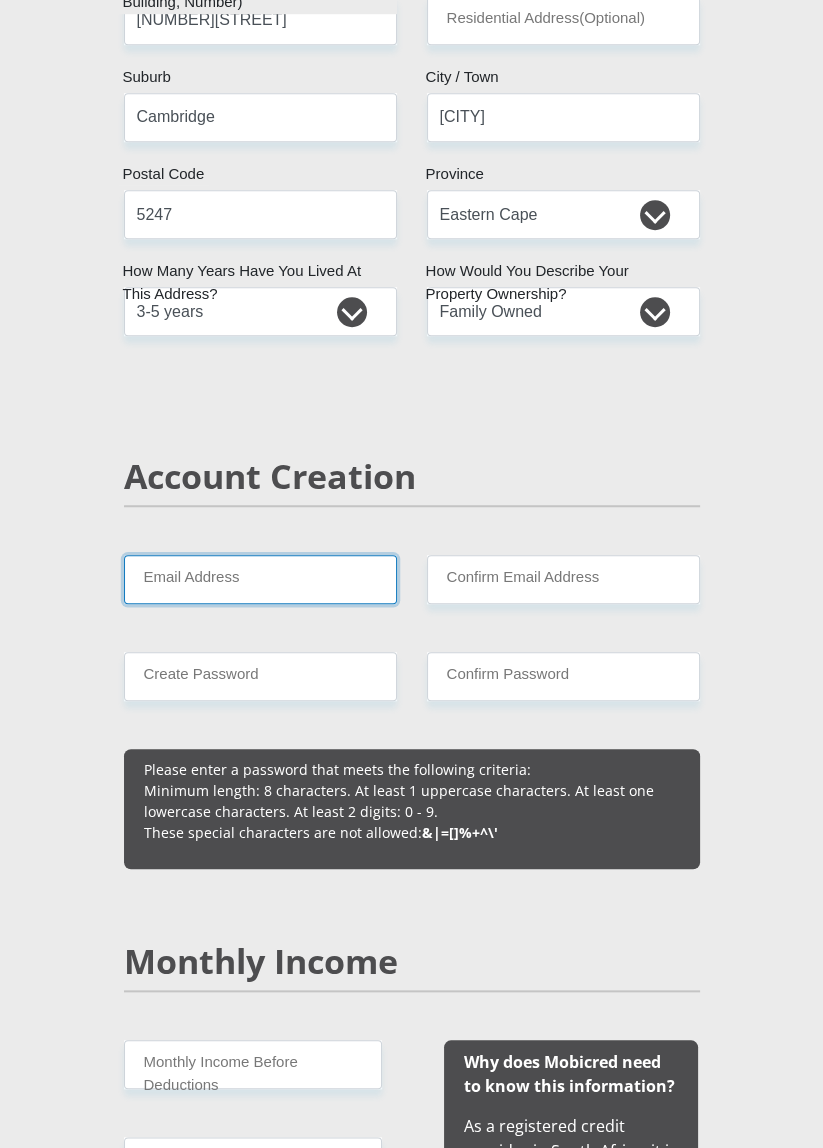 click on "Email Address" at bounding box center (260, 579) 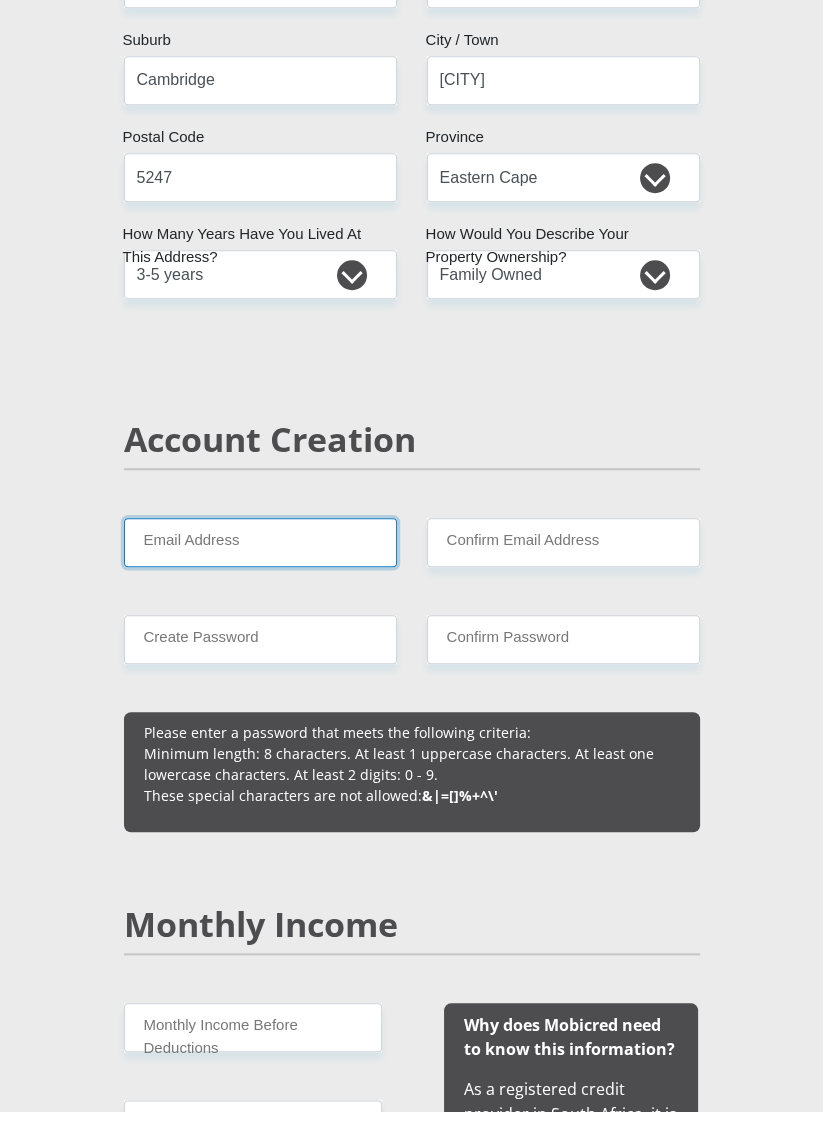 scroll, scrollTop: 1074, scrollLeft: 0, axis: vertical 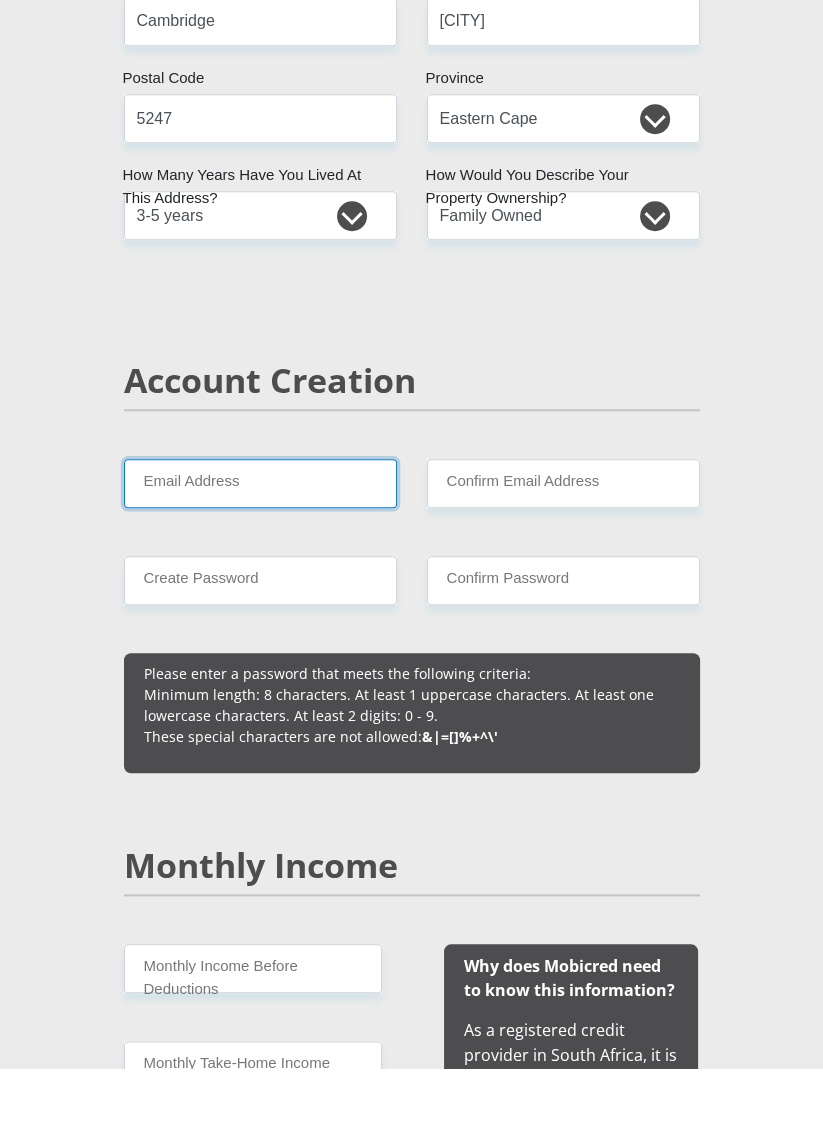 type on "[EMAIL]" 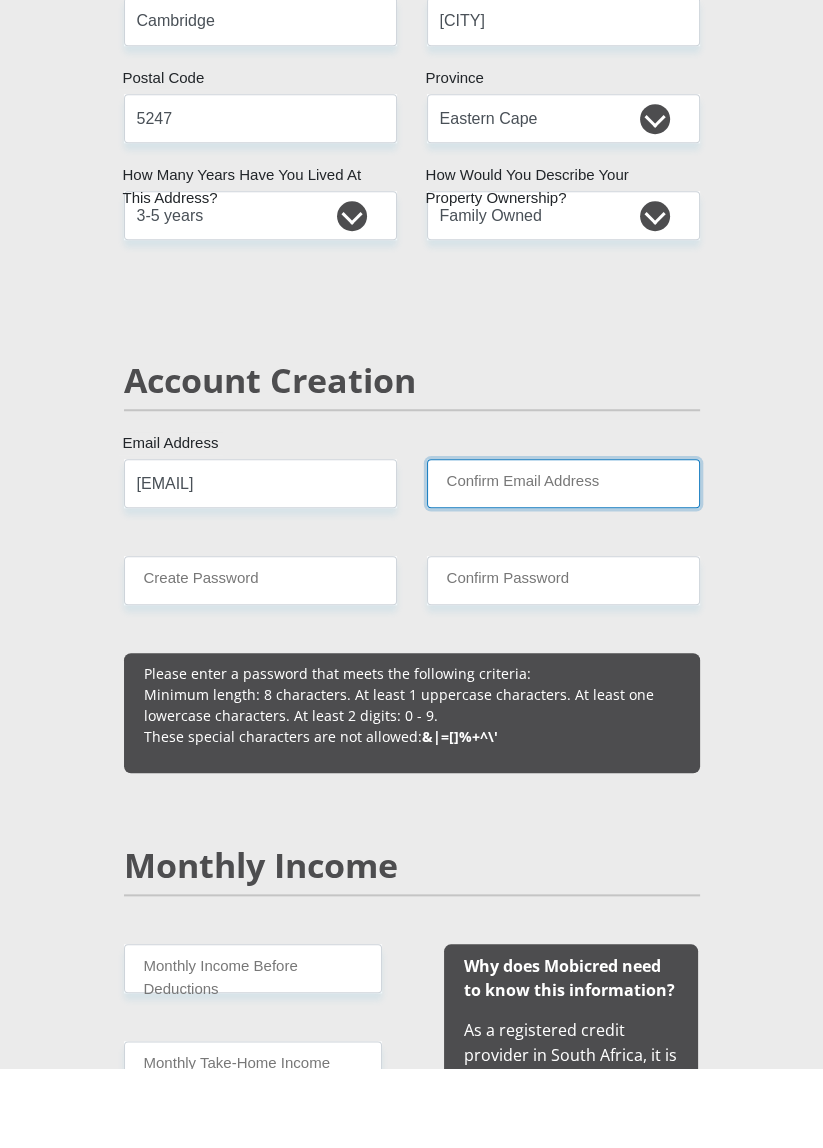type on "[EMAIL]" 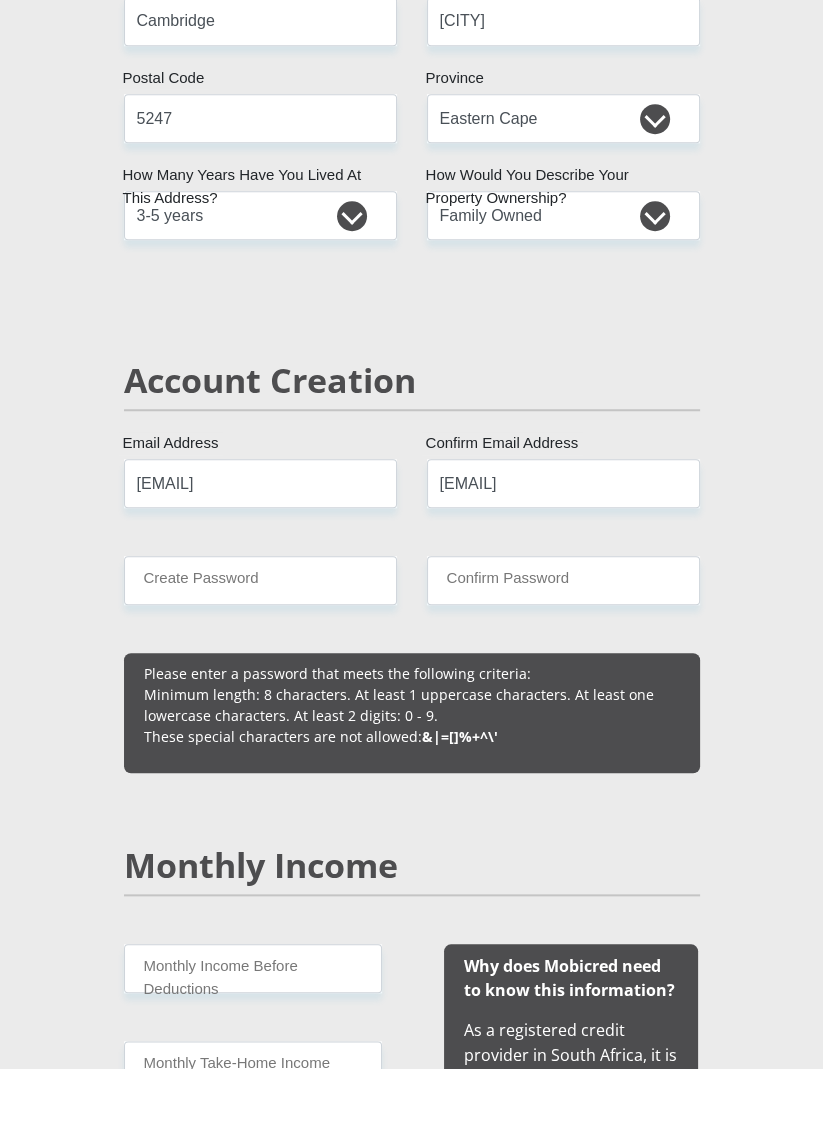 type 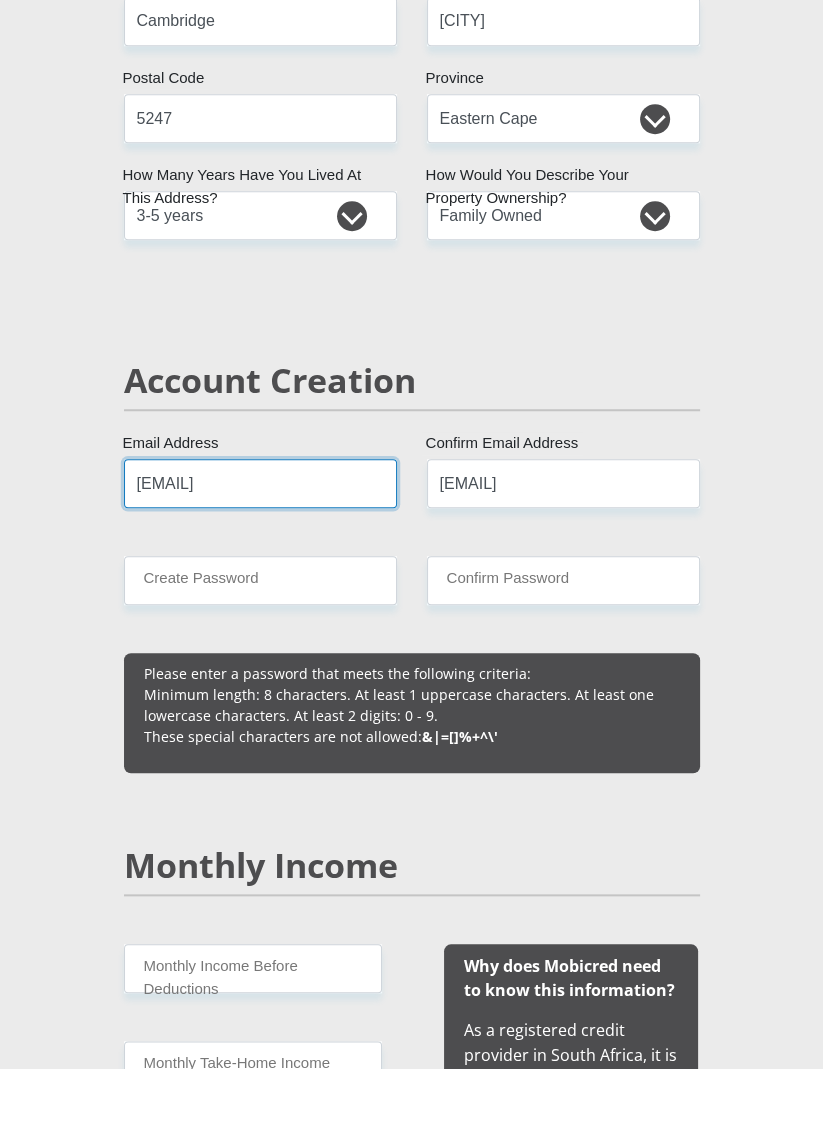 type 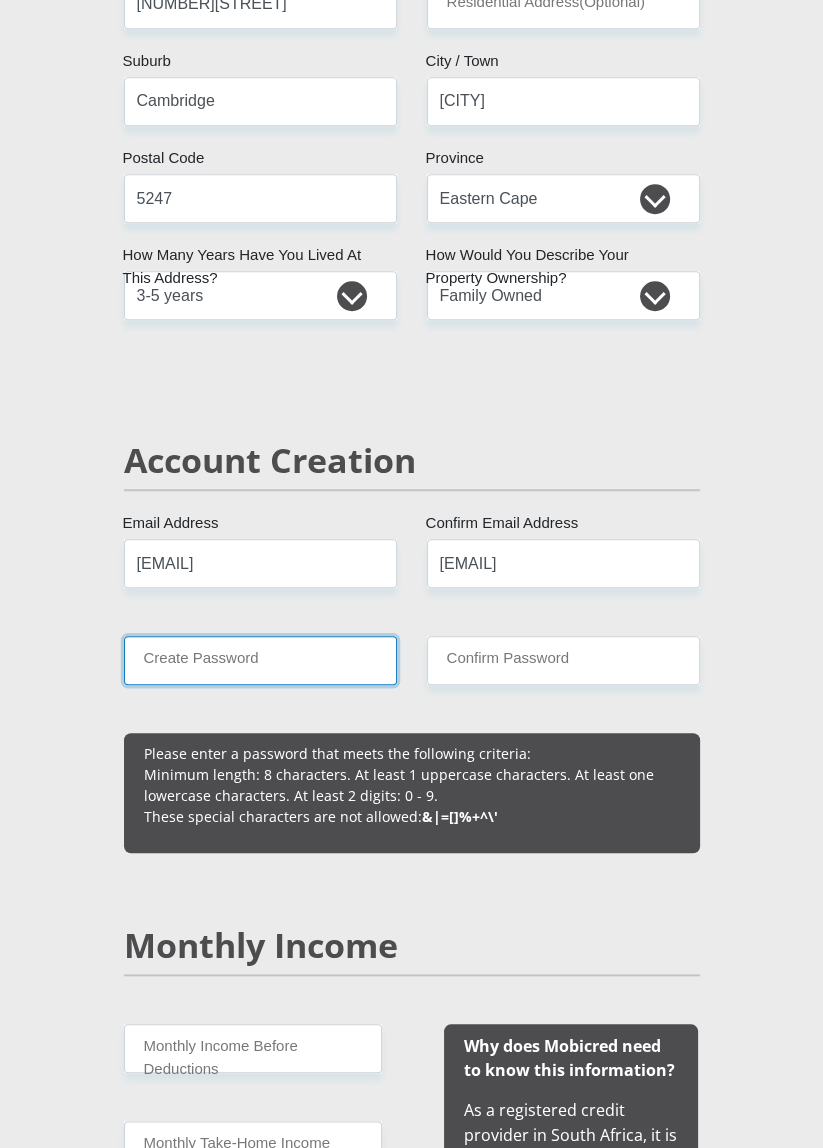click on "Create Password" at bounding box center [260, 660] 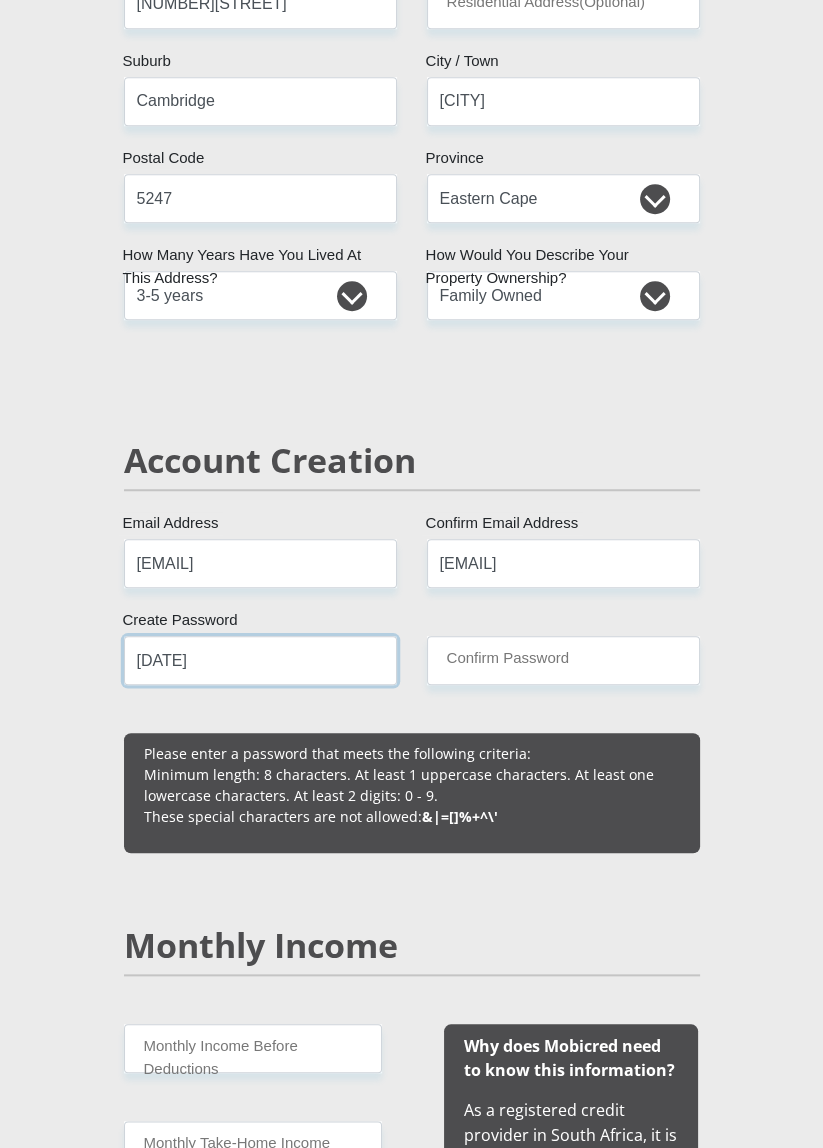 type on "[DATE]" 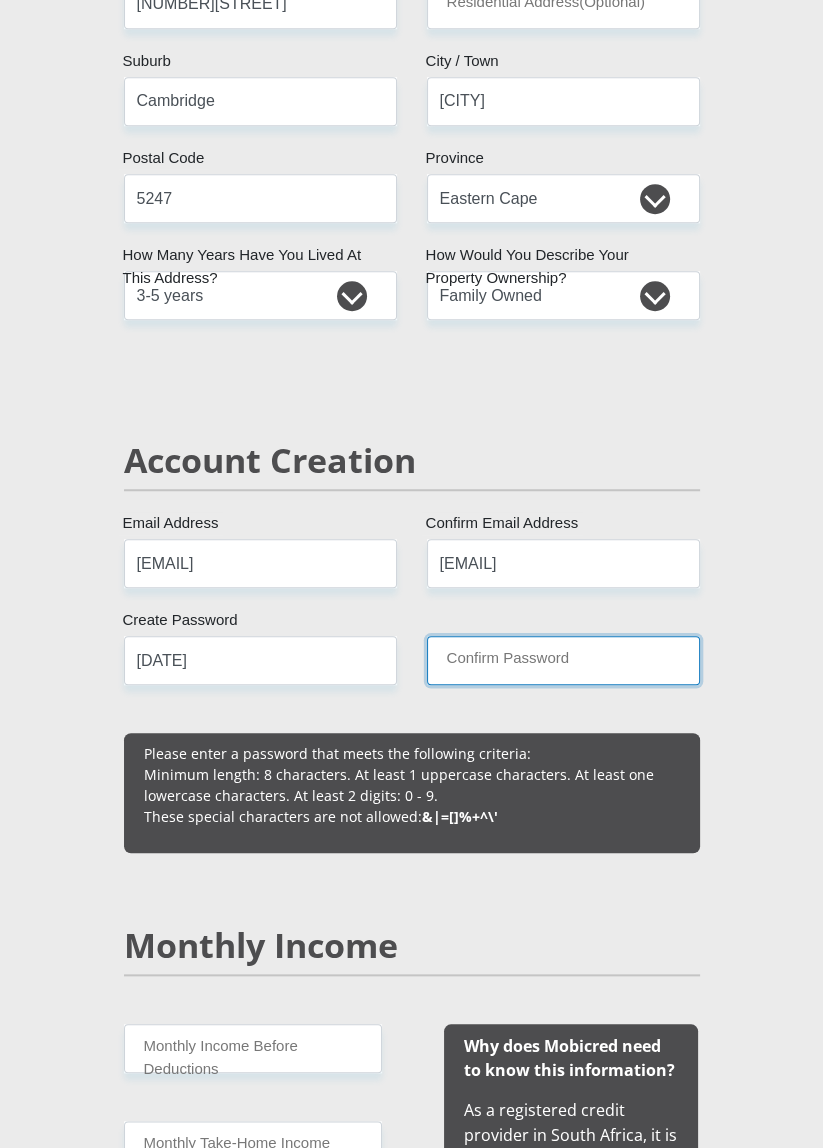 click on "Confirm Password" at bounding box center [563, 660] 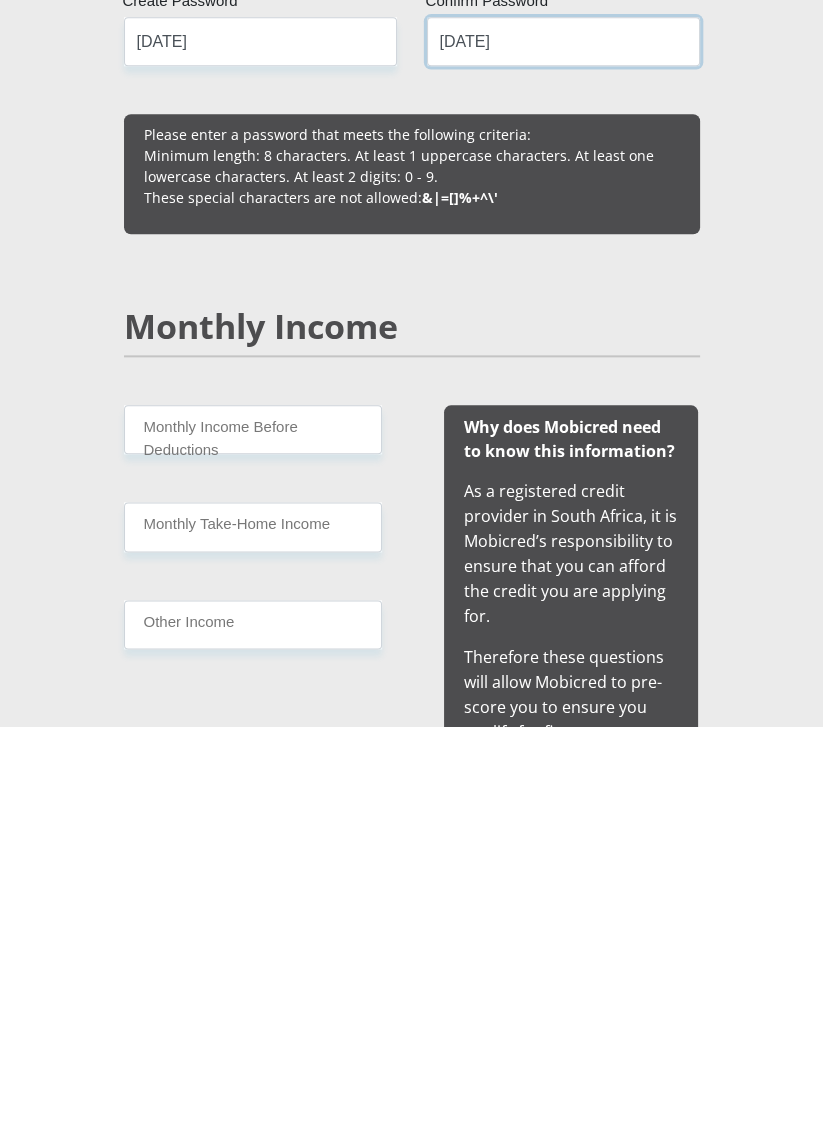 scroll, scrollTop: 1286, scrollLeft: 0, axis: vertical 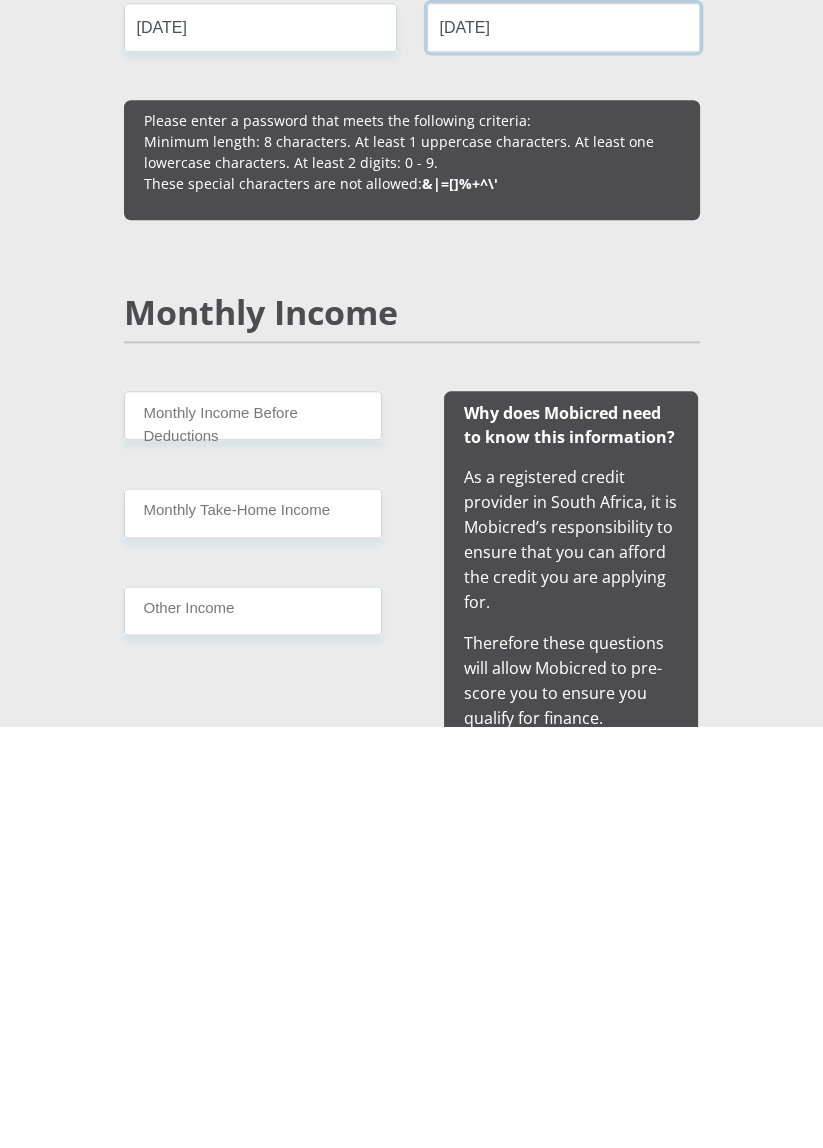 type on "[DATE]" 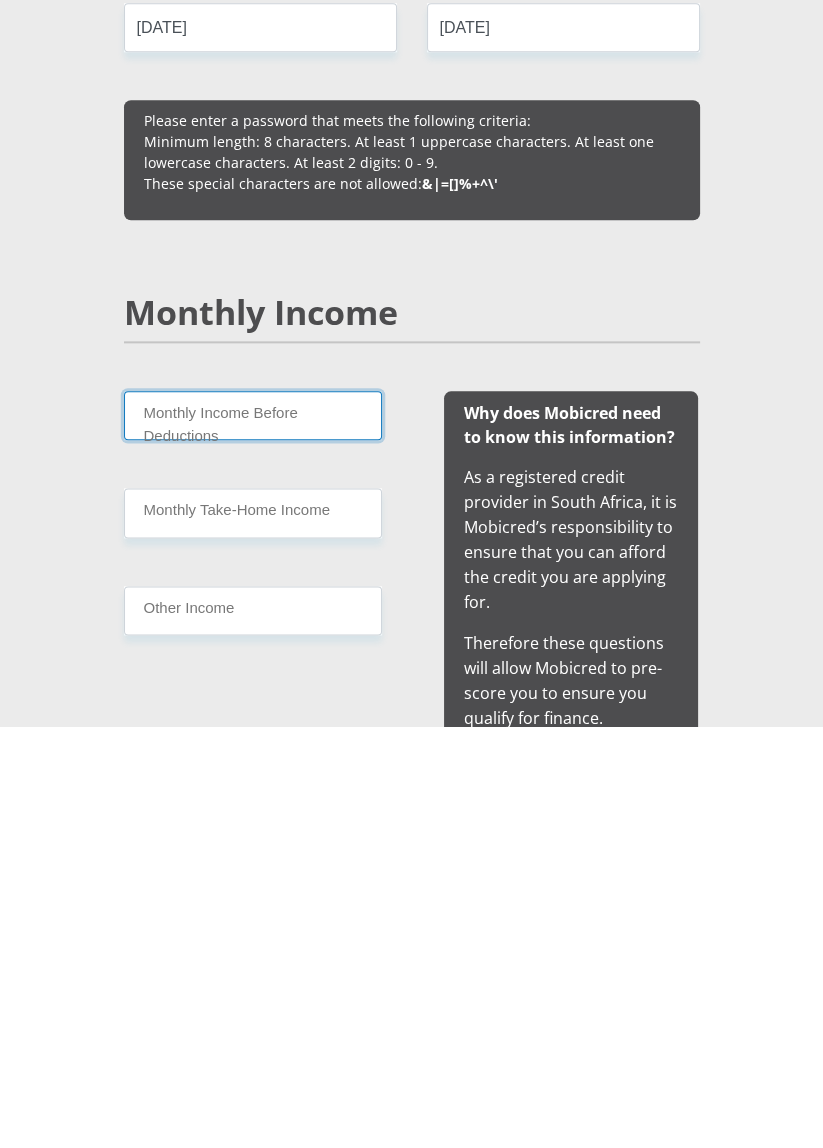 click on "Monthly Income Before Deductions" at bounding box center [253, 836] 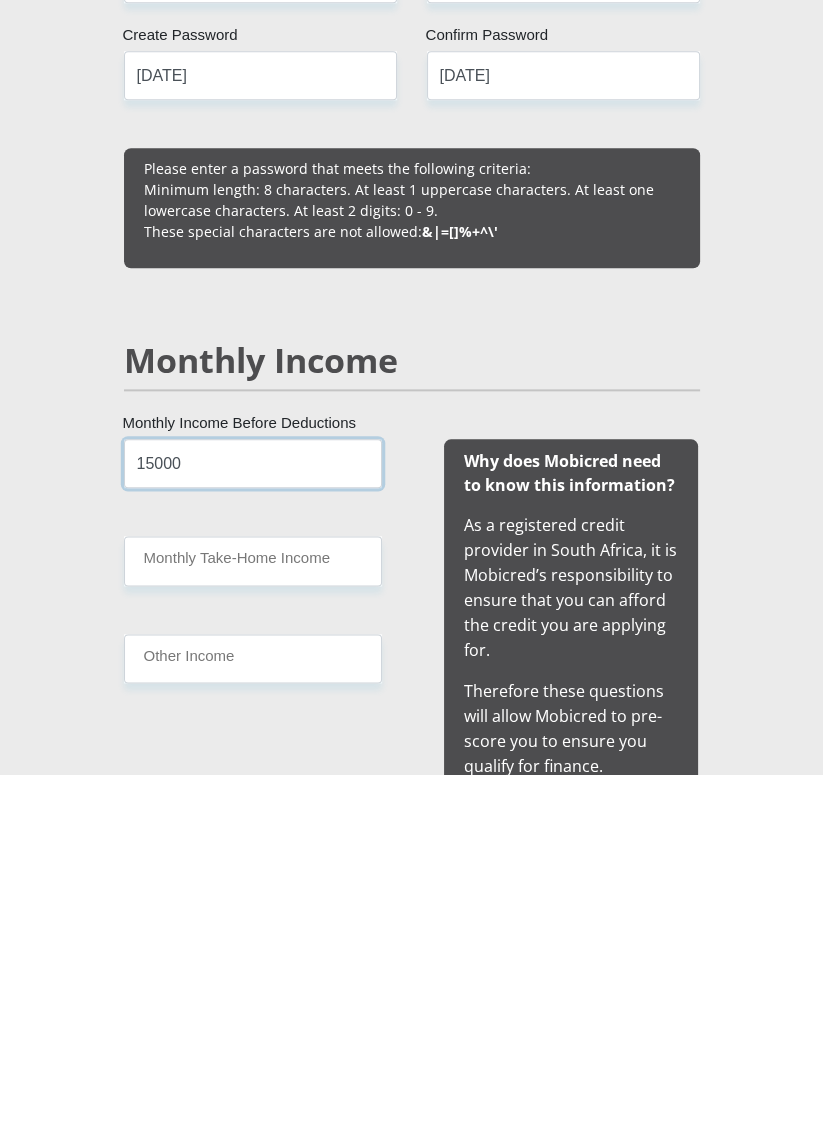 type on "15000" 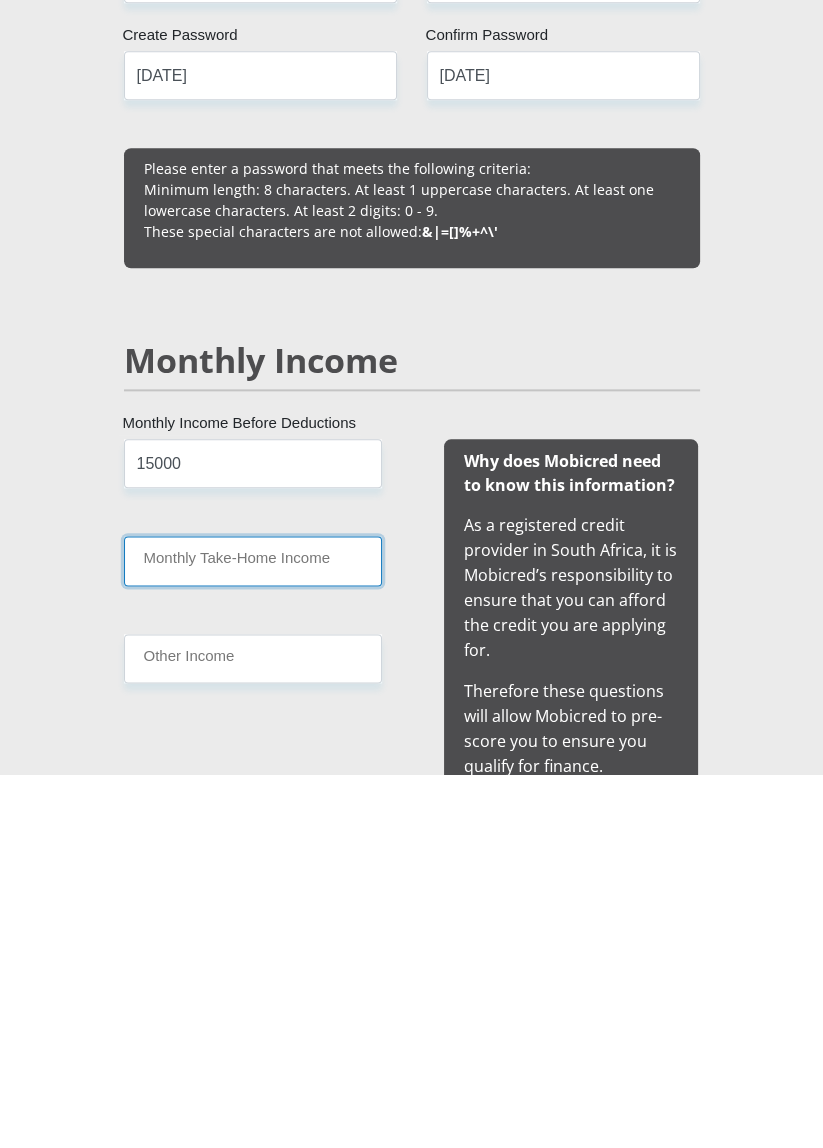 click on "Monthly Take-Home Income" at bounding box center (253, 933) 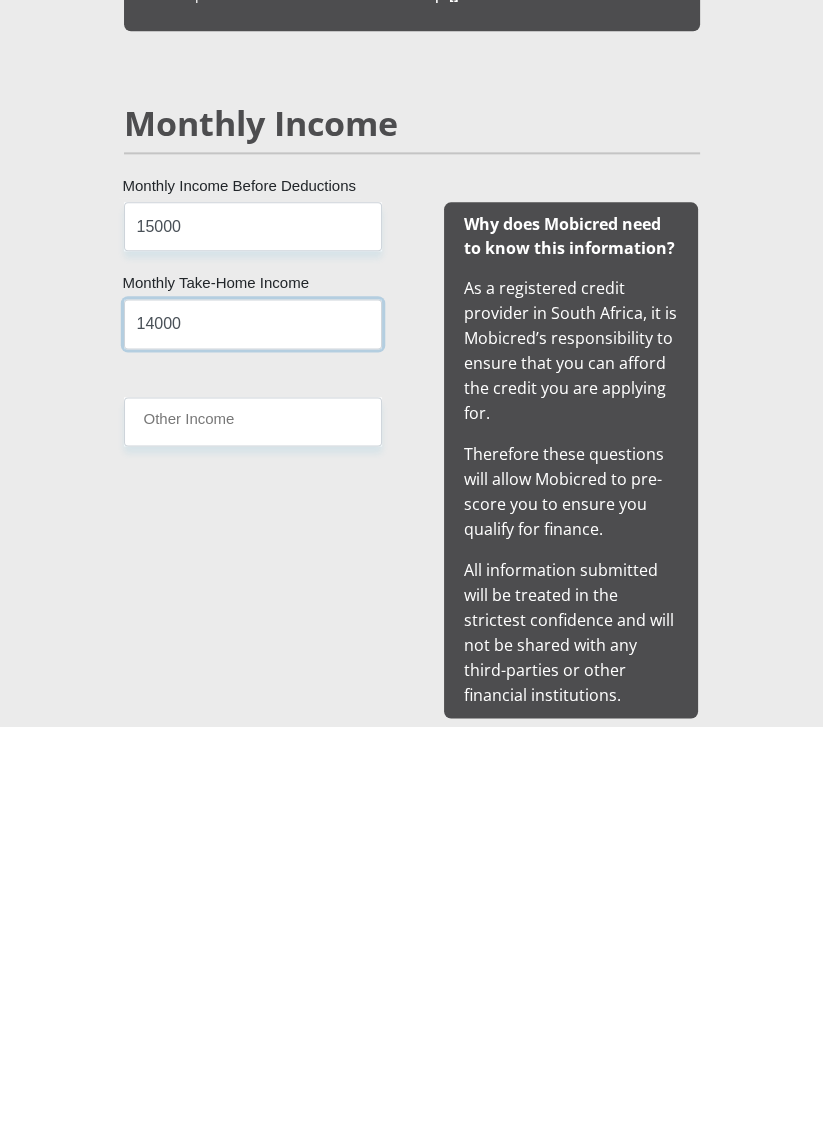 scroll, scrollTop: 1479, scrollLeft: 0, axis: vertical 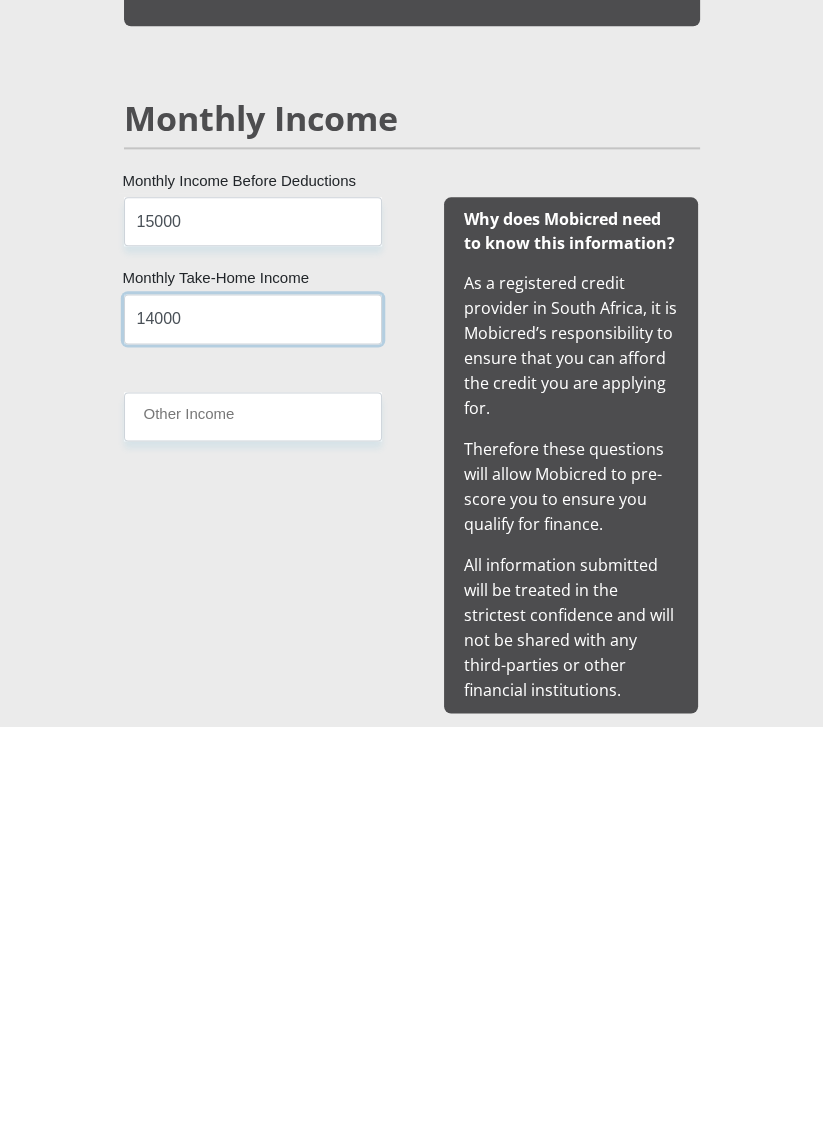 type on "14000" 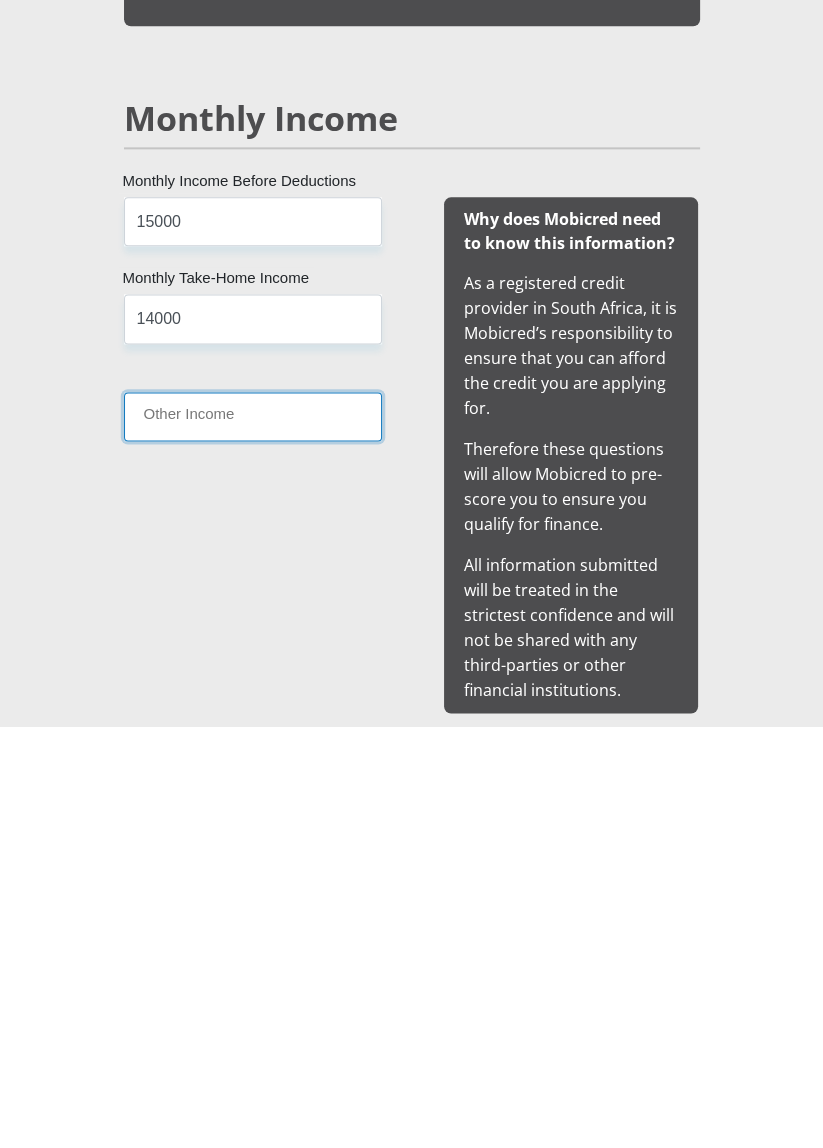 click on "Other Income" at bounding box center [253, 837] 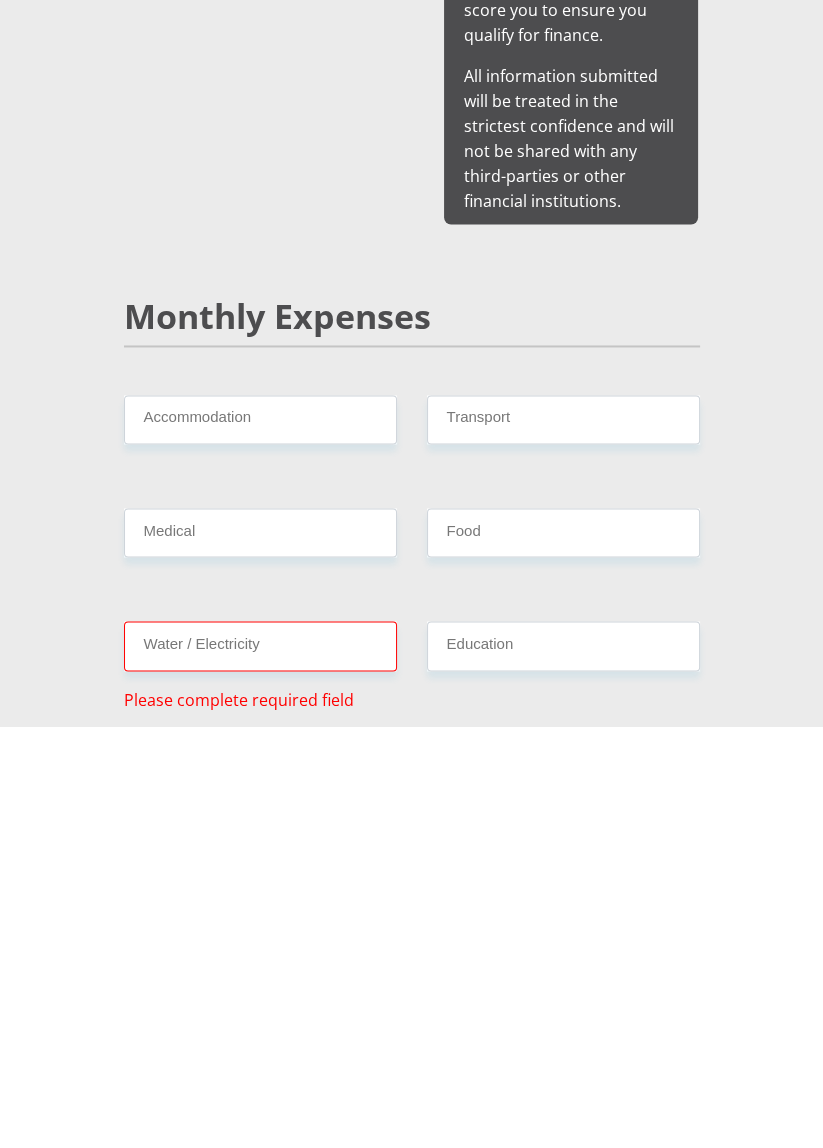 scroll, scrollTop: 1970, scrollLeft: 0, axis: vertical 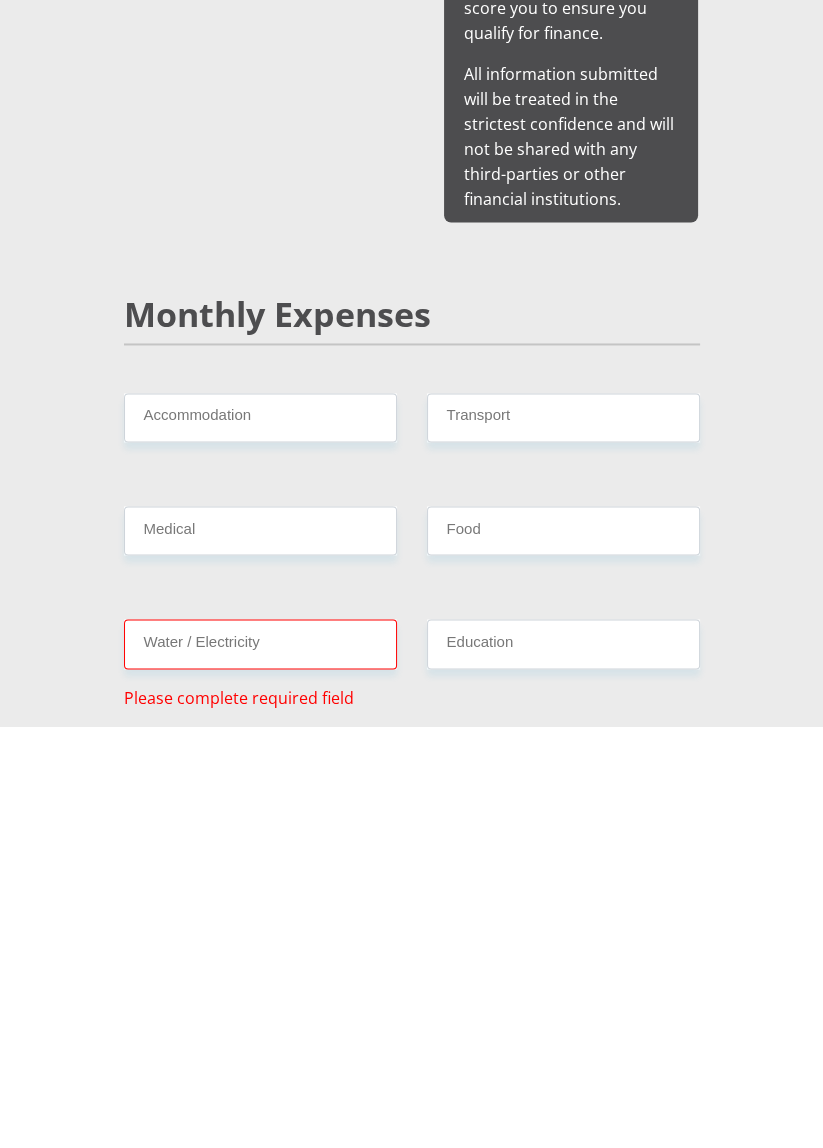 type on "1500" 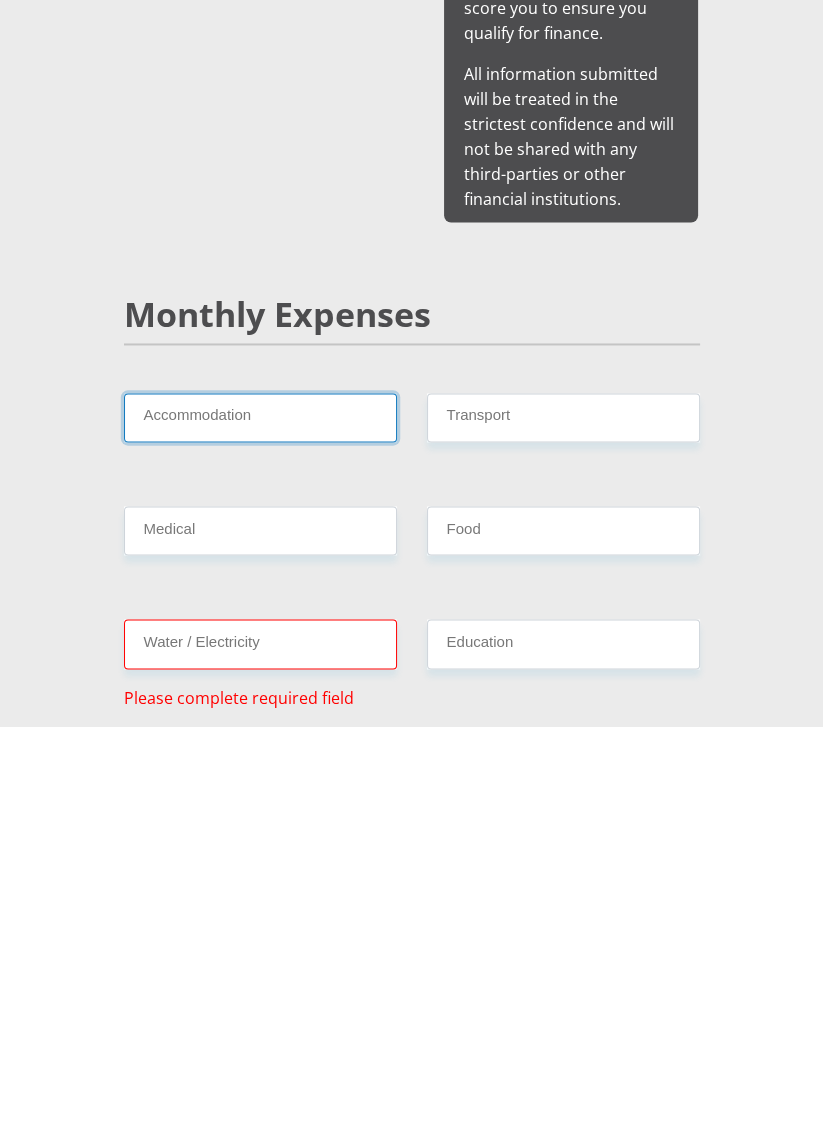 click on "Accommodation" at bounding box center [260, 839] 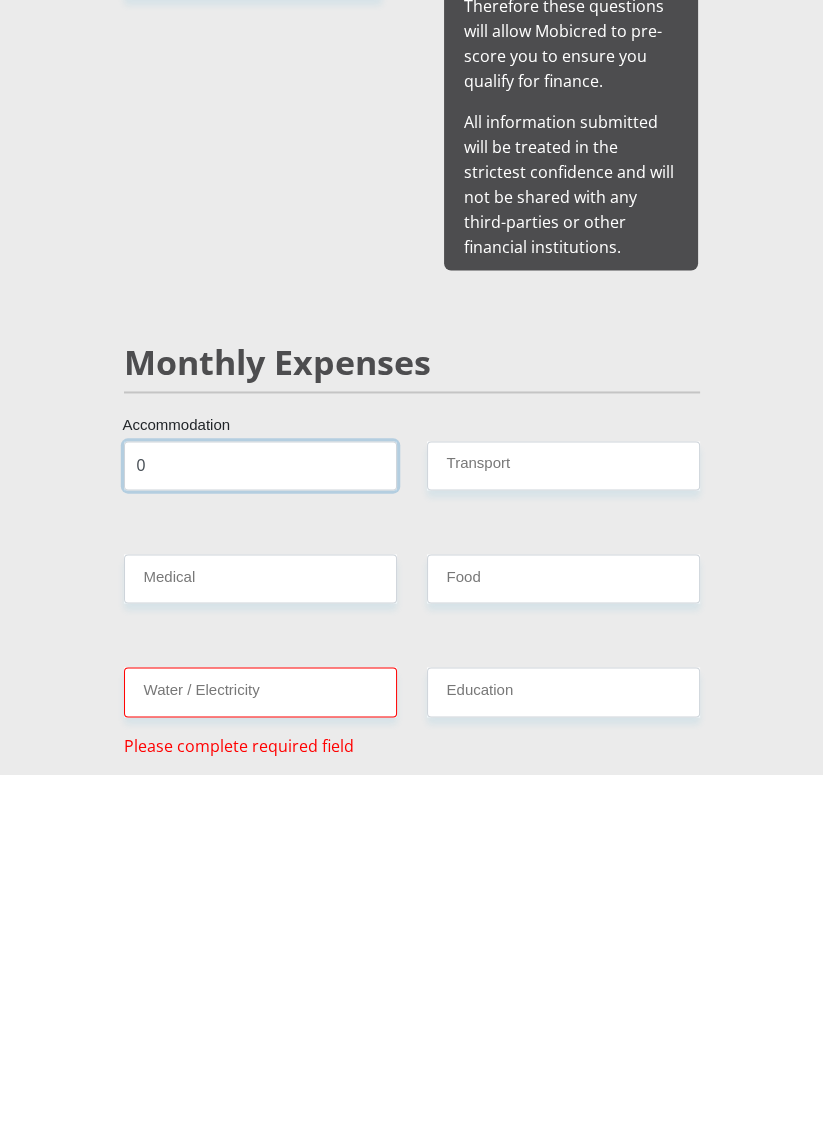 type on "0" 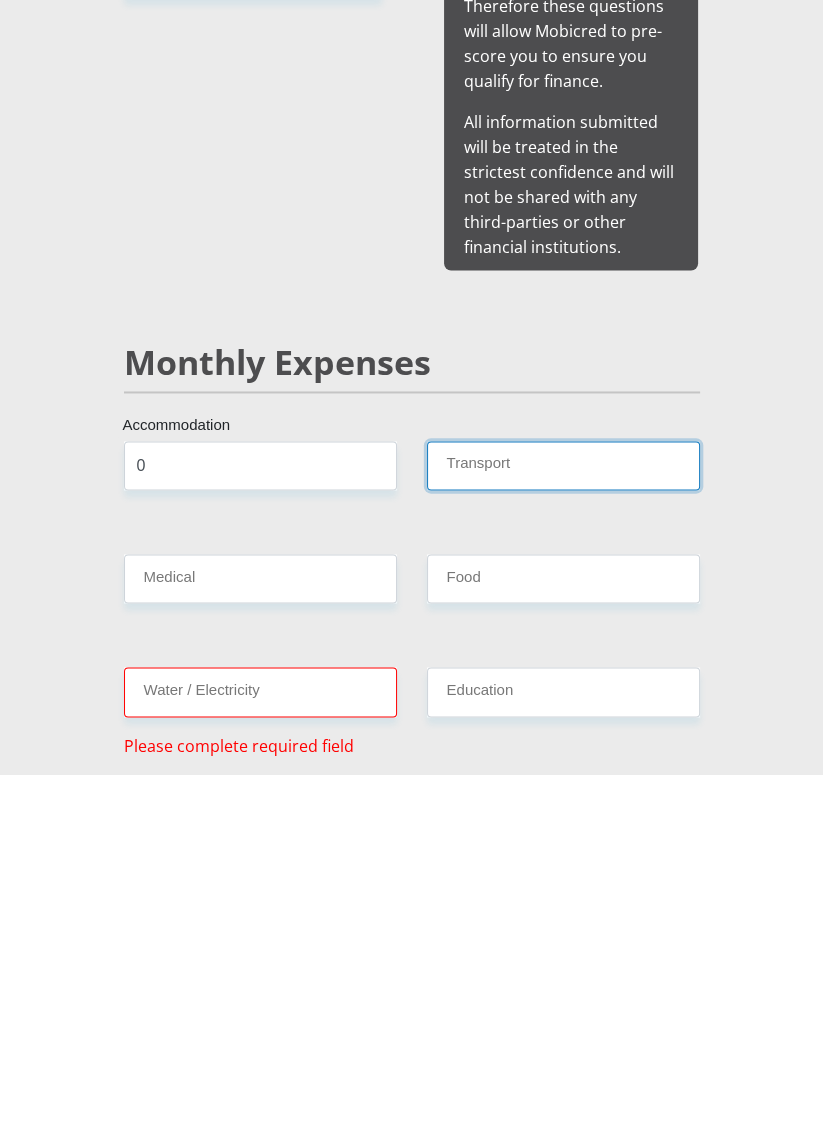 click on "Transport" at bounding box center [563, 839] 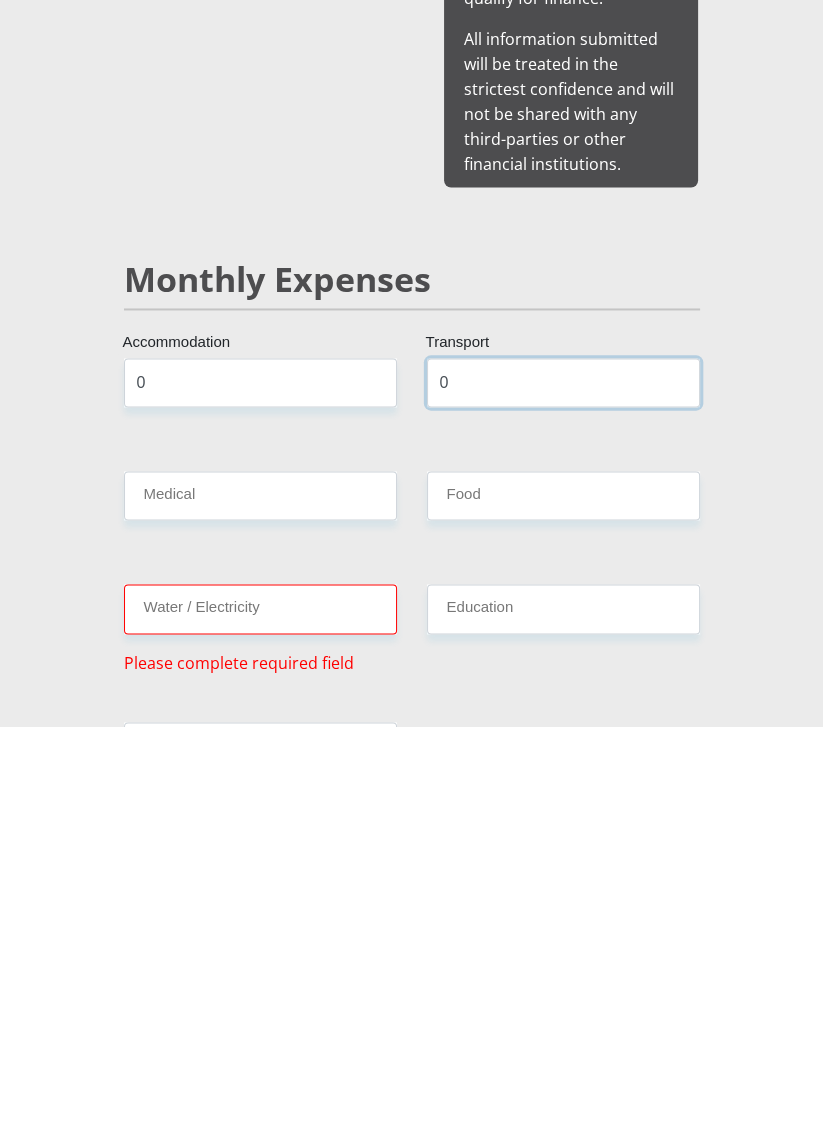 scroll, scrollTop: 2057, scrollLeft: 0, axis: vertical 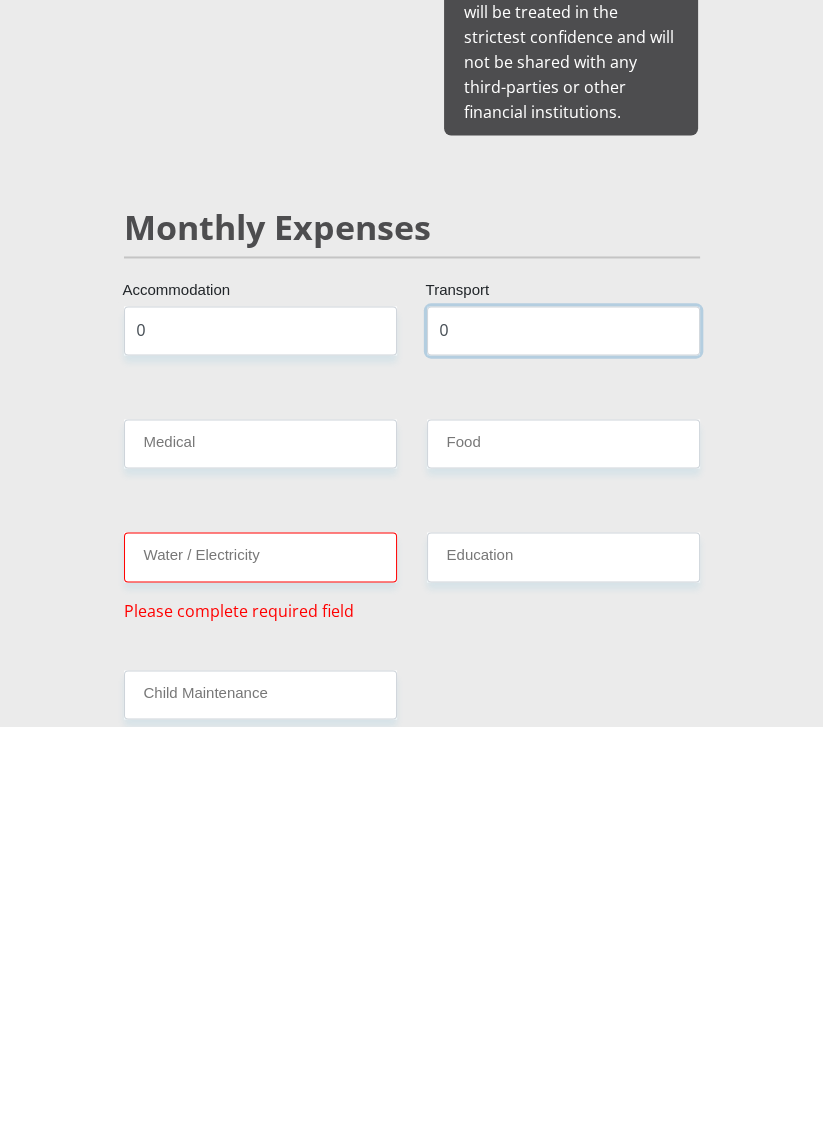 type on "0" 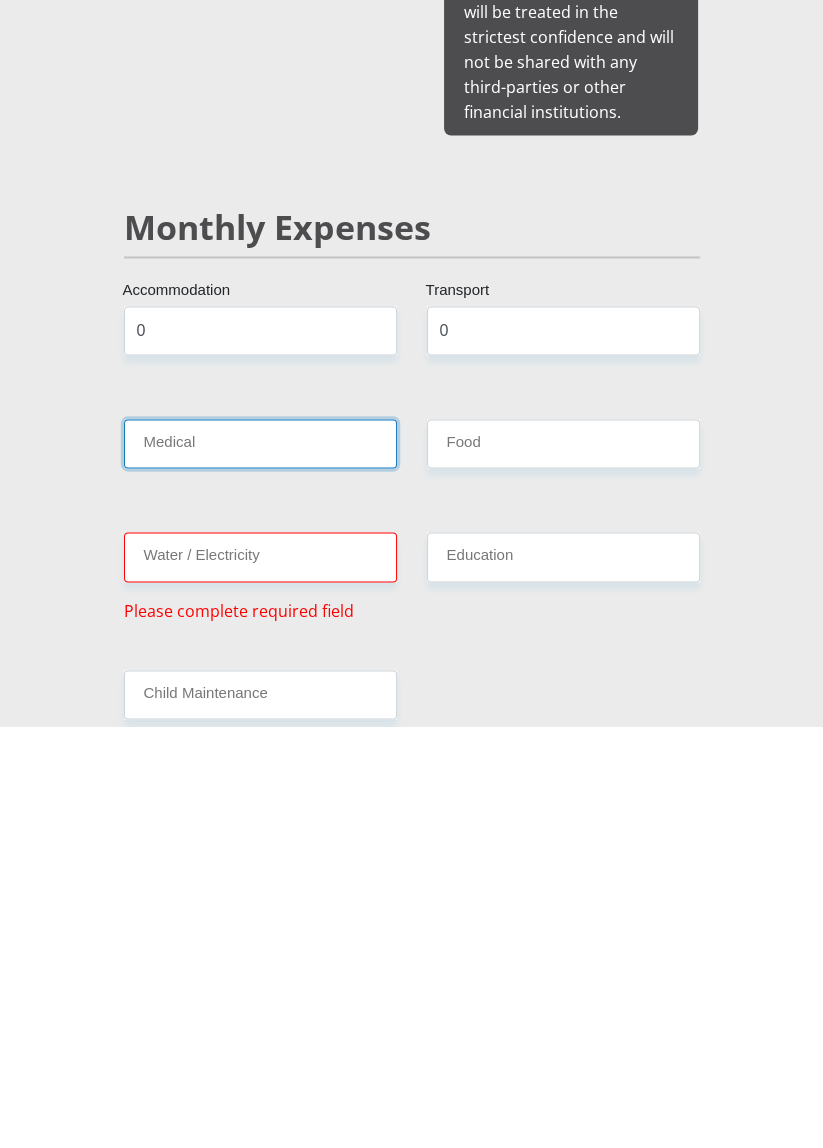 click on "Medical" at bounding box center (260, 865) 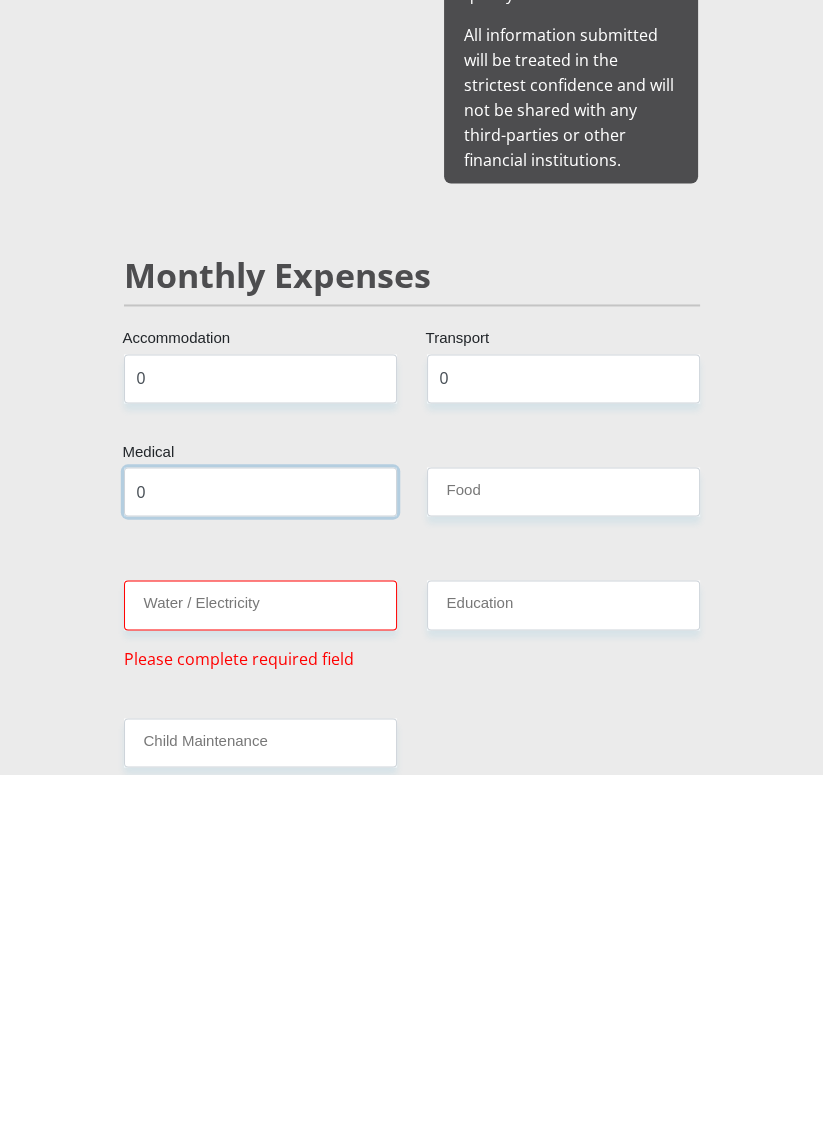 type on "0" 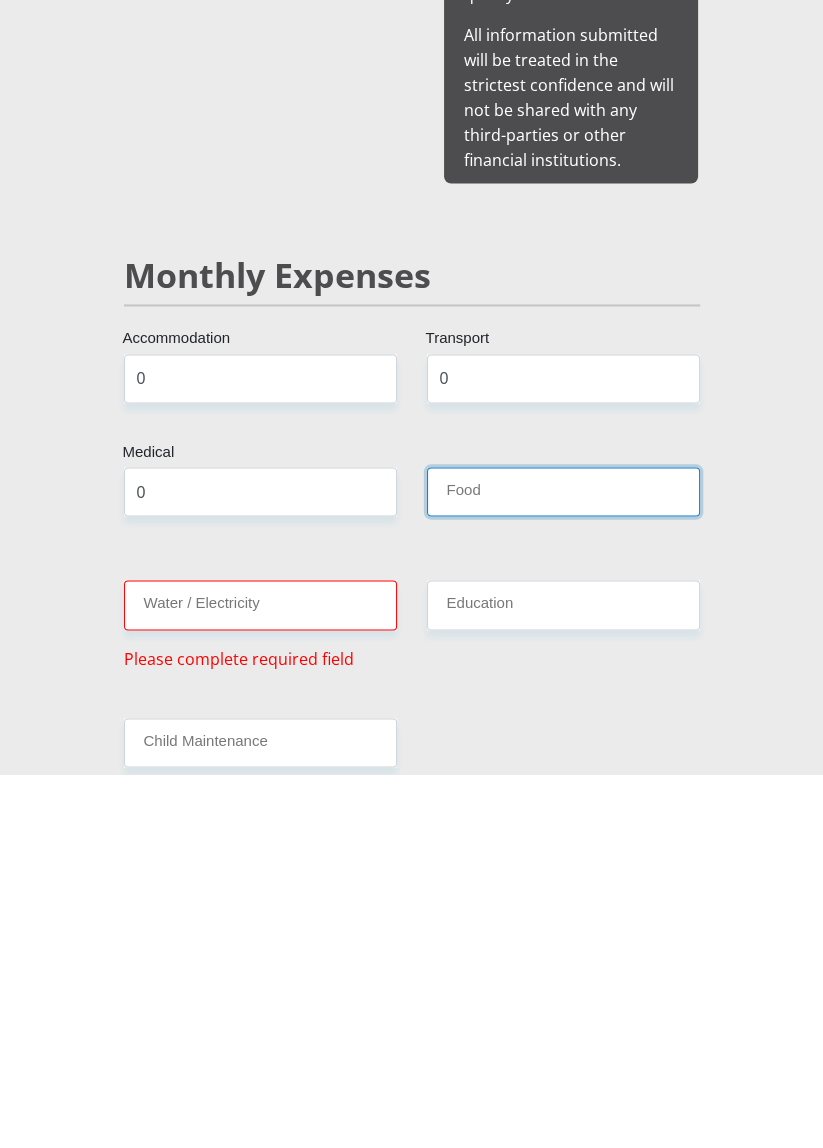 click on "Food" at bounding box center (563, 865) 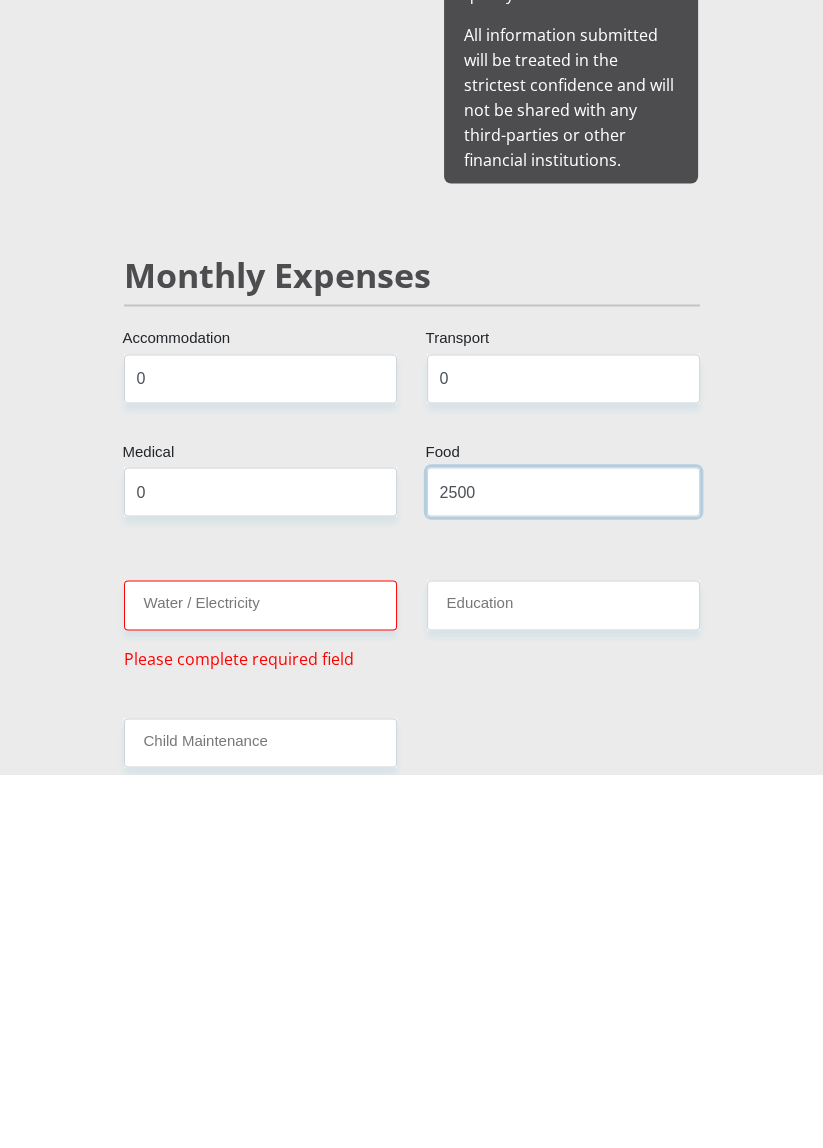 type on "2500" 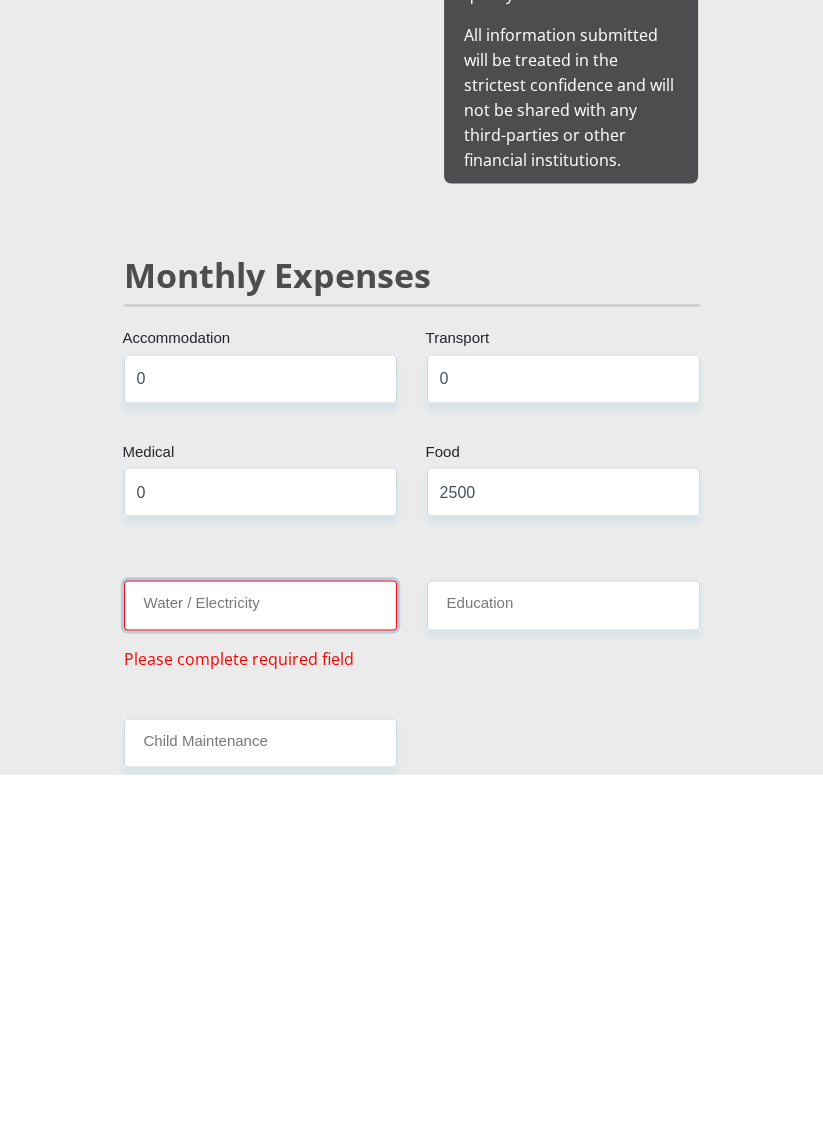 click on "Water / Electricity" at bounding box center (260, 978) 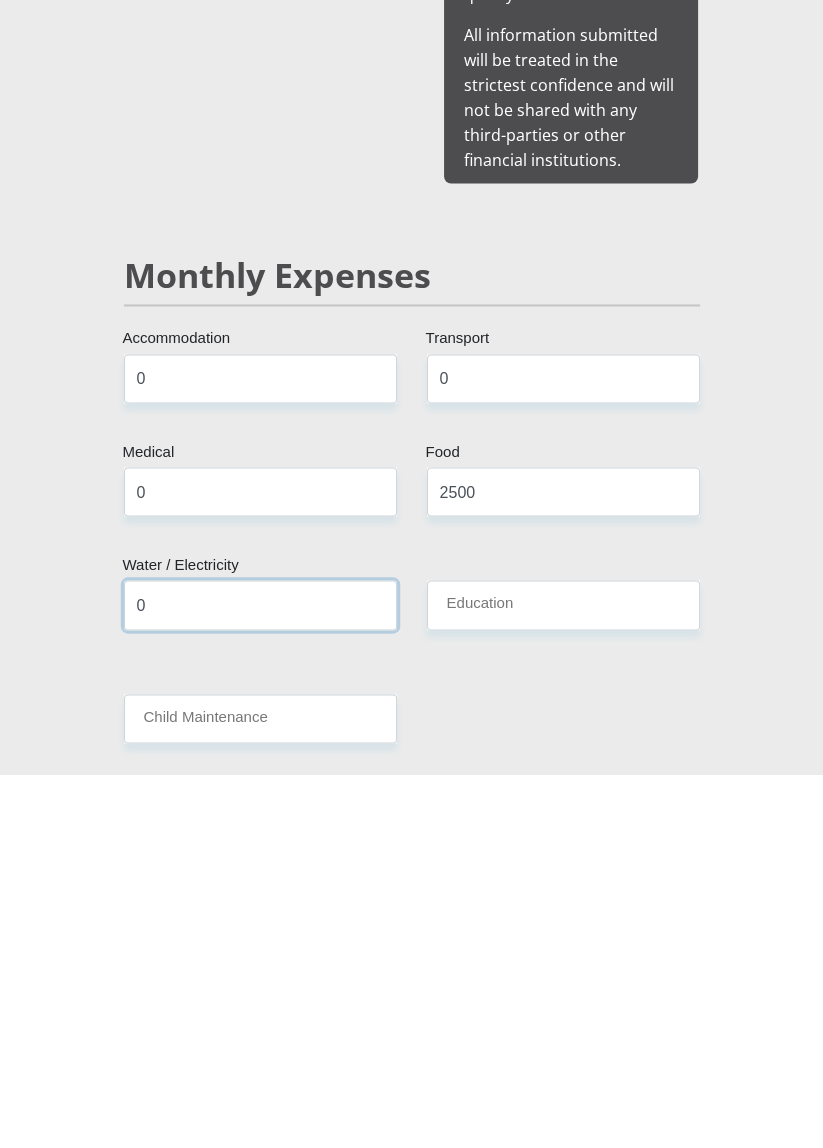 type on "0" 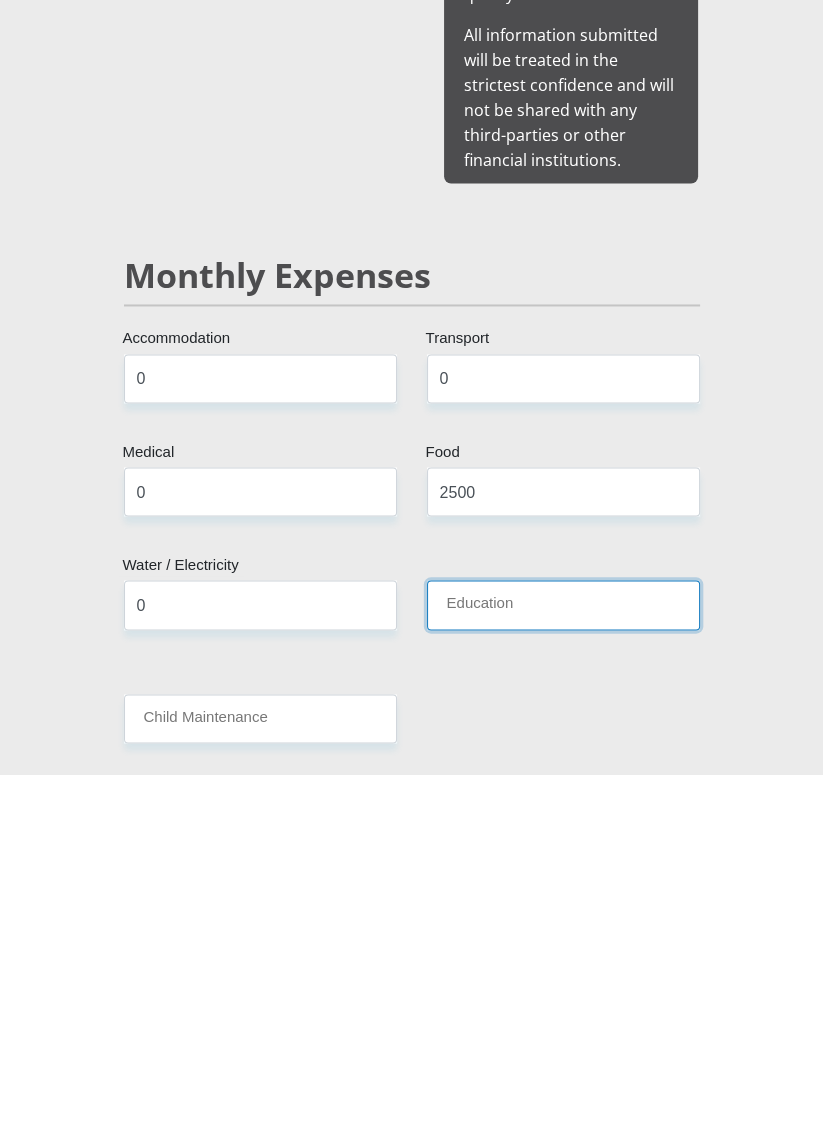 click on "Education" at bounding box center [563, 978] 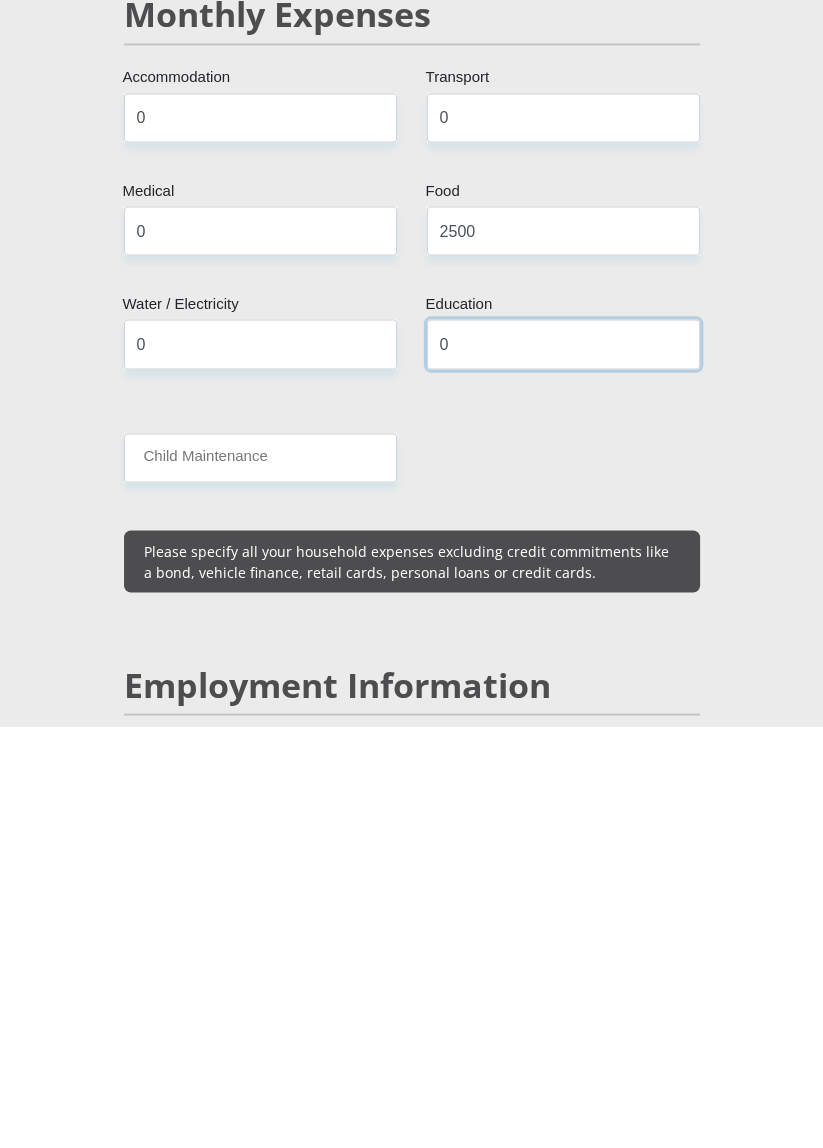 scroll, scrollTop: 2298, scrollLeft: 0, axis: vertical 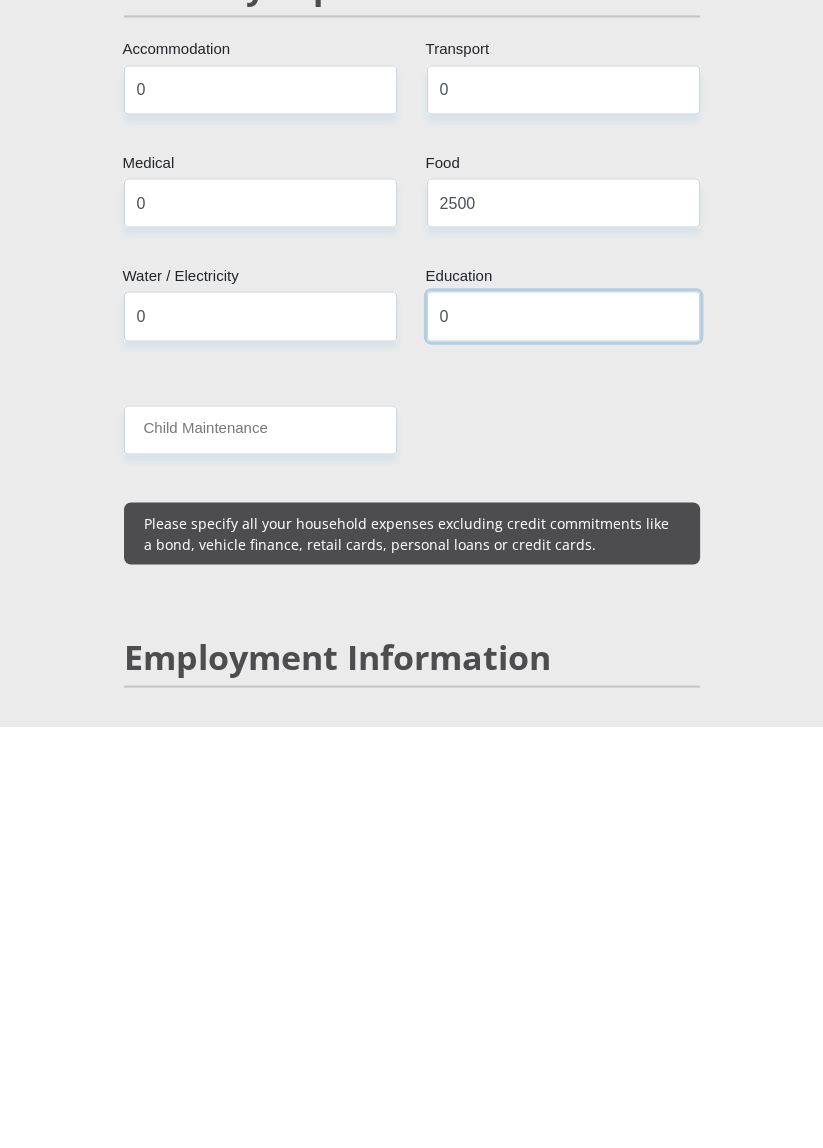 type on "0" 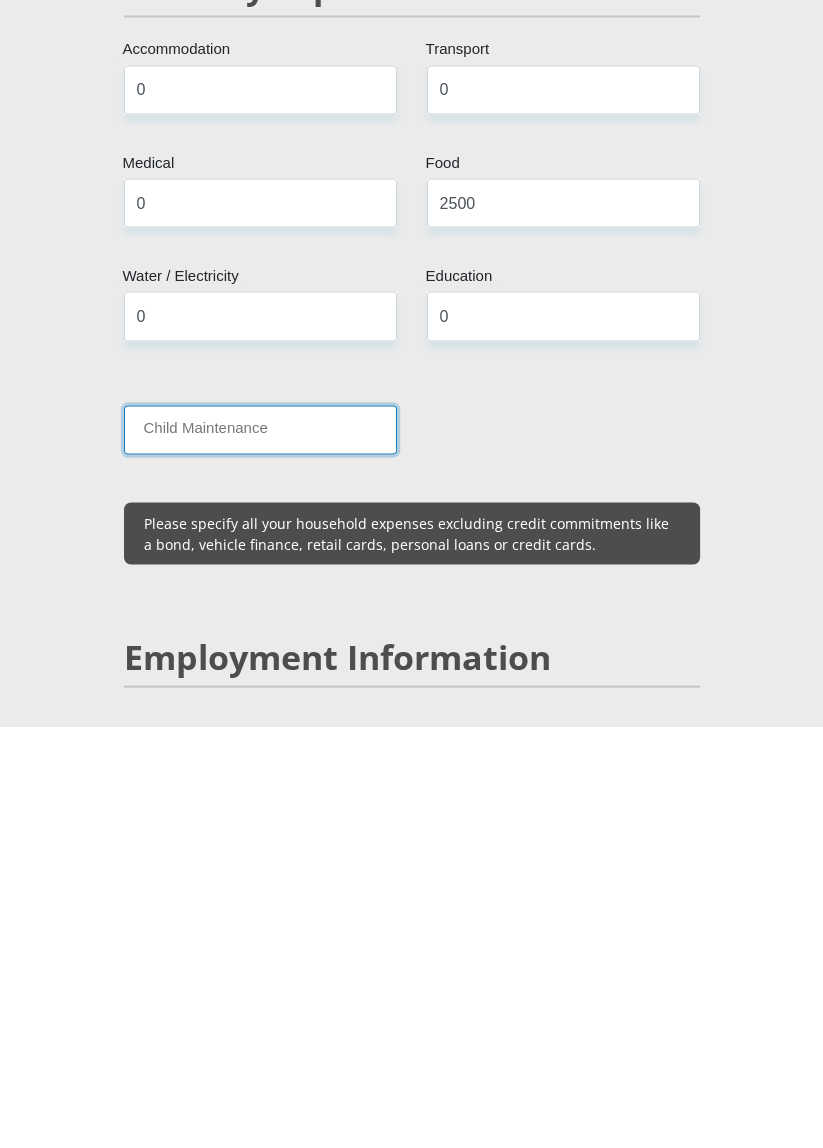 click on "Child Maintenance" at bounding box center [260, 851] 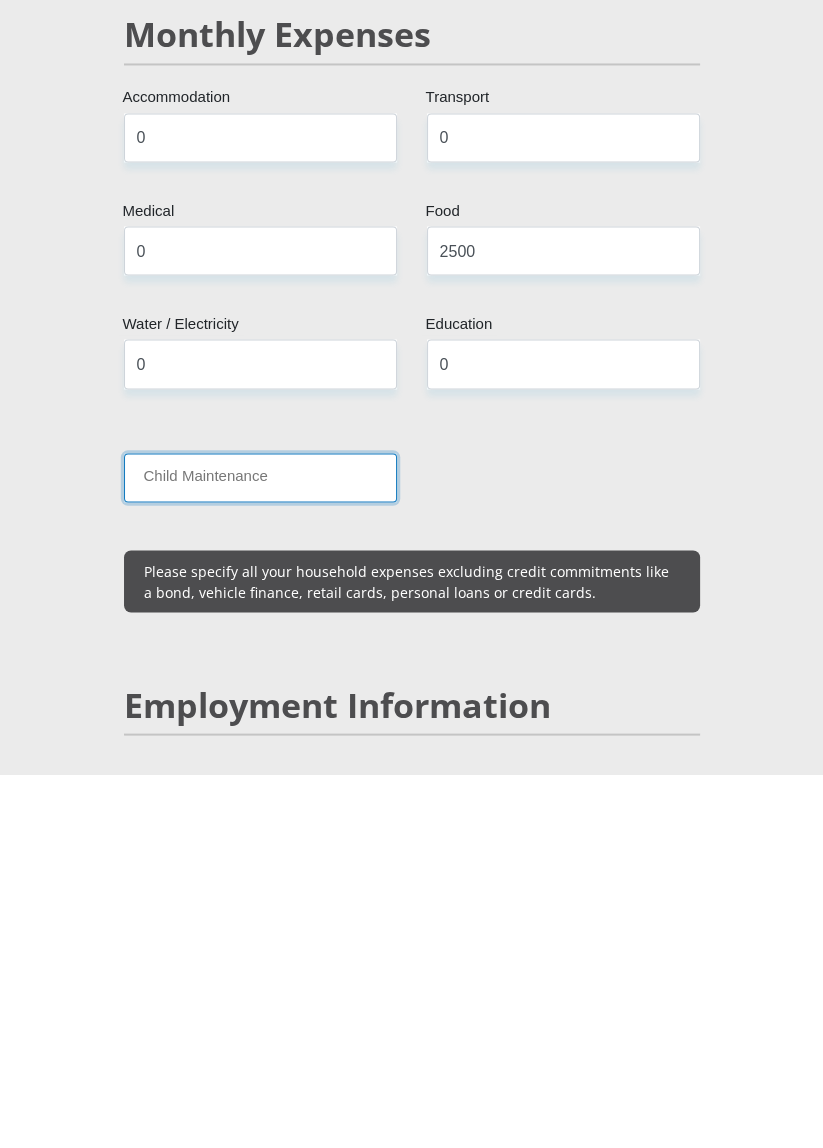 type on "2" 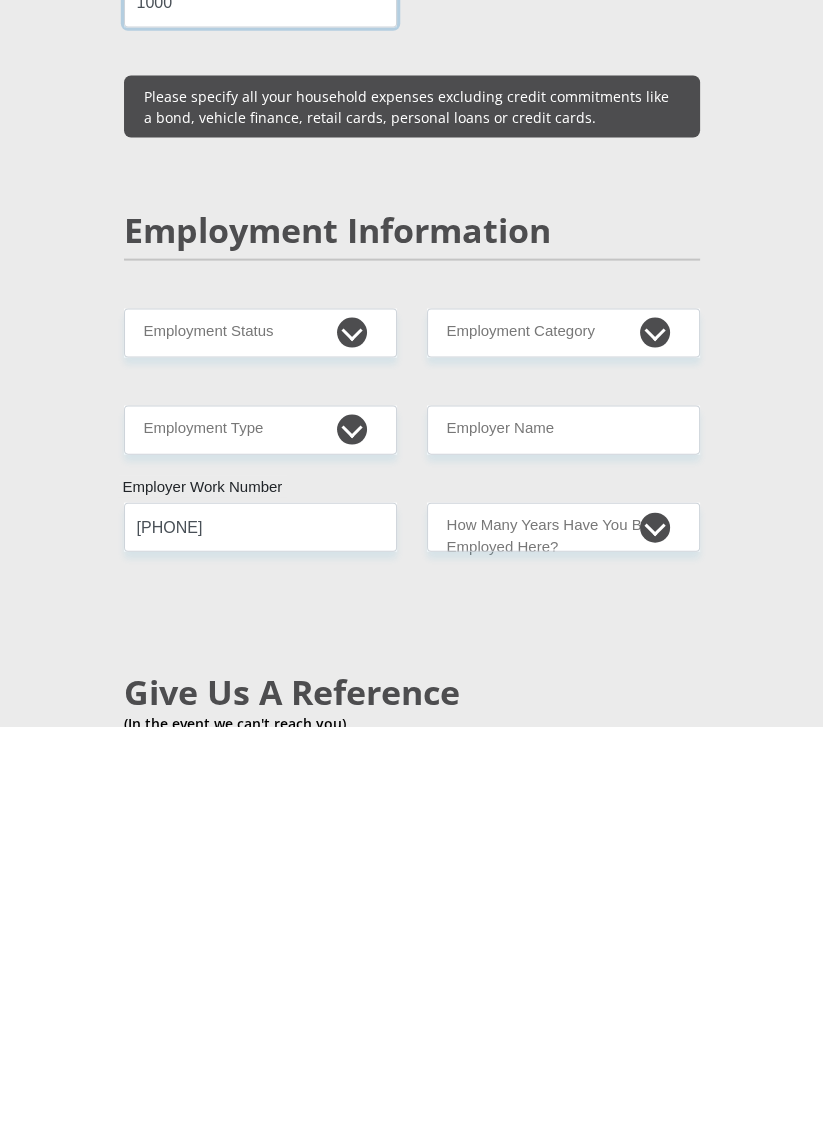 type on "1000" 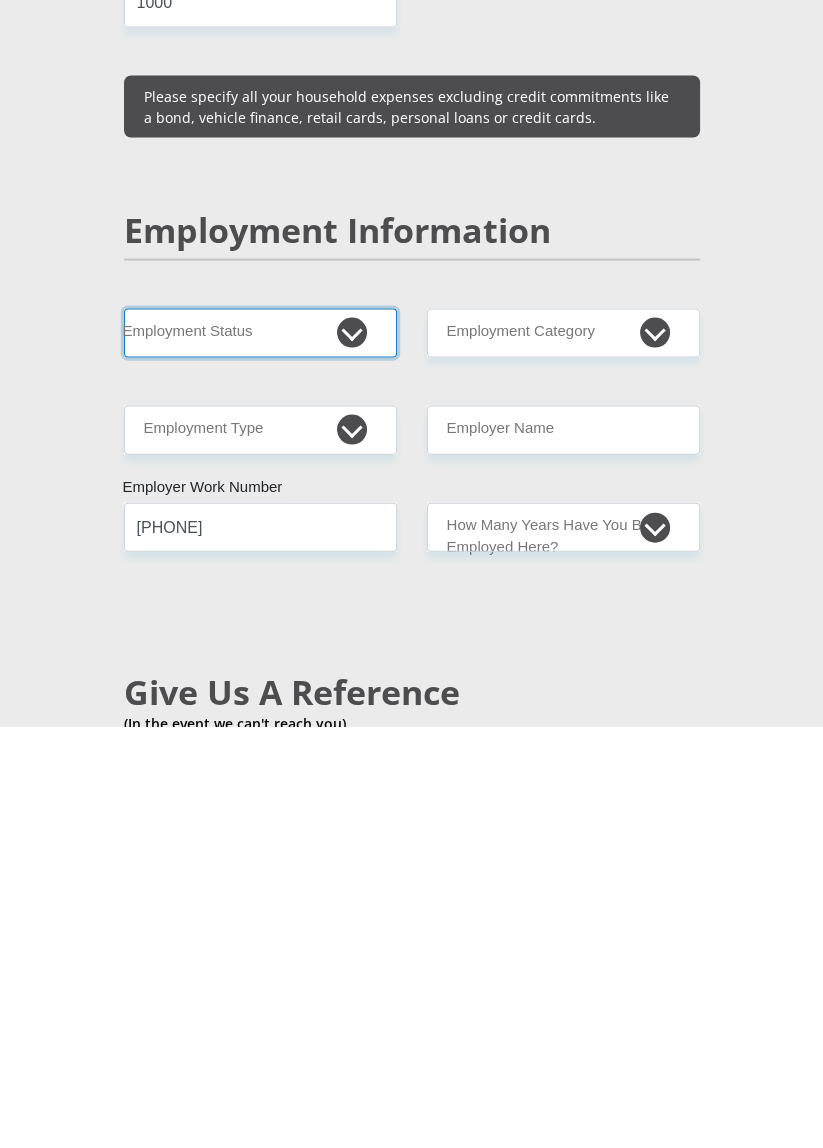 click on "Permanent/Full-time
Part-time/Casual
Contract Worker
Self-Employed
Housewife
Retired
Student
Medically Boarded
Disability
Unemployed" at bounding box center (260, 754) 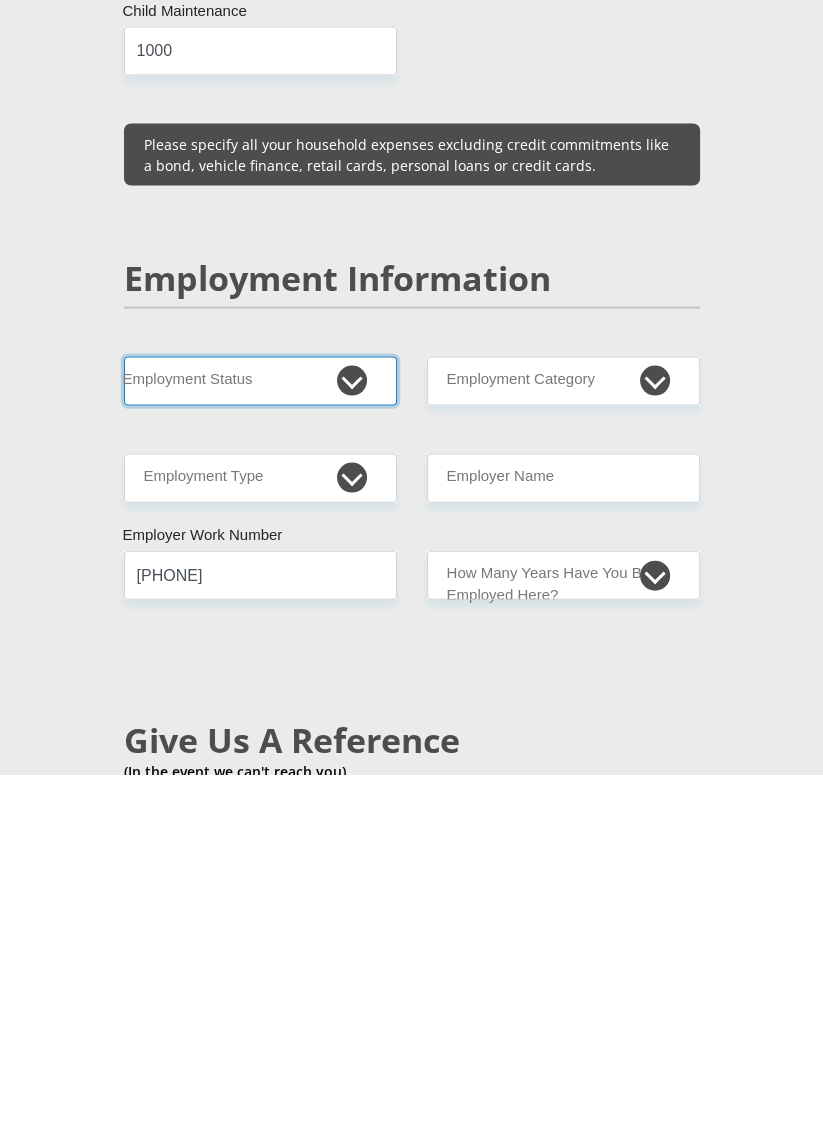 scroll, scrollTop: 2725, scrollLeft: 0, axis: vertical 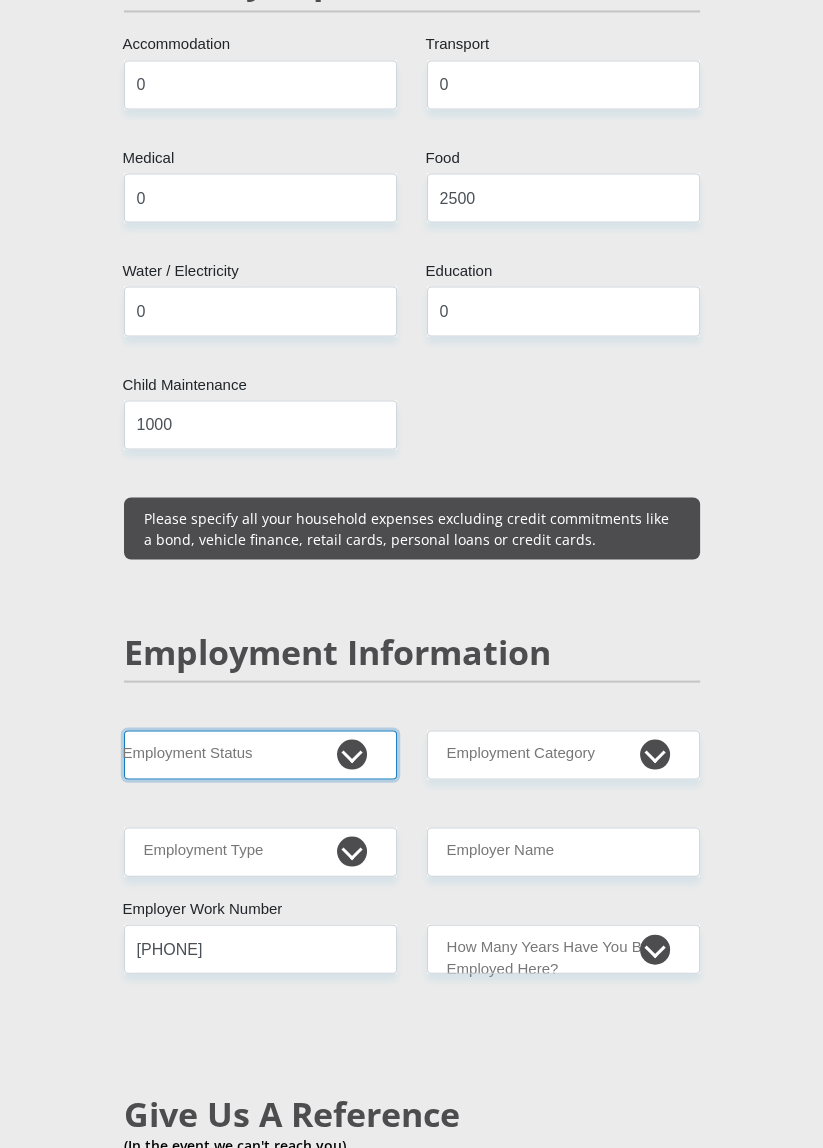 select on "5" 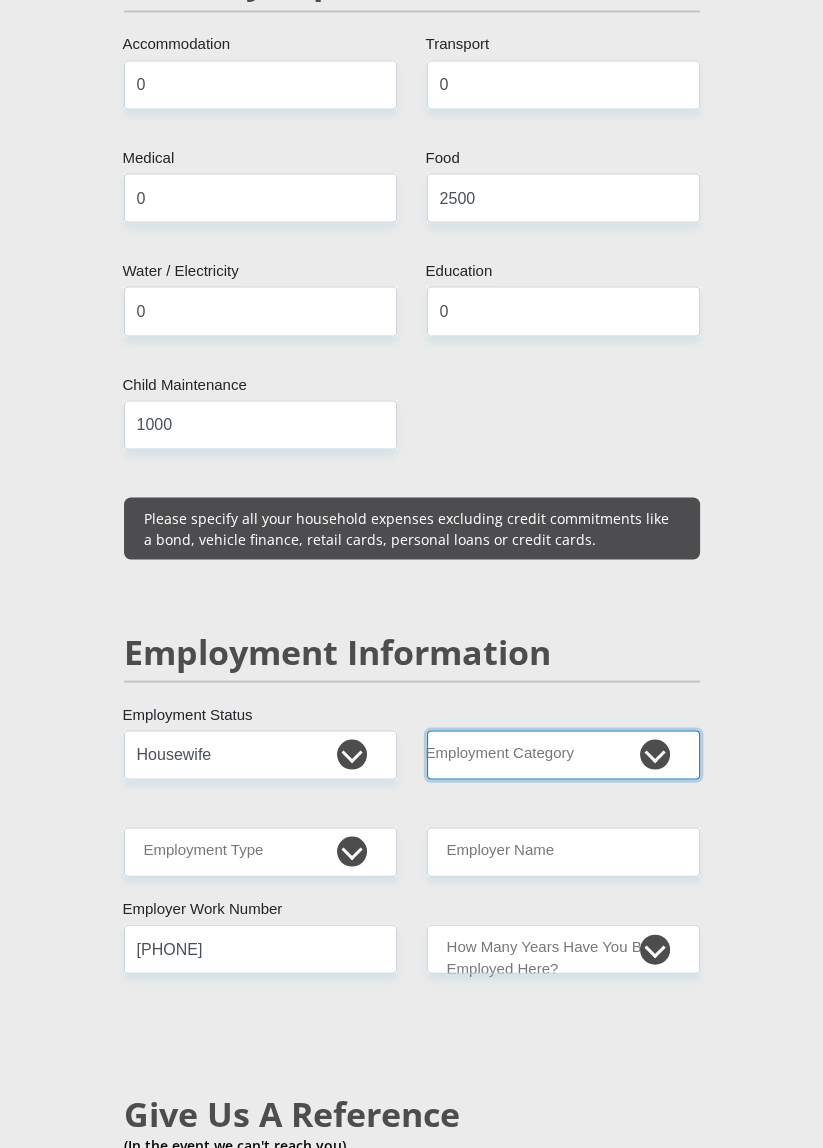 click on "AGRICULTURE
ALCOHOL & TOBACCO
CONSTRUCTION MATERIALS
METALLURGY
EQUIPMENT FOR RENEWABLE ENERGY
SPECIALIZED CONTRACTORS
CAR
GAMING (INCL. INTERNET
OTHER WHOLESALE
UNLICENSED PHARMACEUTICALS
CURRENCY EXCHANGE HOUSES
OTHER FINANCIAL INSTITUTIONS & INSURANCE
REAL ESTATE AGENTS
OIL & GAS
OTHER MATERIALS (E.G. IRON ORE)
PRECIOUS STONES & PRECIOUS METALS
POLITICAL ORGANIZATIONS
RELIGIOUS ORGANIZATIONS(NOT SECTS)
ACTI. HAVING BUSINESS DEAL WITH PUBLIC ADMINISTRATION
LAUNDROMATS" at bounding box center [563, 754] 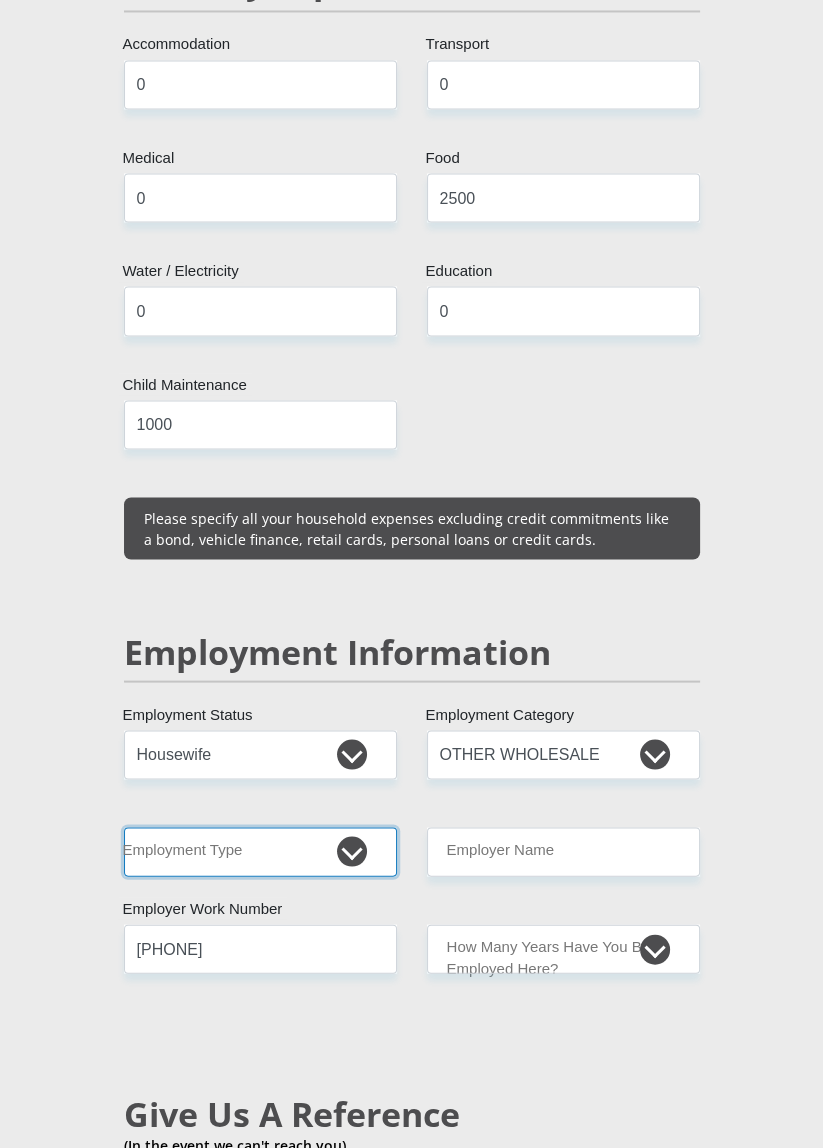 click on "College/Lecturer
Craft Seller
Creative
Driver
Executive
Farmer
Forces - Non Commissioned
Forces - Officer
Hawker
Housewife
Labourer
Licenced Professional
Manager
Miner
Non Licenced Professional
Office Staff/Clerk
Outside Worker
Pensioner
Permanent Teacher
Production/Manufacturing
Sales
Self-Employed
Semi-Professional Worker
Service Industry  Social Worker  Student" at bounding box center (260, 851) 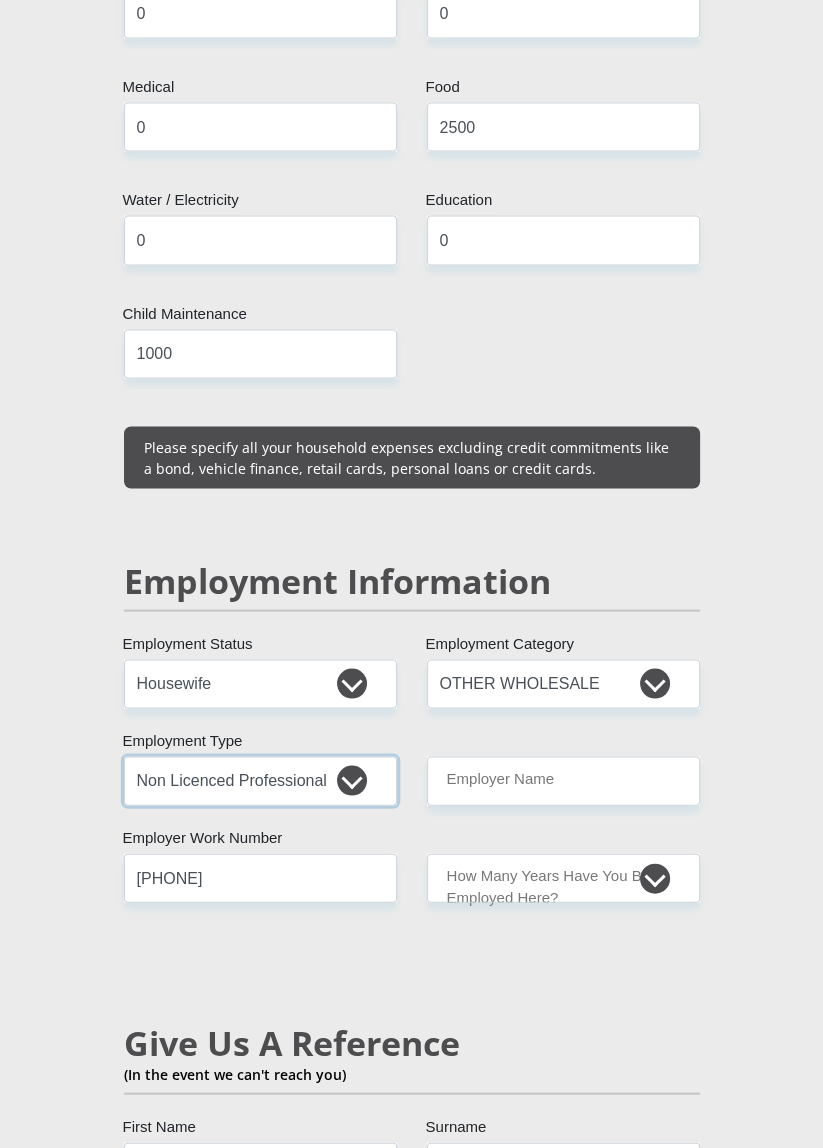 scroll, scrollTop: 2799, scrollLeft: 0, axis: vertical 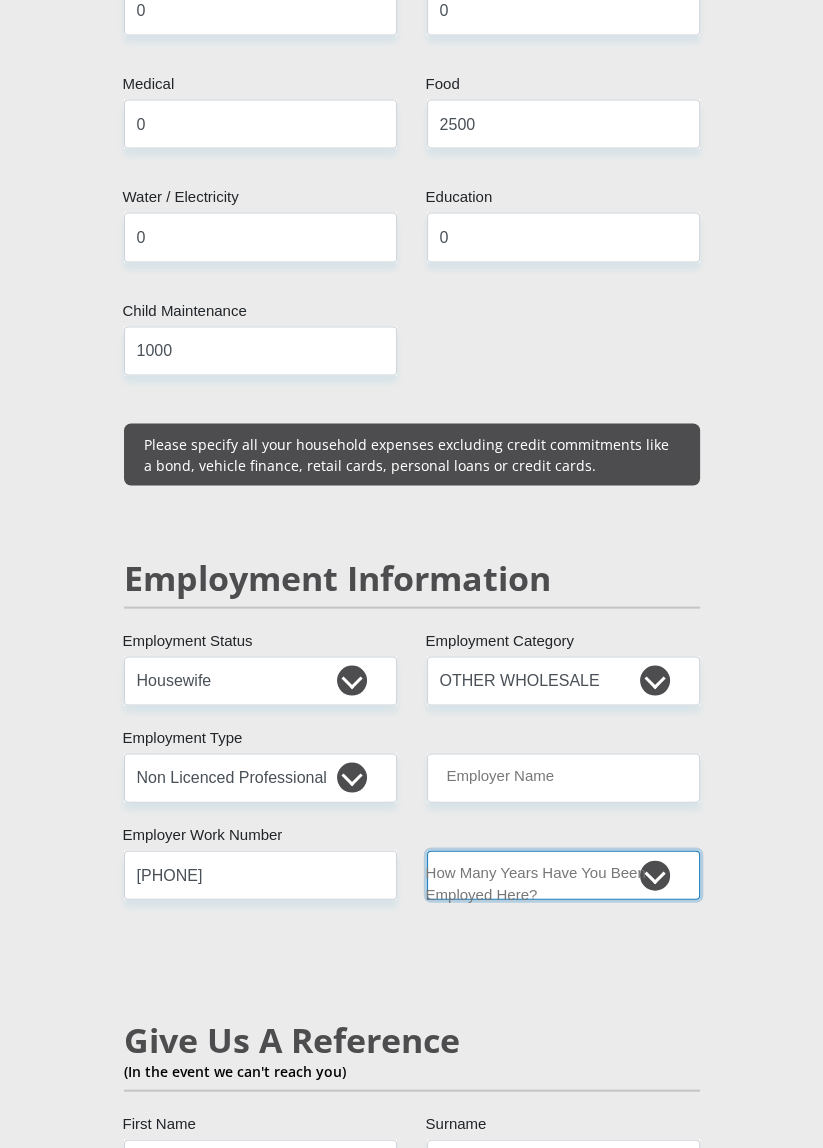 click on "less than 1 year
1-3 years
3-5 years
5+ years" at bounding box center (563, 874) 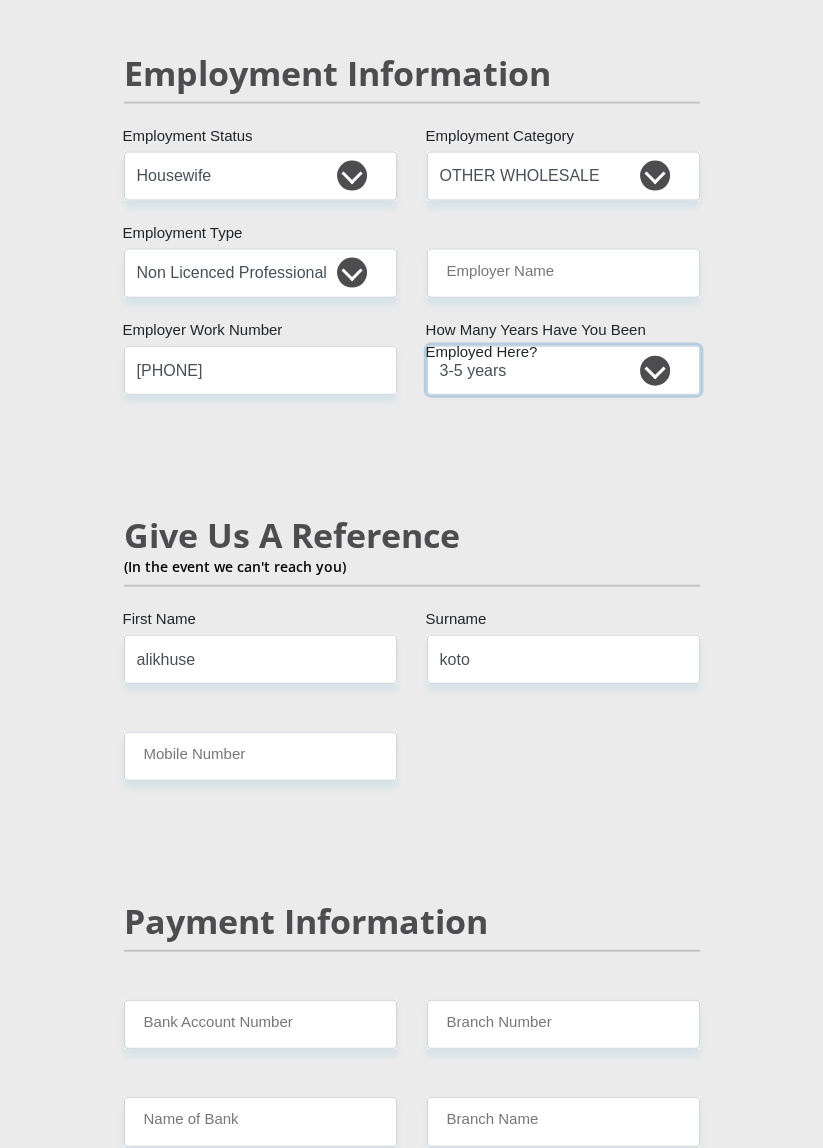 scroll, scrollTop: 3300, scrollLeft: 0, axis: vertical 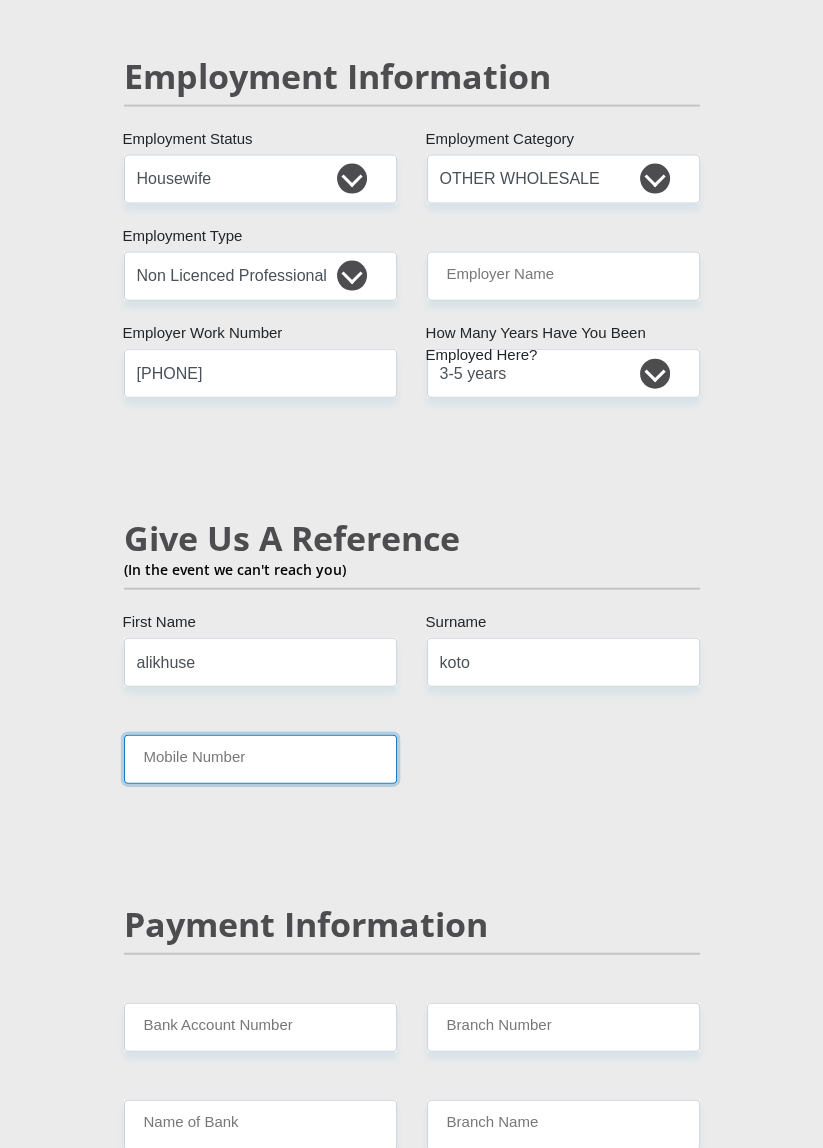 click on "Mobile Number" at bounding box center (260, 759) 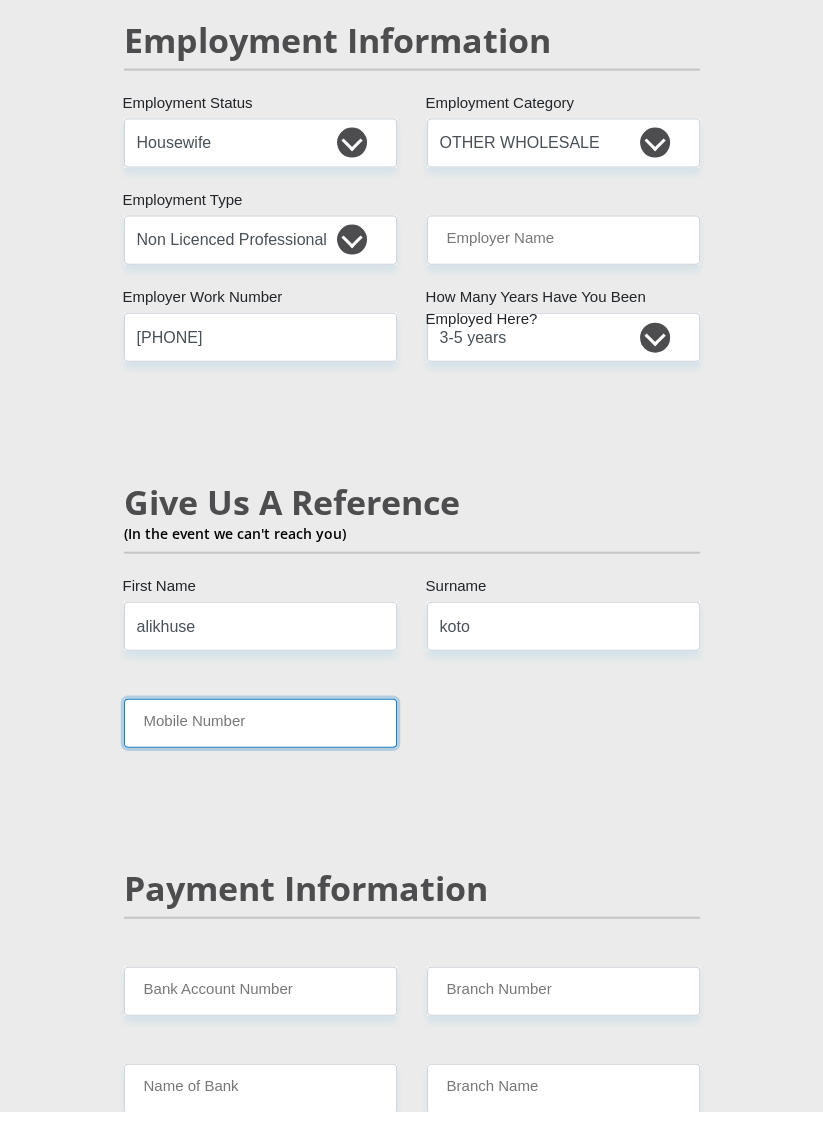 scroll, scrollTop: 3305, scrollLeft: 0, axis: vertical 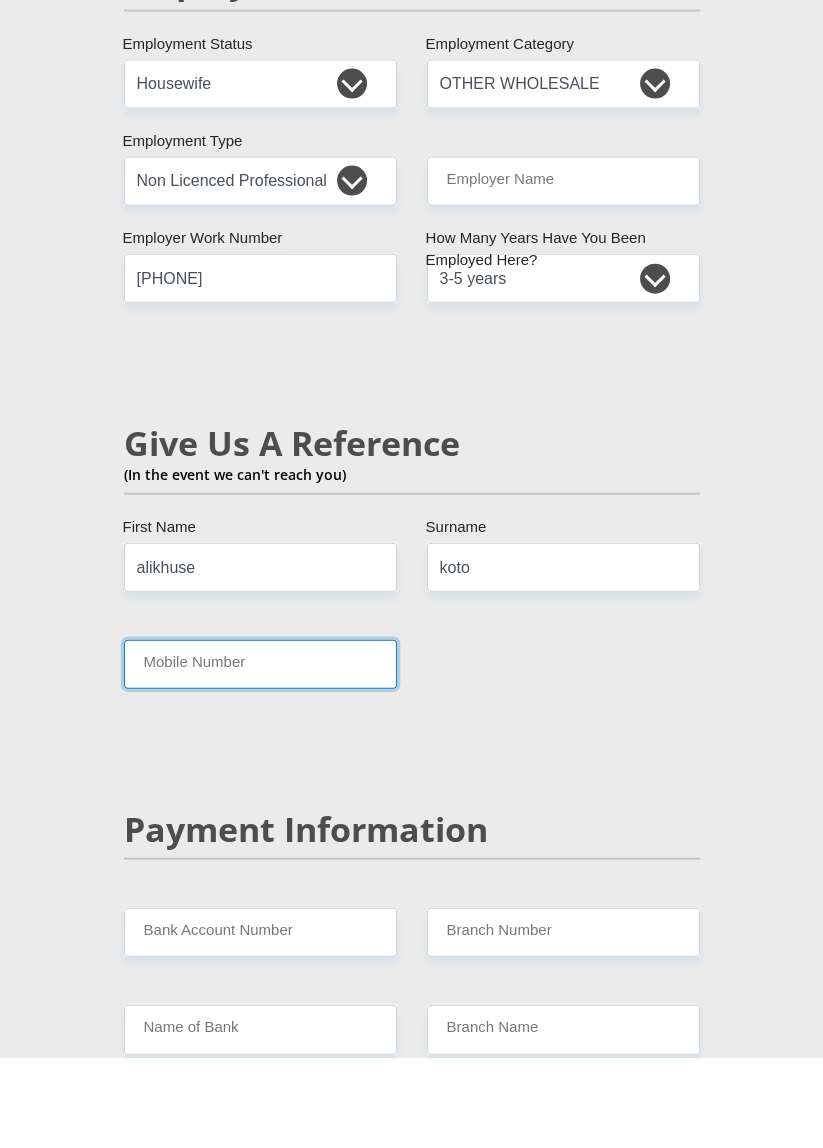type on "[PHONE]" 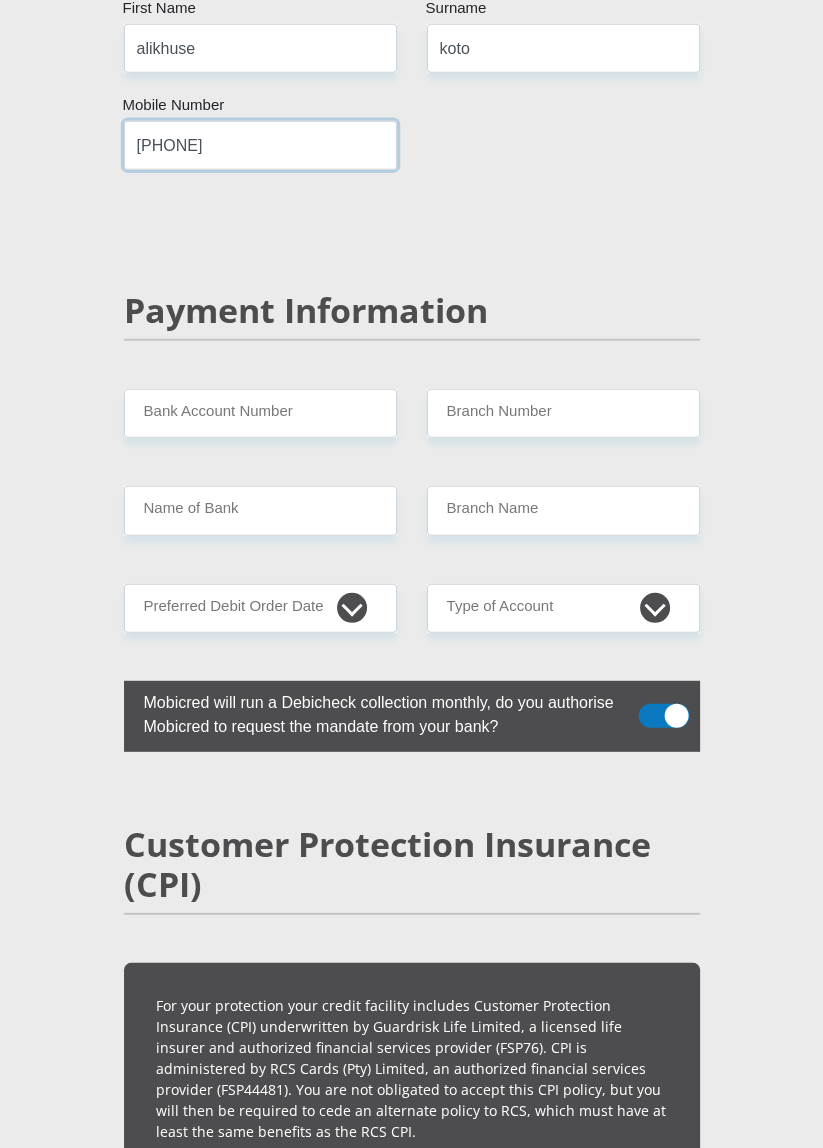 scroll, scrollTop: 3924, scrollLeft: 0, axis: vertical 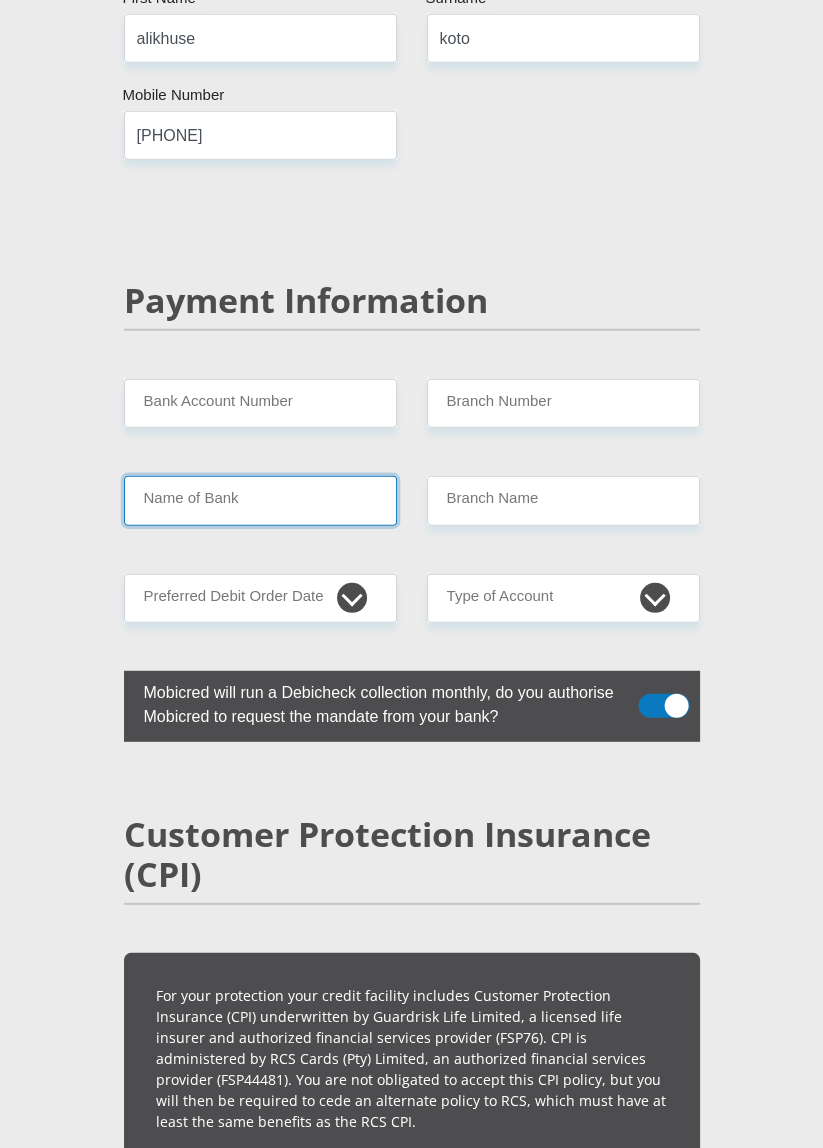 click on "Name of Bank" at bounding box center (260, 500) 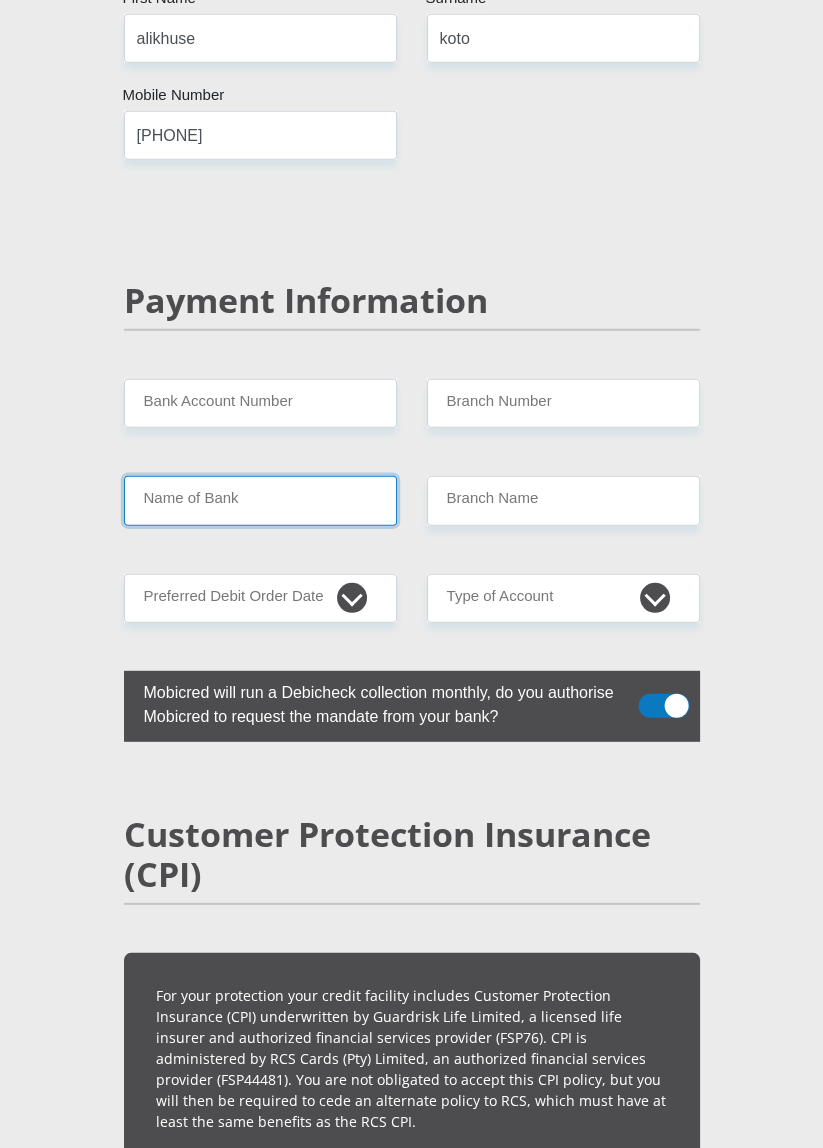 click on "Name of Bank" at bounding box center (260, 500) 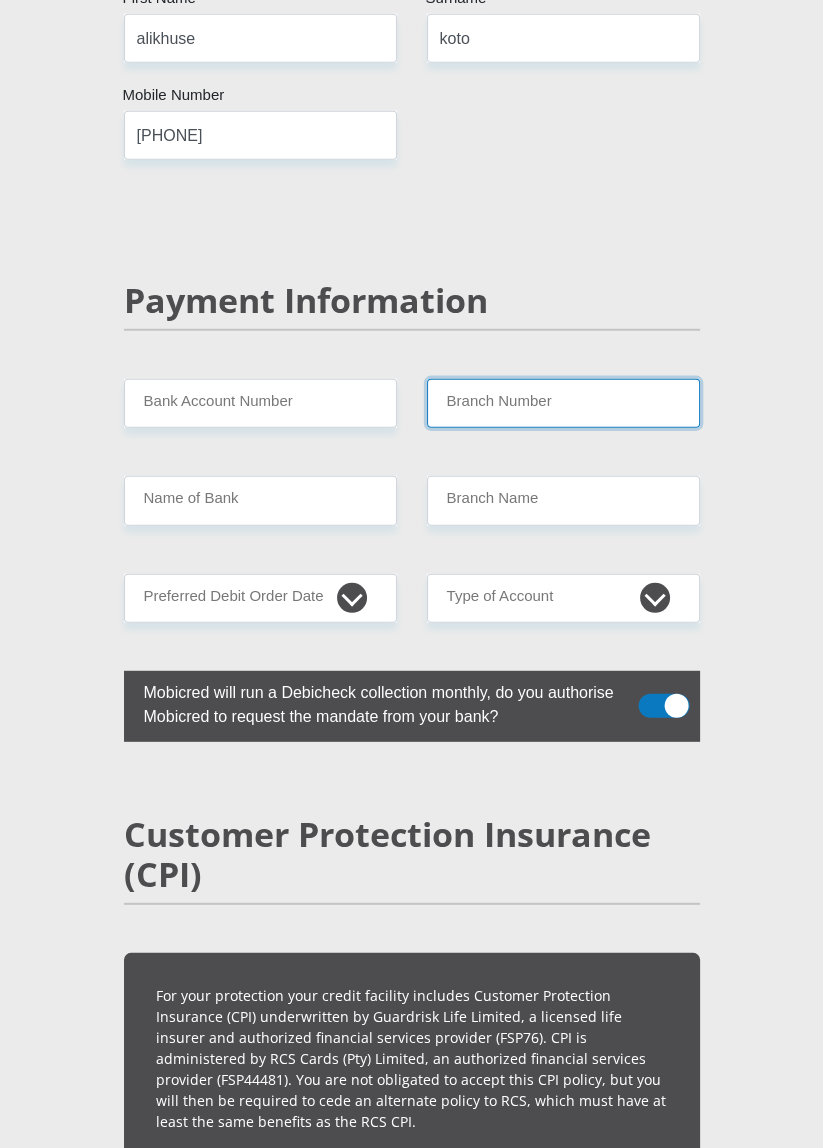 click on "Branch Number" at bounding box center (563, 403) 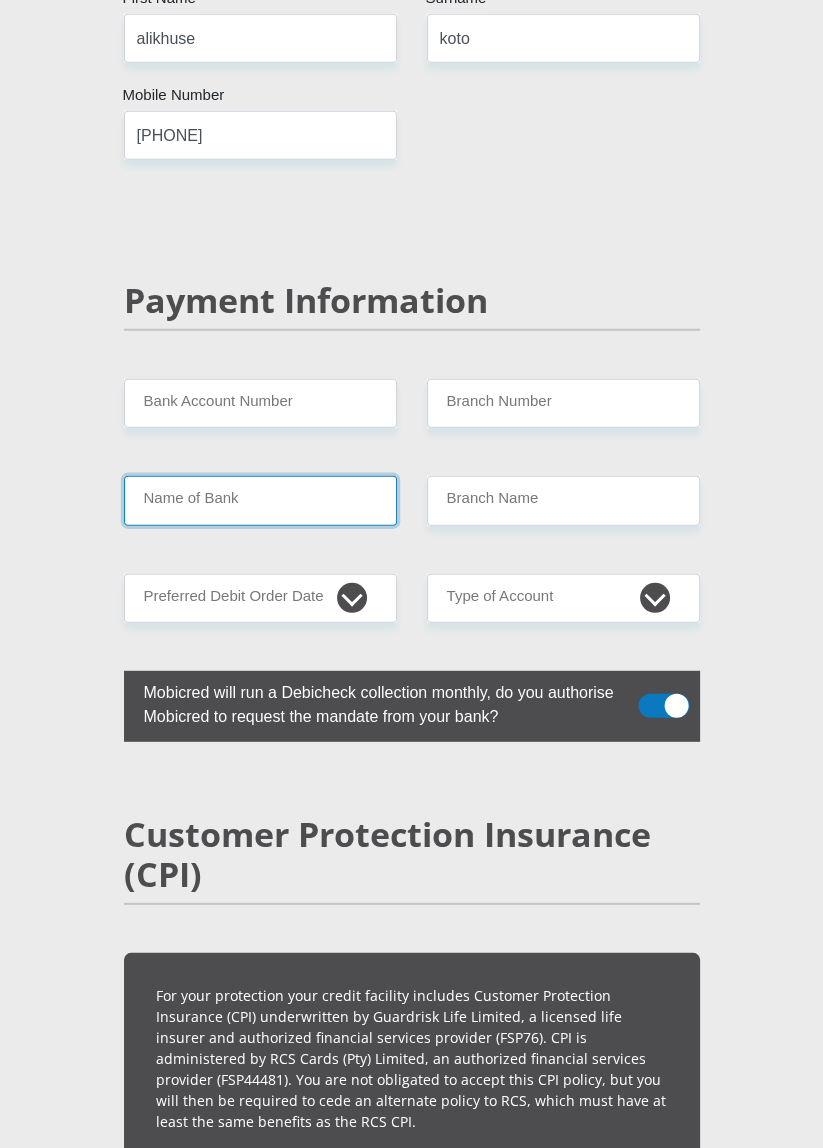 click on "Name of Bank" at bounding box center [260, 500] 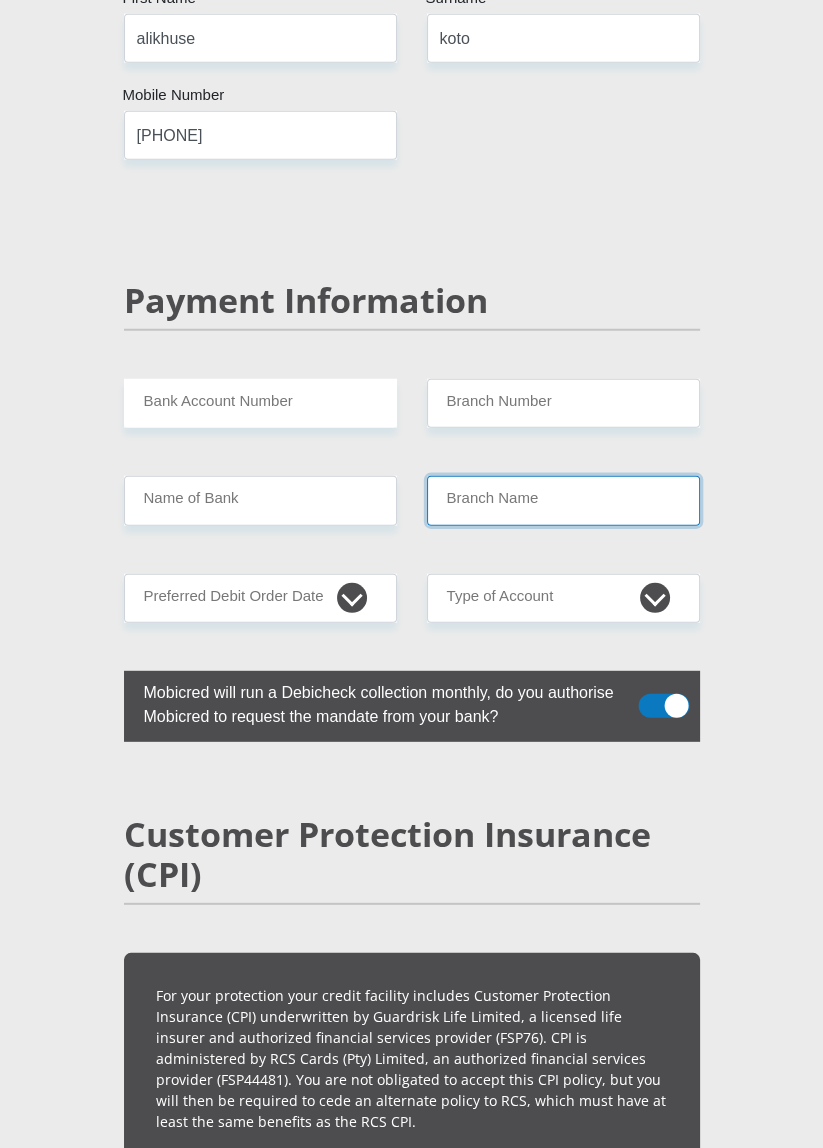 click on "Branch Name" at bounding box center (563, 500) 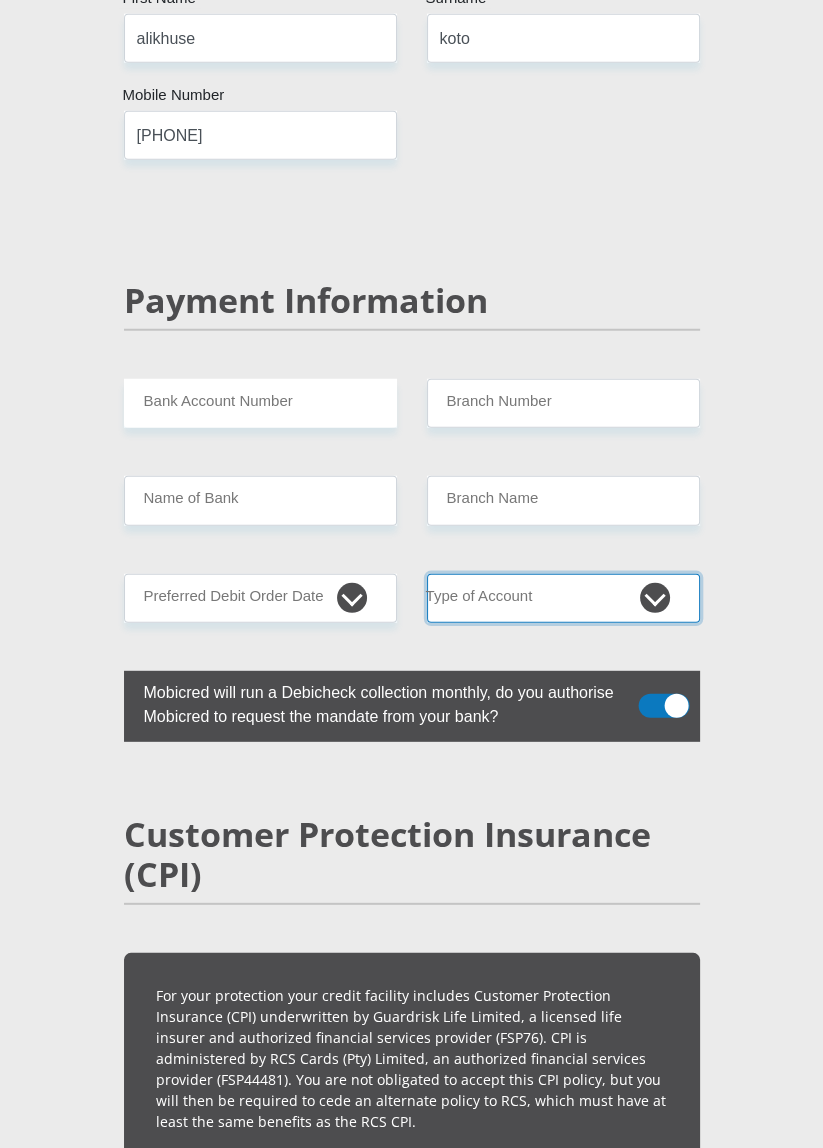 click on "Cheque
Savings" at bounding box center (563, 598) 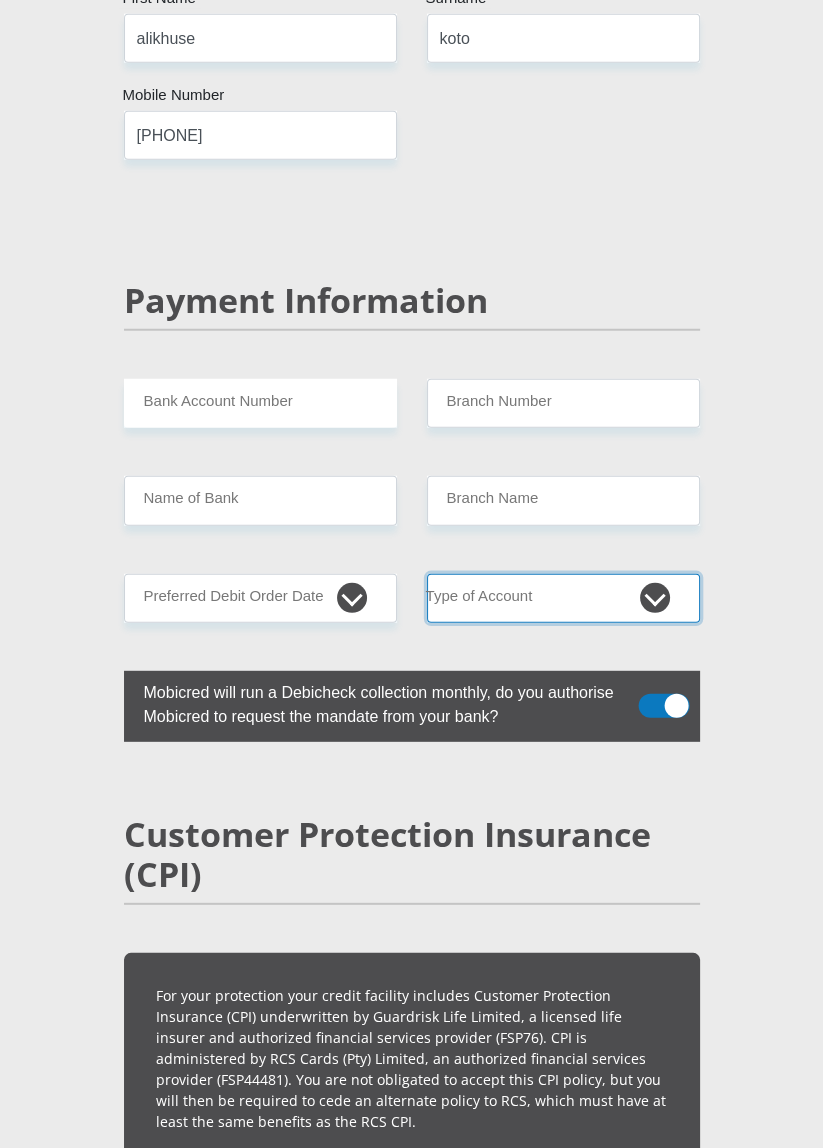 select on "SAV" 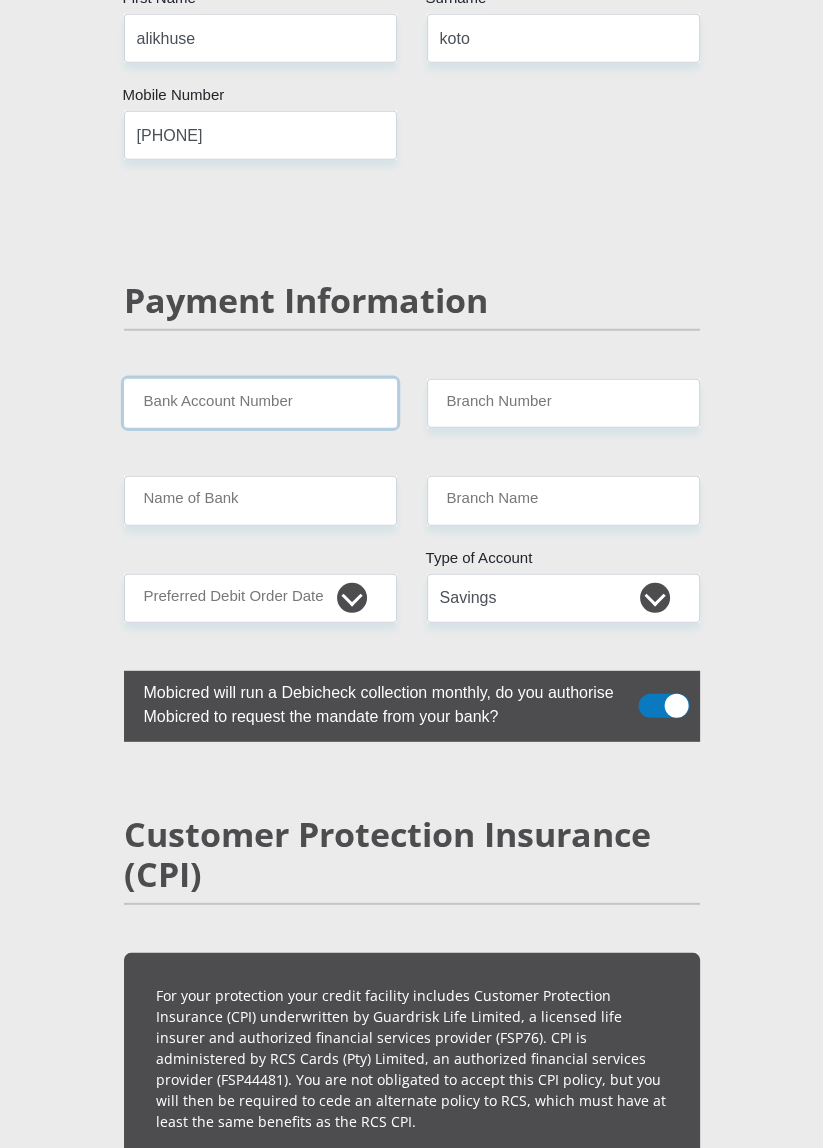 click on "Bank Account Number" at bounding box center [260, 403] 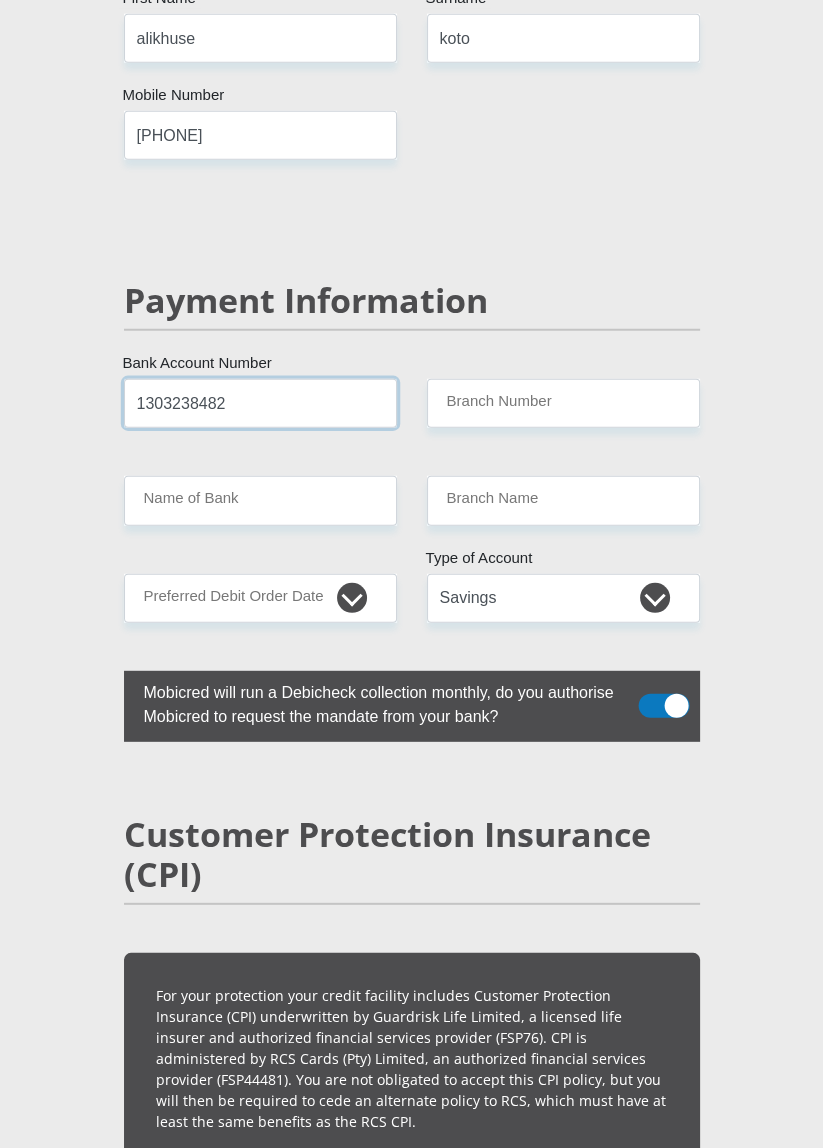 type on "1303238482" 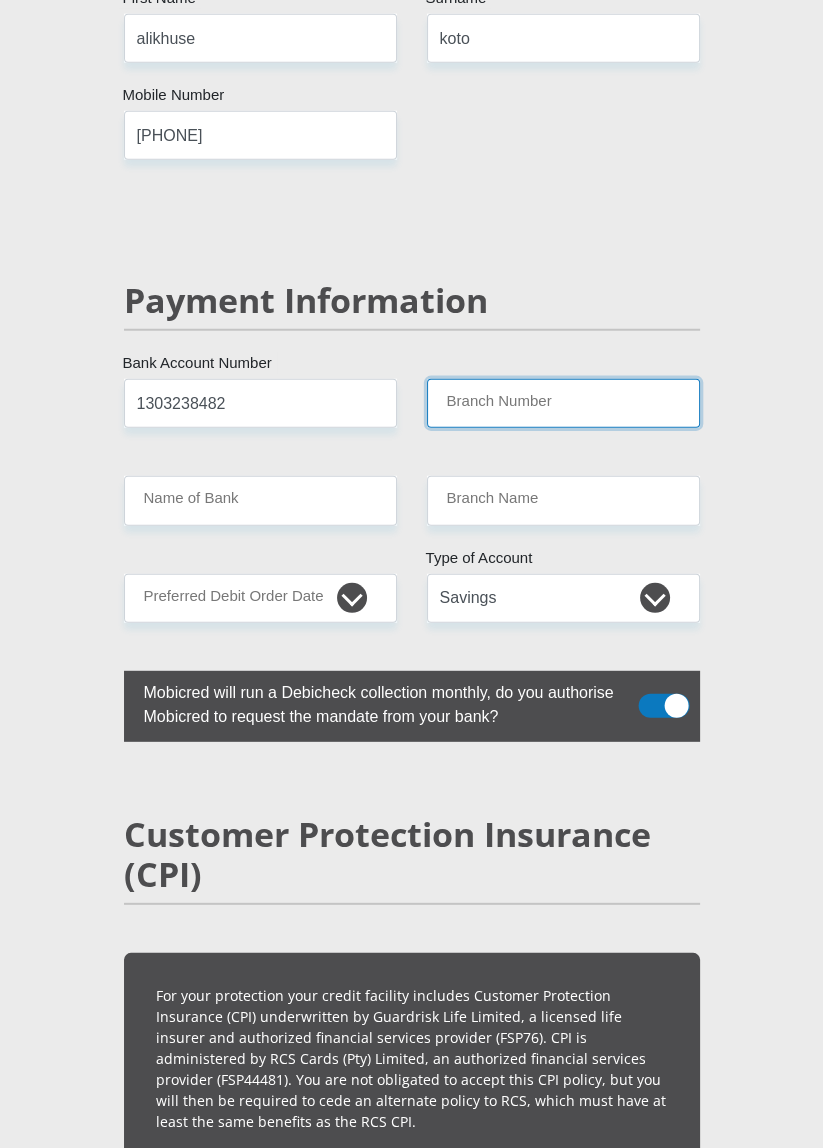 click on "Branch Number" at bounding box center [563, 403] 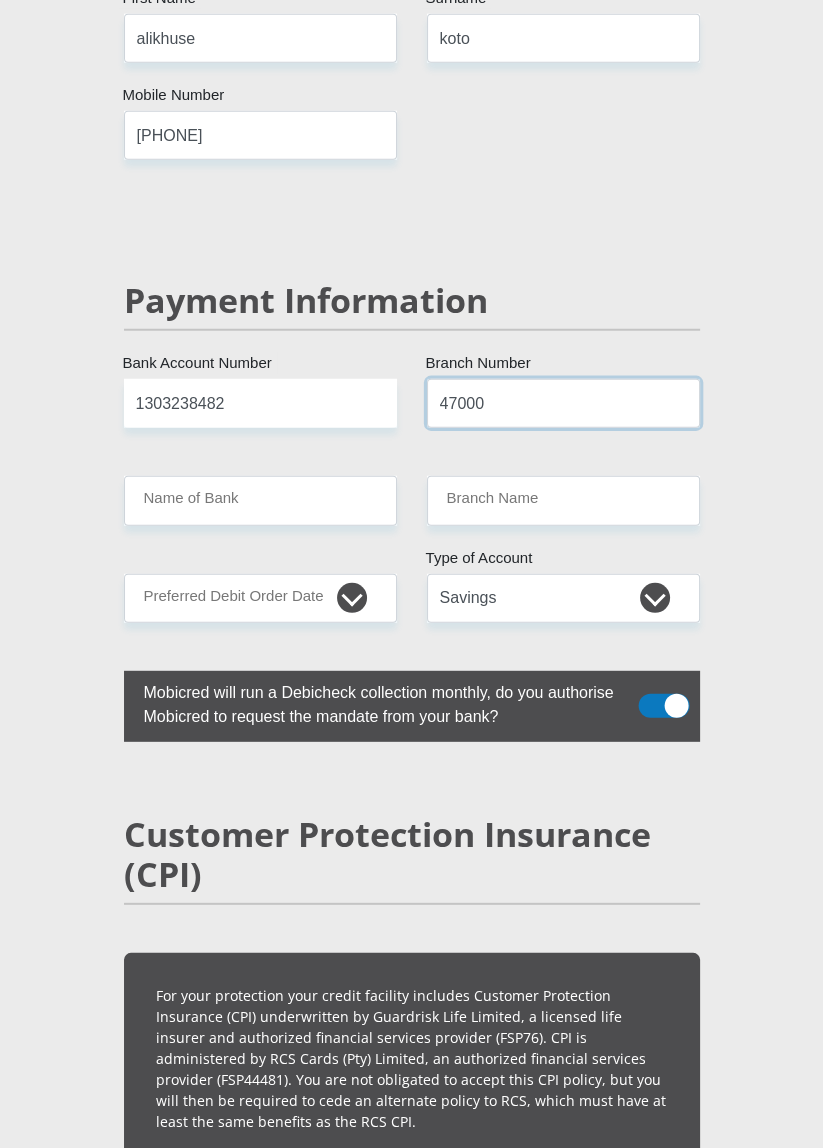 type on "47000" 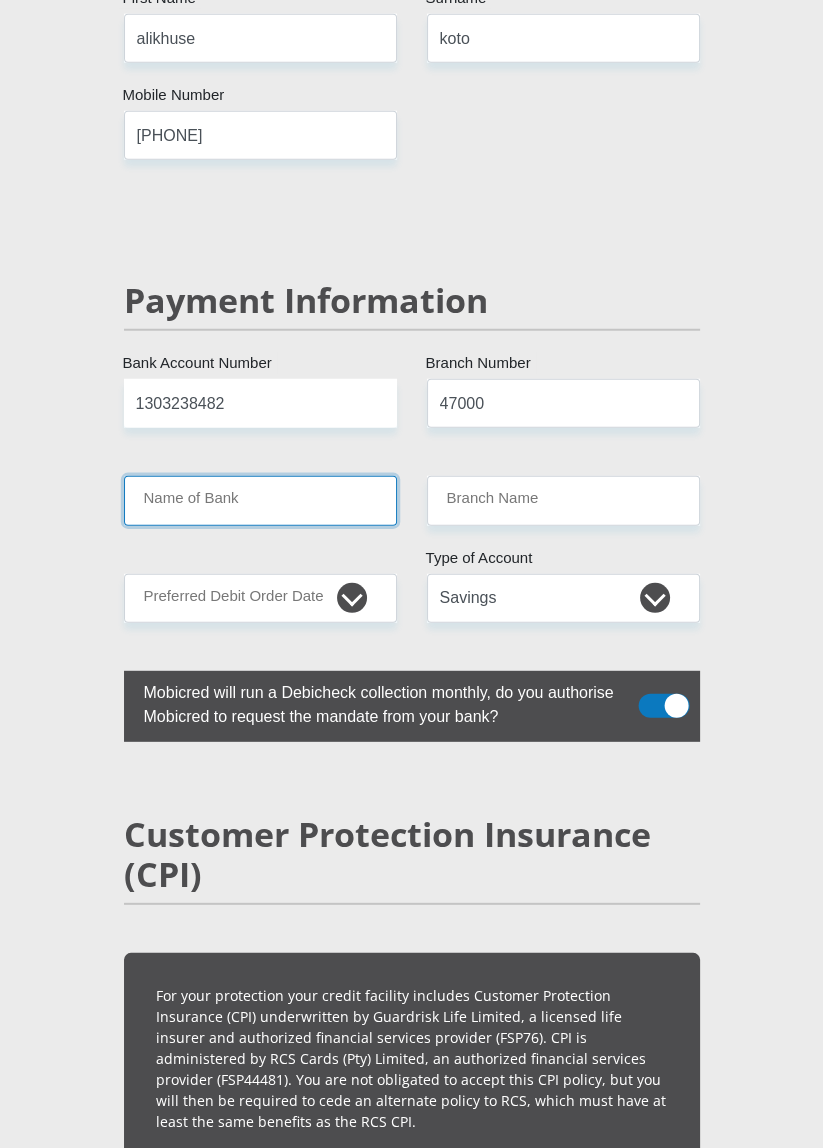 click on "Name of Bank" at bounding box center (260, 500) 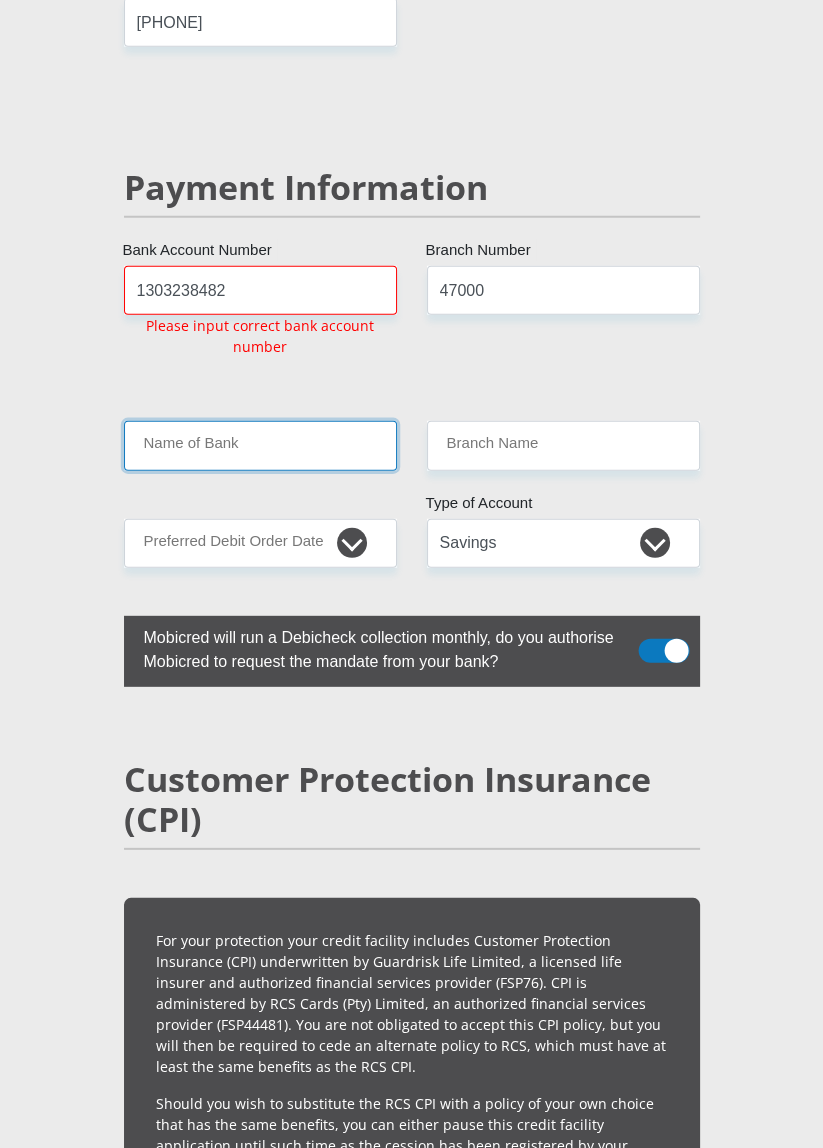 scroll, scrollTop: 4038, scrollLeft: 0, axis: vertical 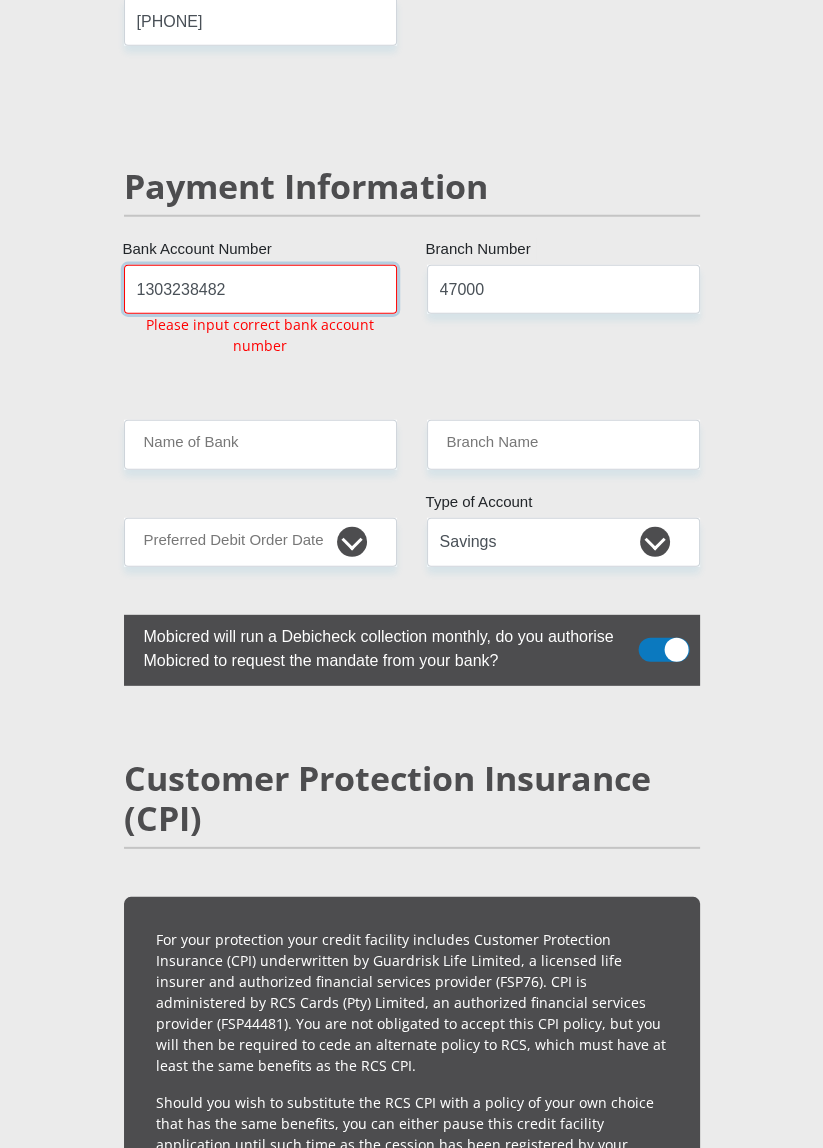 click on "1303238482" at bounding box center [260, 289] 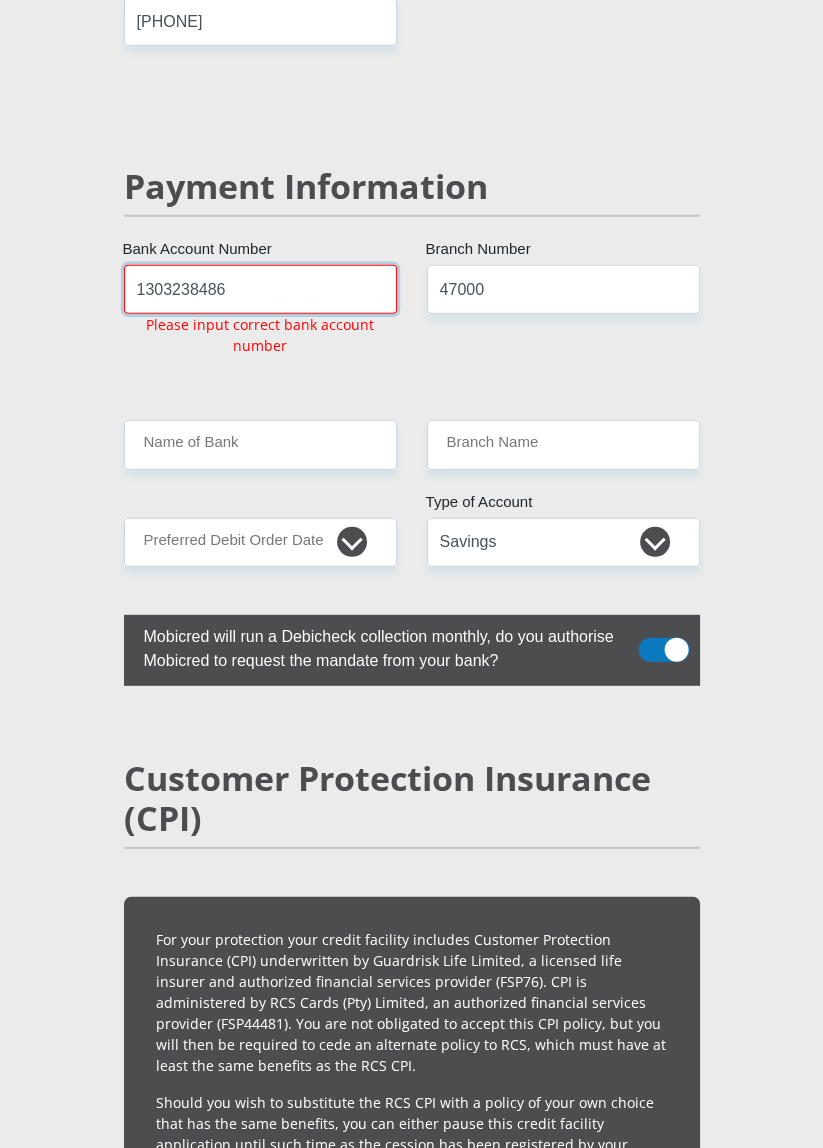 click on "1303238486" at bounding box center [260, 289] 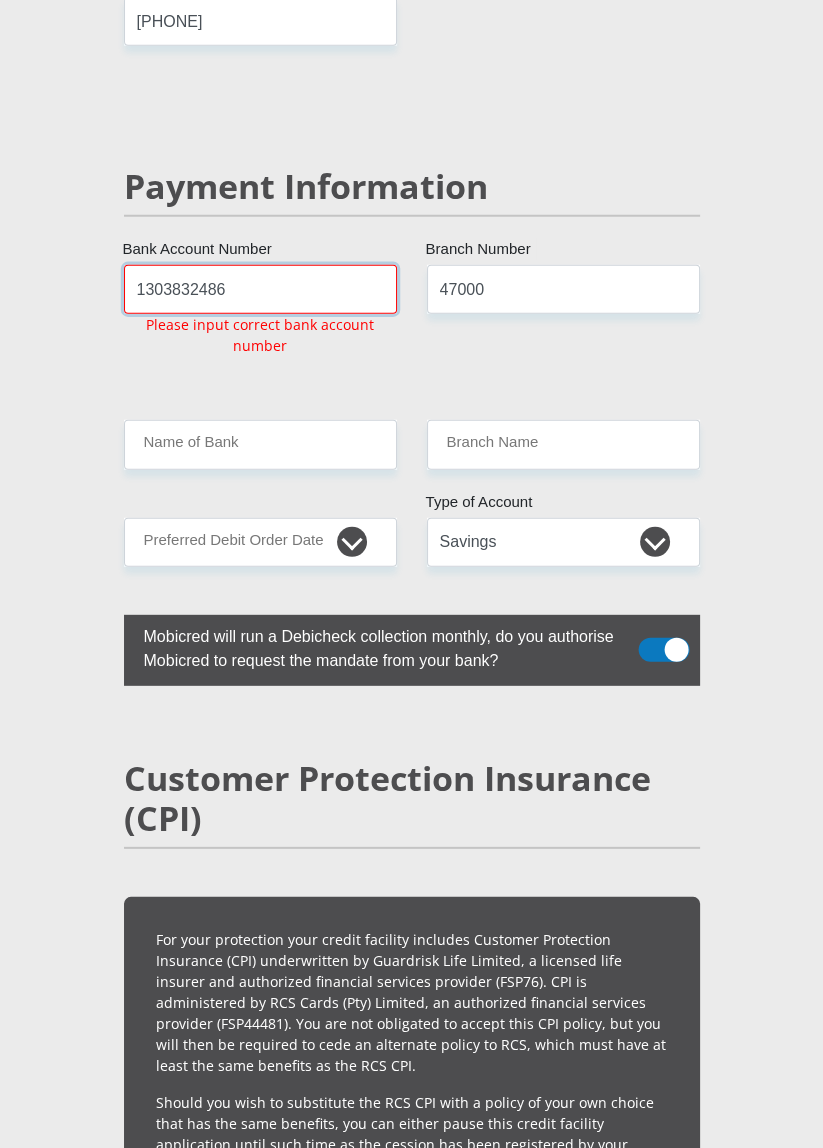 click on "1303832486" at bounding box center [260, 289] 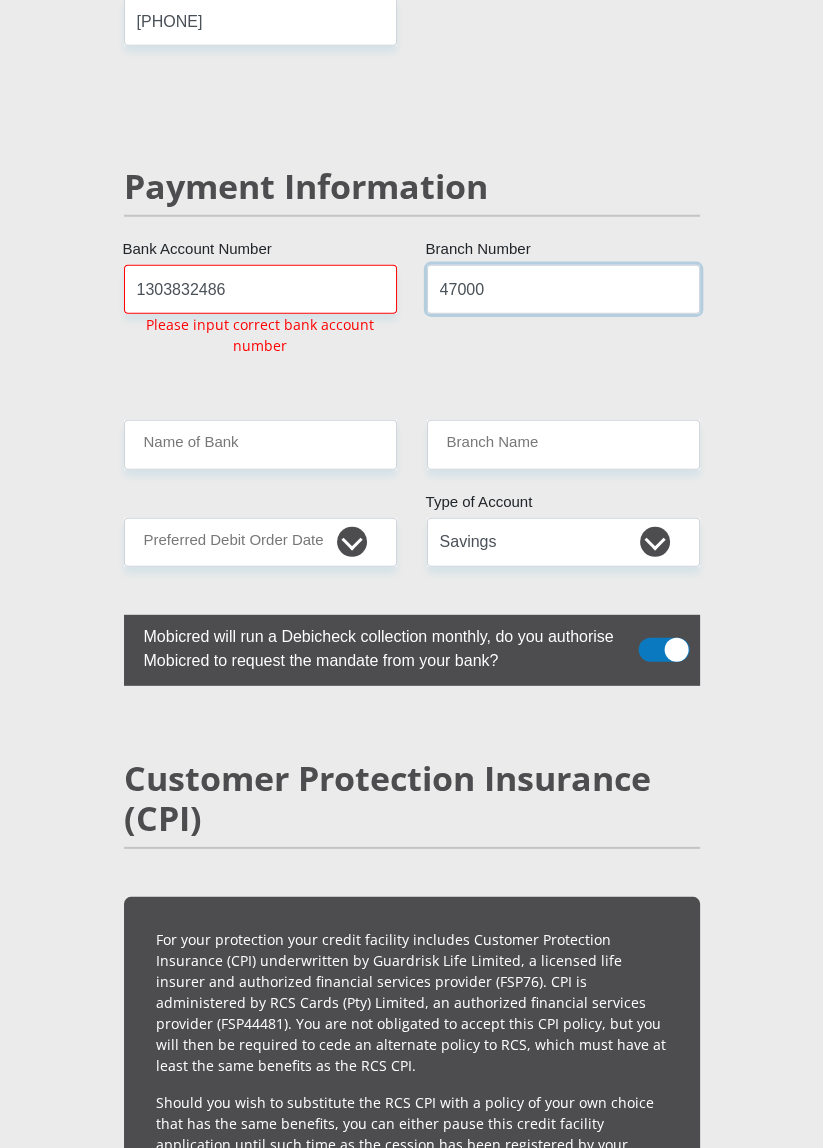 click on "47000" at bounding box center (563, 289) 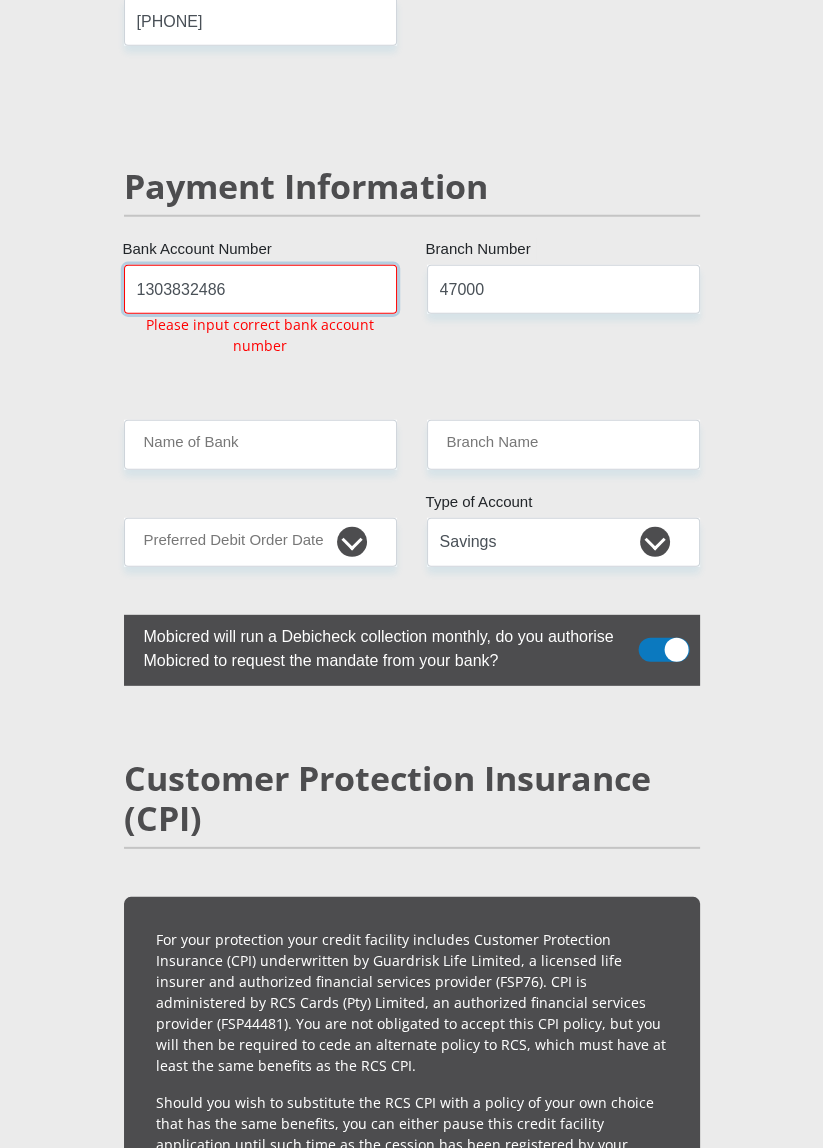 click on "1303832486" at bounding box center [260, 289] 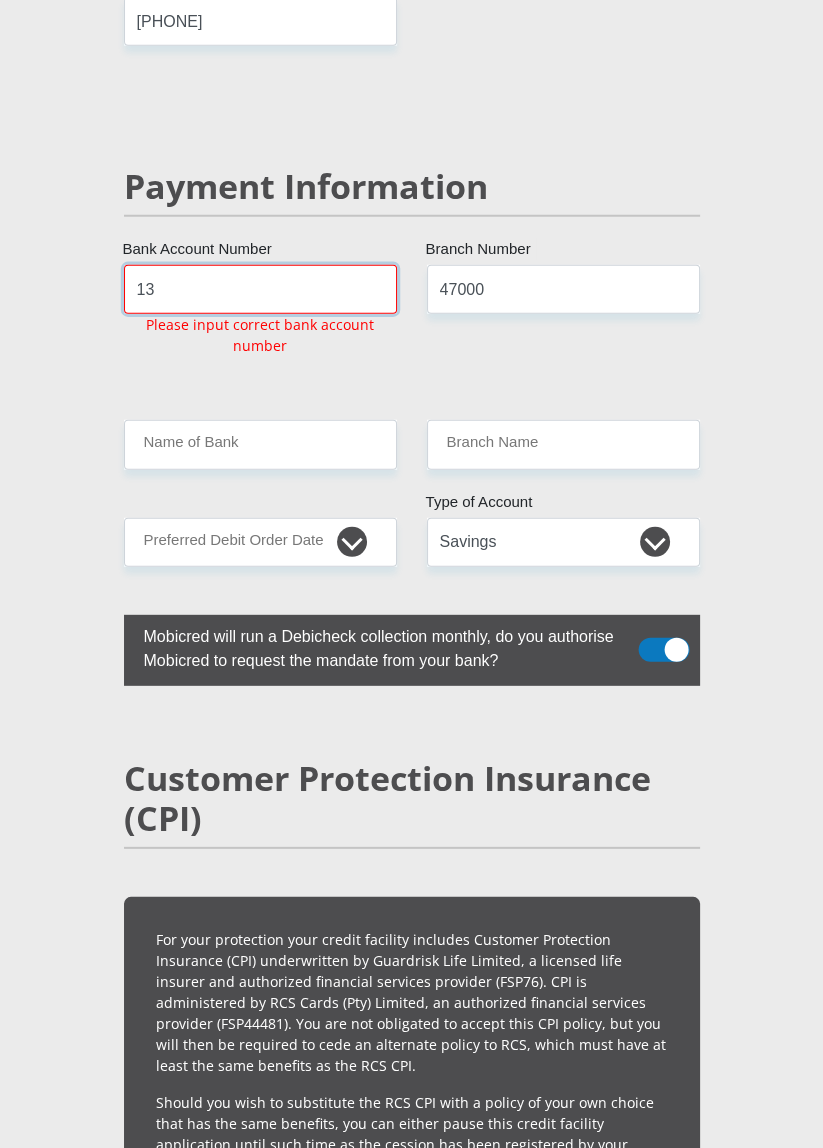 type on "1" 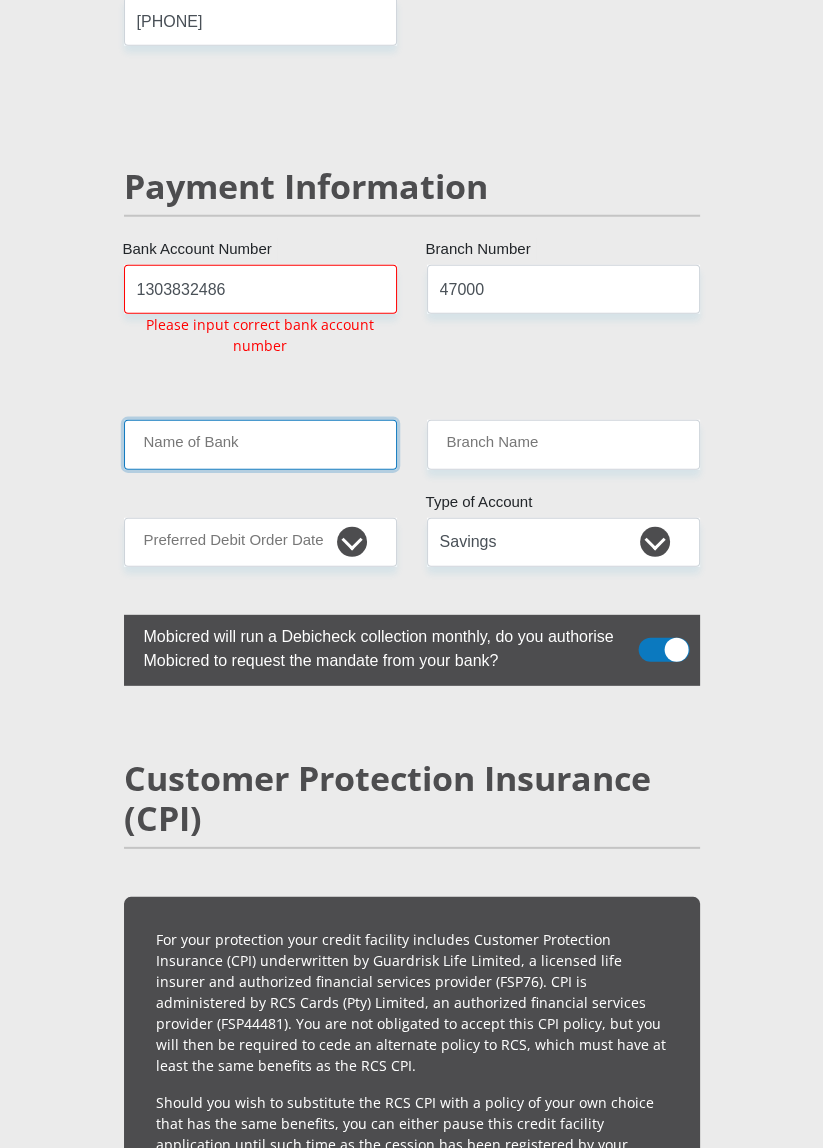 click on "Mr
Ms
Mrs
Dr
Other
Title
Unabo
First Name
Nkohla
Surname
[ID_NUMBER]
South African ID Number
Please input valid ID number
[COUNTRY]
[COUNTRY]
[COUNTRY]
[COUNTRY]
[COUNTRY]
[COUNTRY]
[COUNTRY]
[COUNTRY]
[COUNTRY]
[COUNTRY]
[COUNTRY]
[COUNTRY]
[COUNTRY]" at bounding box center [412, -432] 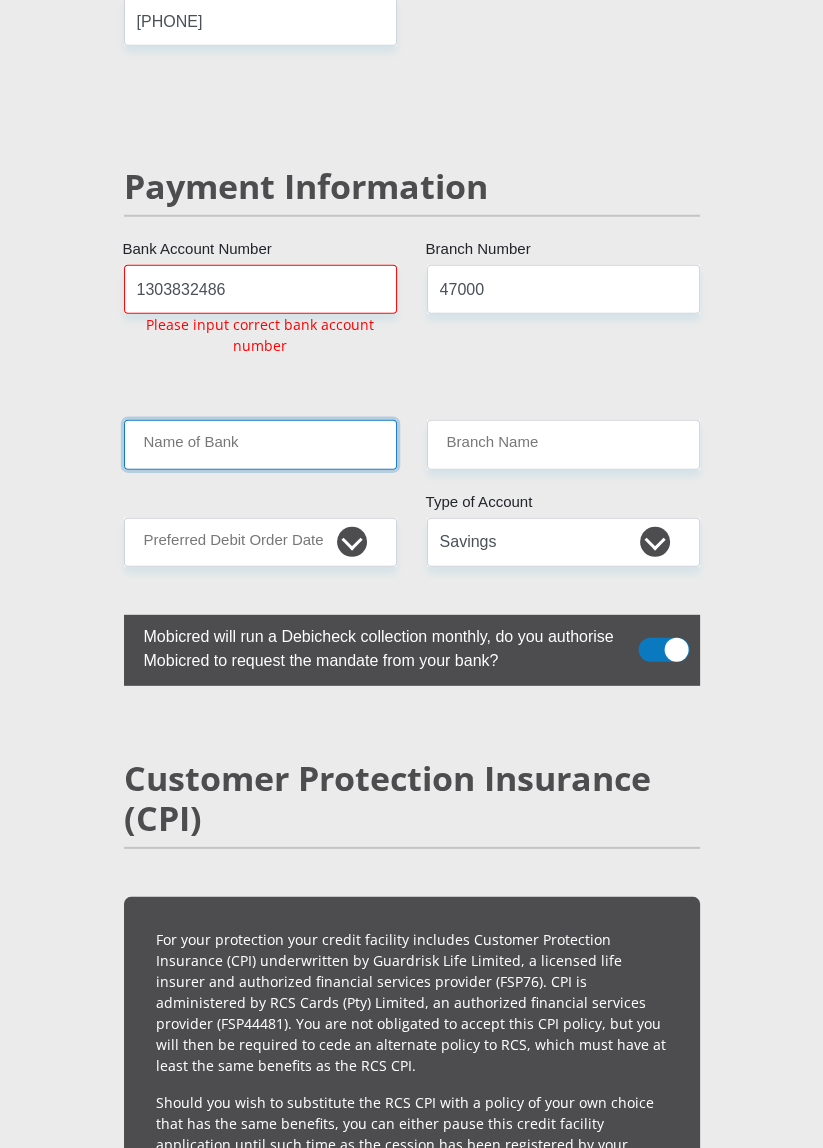 click on "Name of Bank" at bounding box center (260, 444) 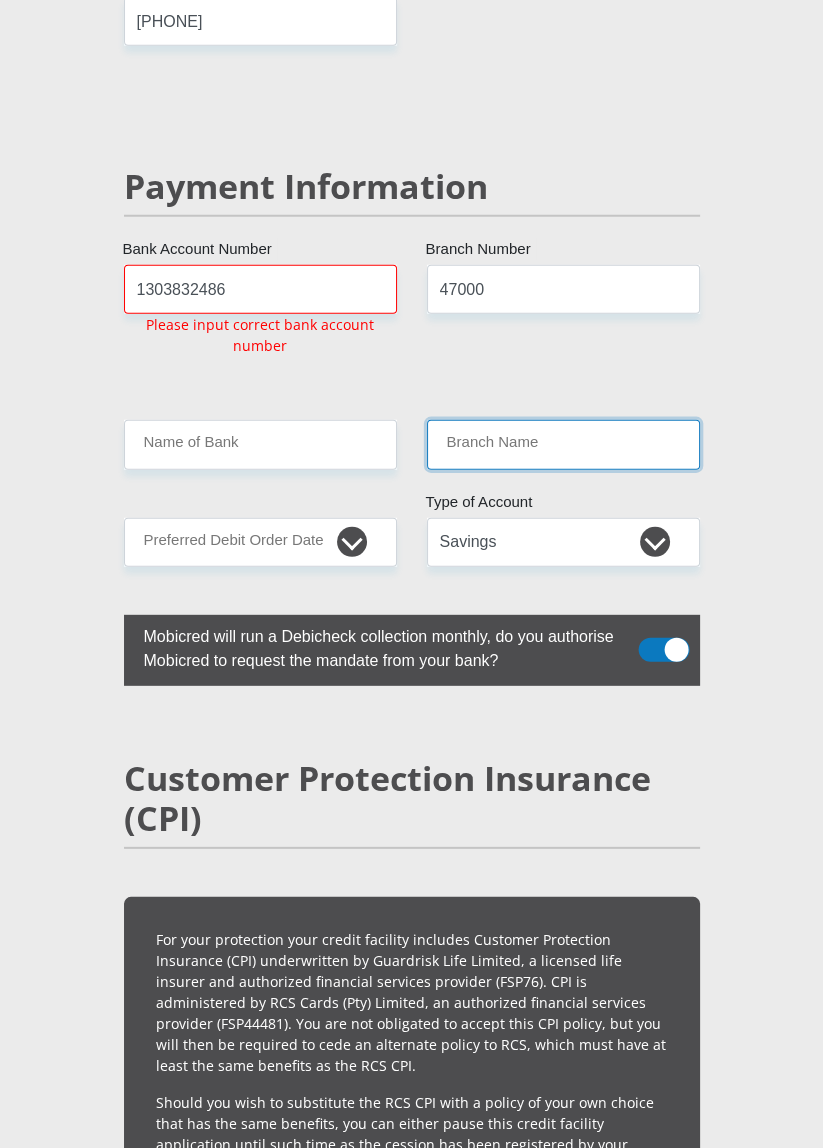 click on "Branch Name" at bounding box center (563, 444) 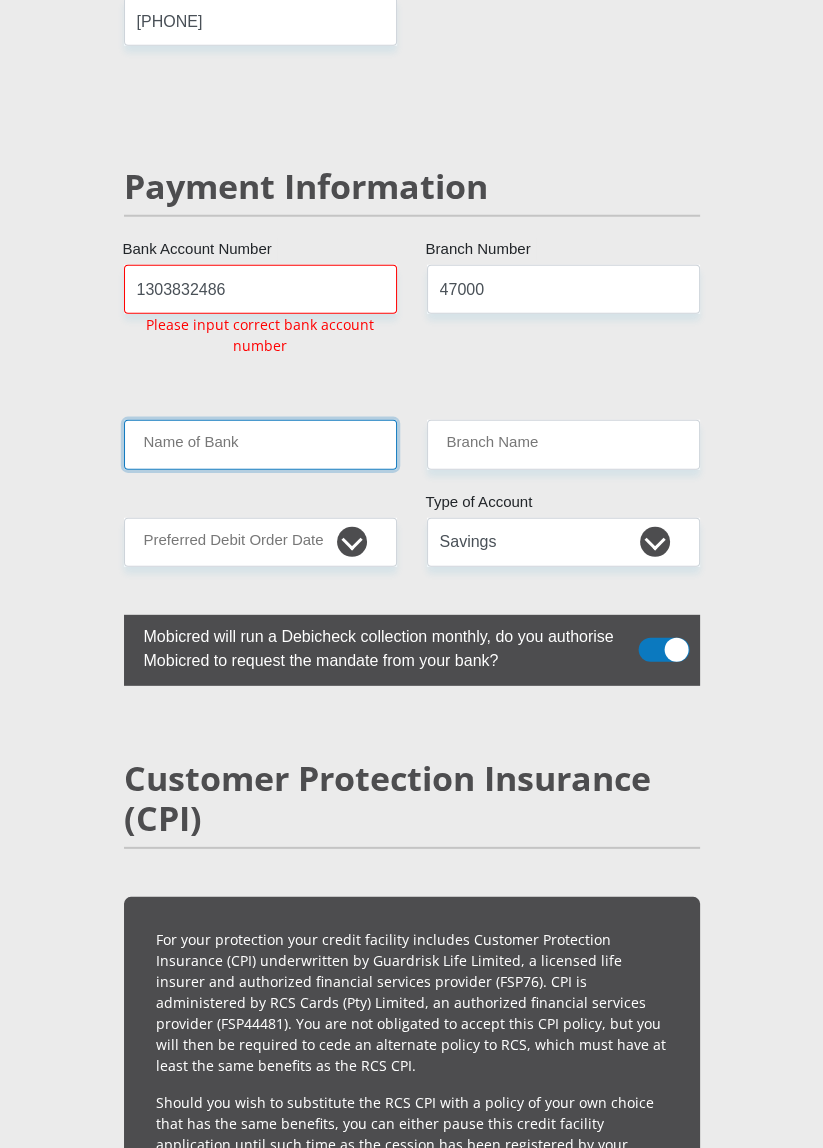 click on "Name of Bank" at bounding box center (260, 444) 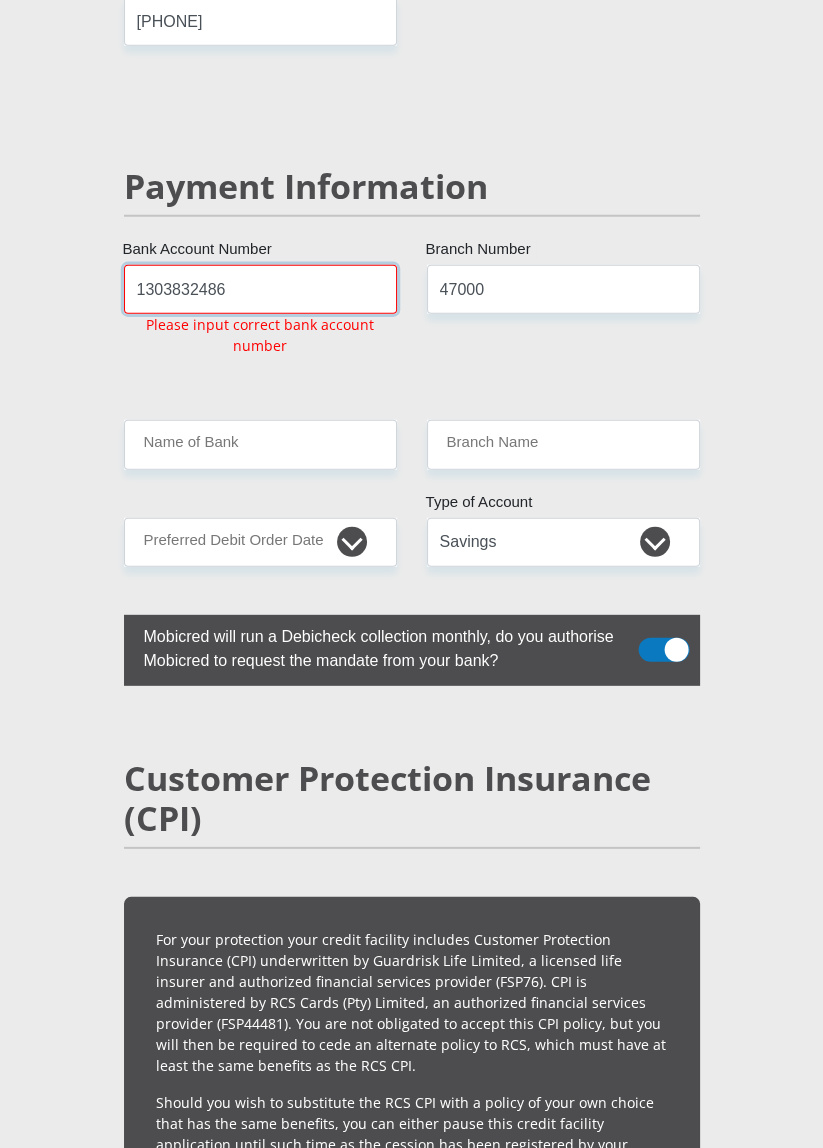 click on "1303832486" at bounding box center (260, 289) 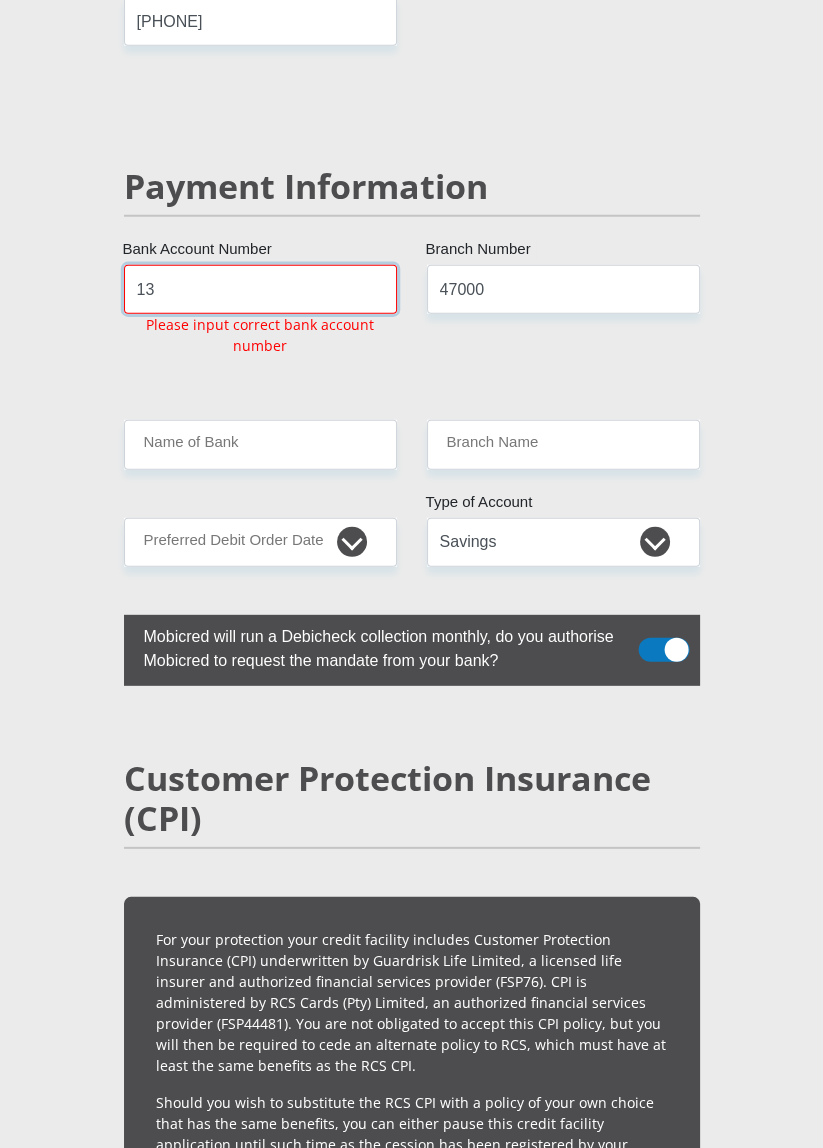 type on "1" 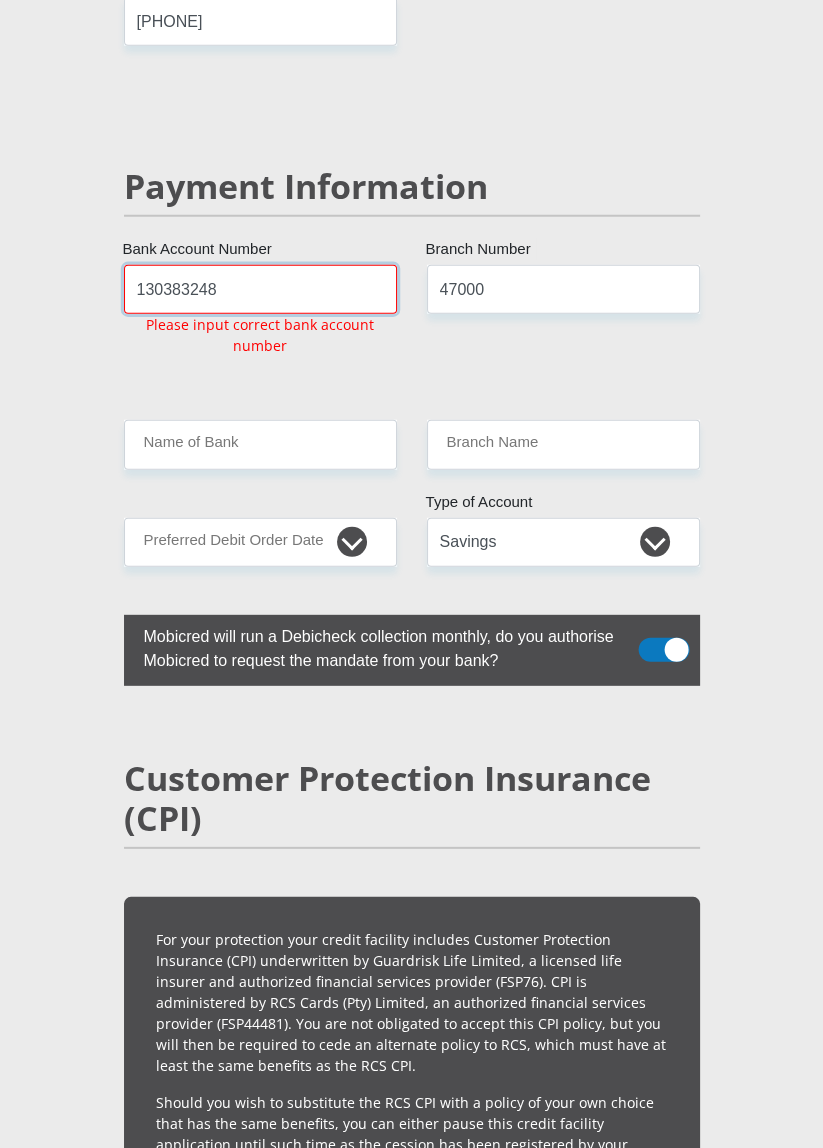 type on "1303832486" 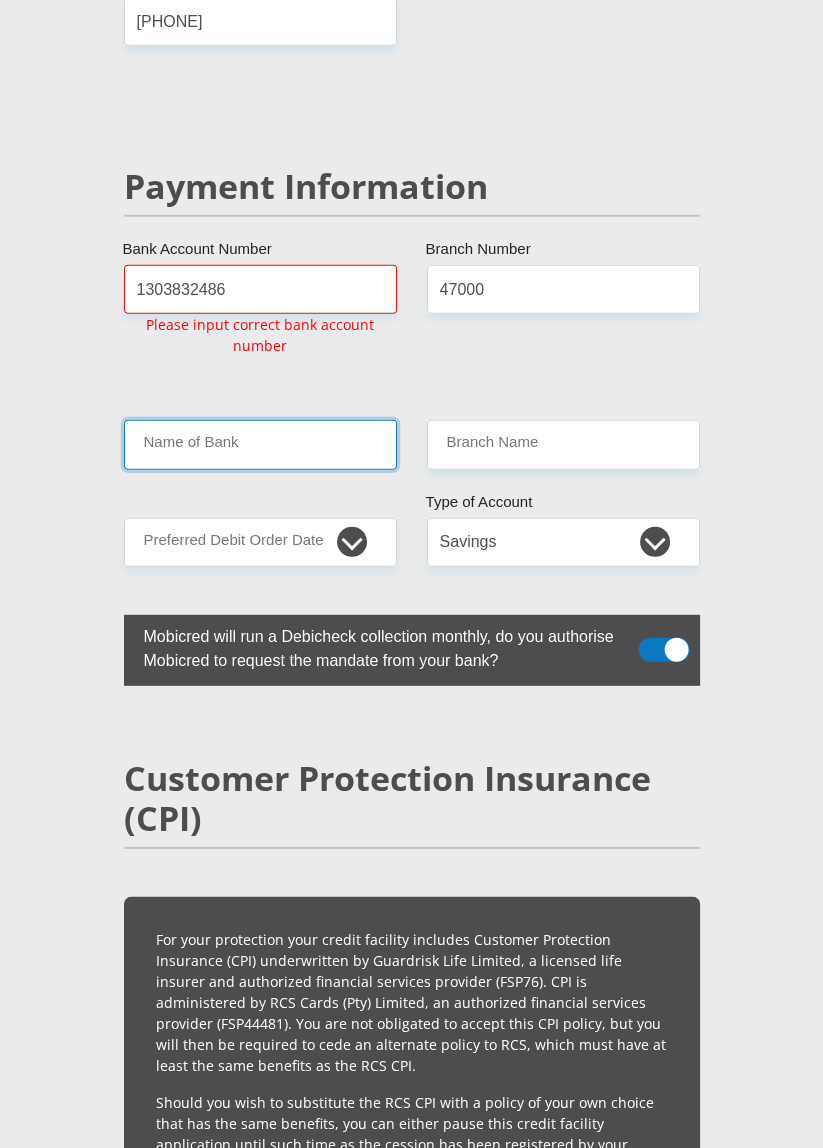 click on "Mr
Ms
Mrs
Dr
Other
Title
Unabo
First Name
Nkohla
Surname
[ID_NUMBER]
South African ID Number
Please input valid ID number
[COUNTRY]
[COUNTRY]
[COUNTRY]
[COUNTRY]
[COUNTRY]
[COUNTRY]
[COUNTRY]
[COUNTRY]
[COUNTRY]
[COUNTRY]
[COUNTRY]
[COUNTRY]
[COUNTRY]" at bounding box center (412, -432) 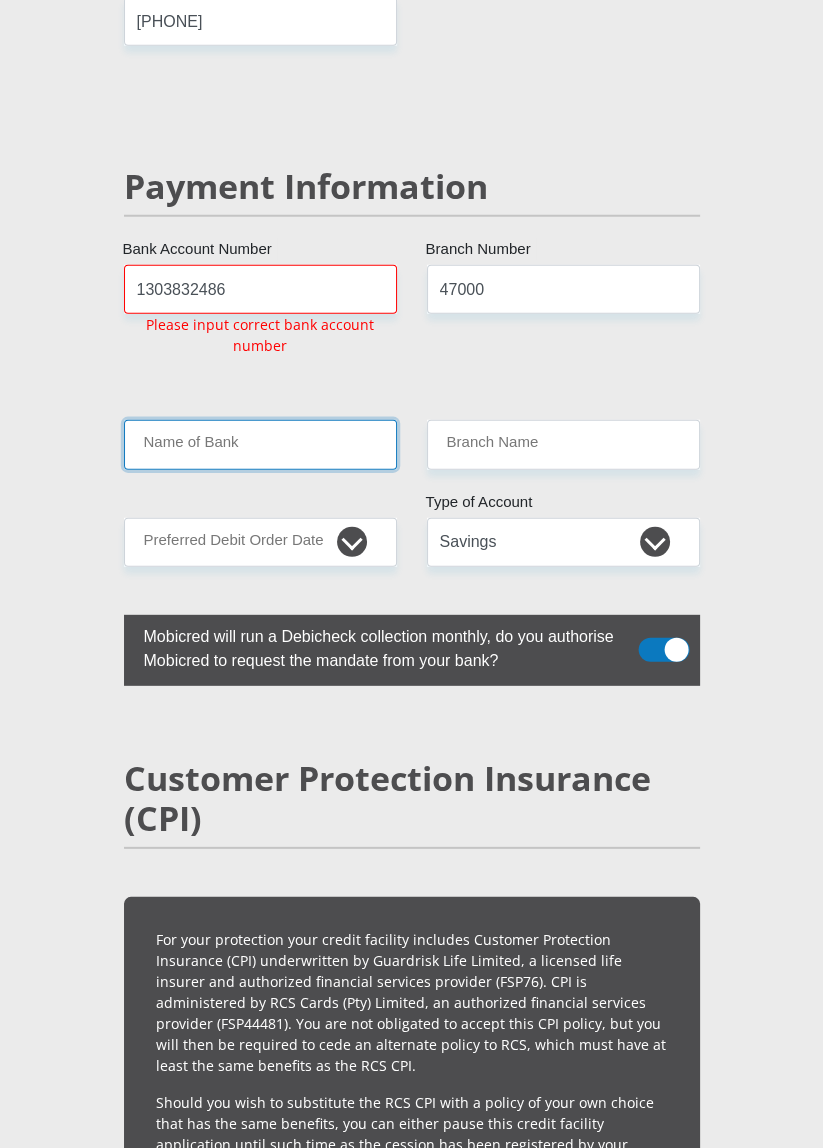 click on "Name of Bank" at bounding box center [260, 444] 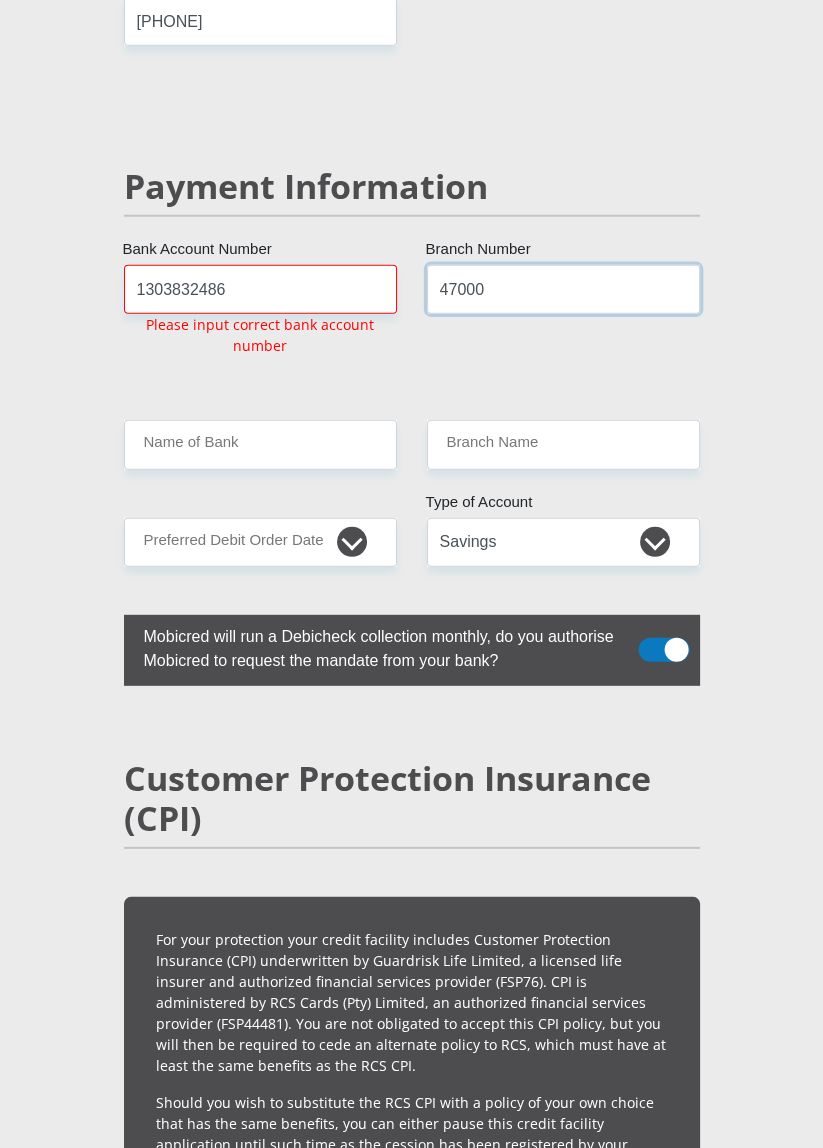 click on "47000" at bounding box center (563, 289) 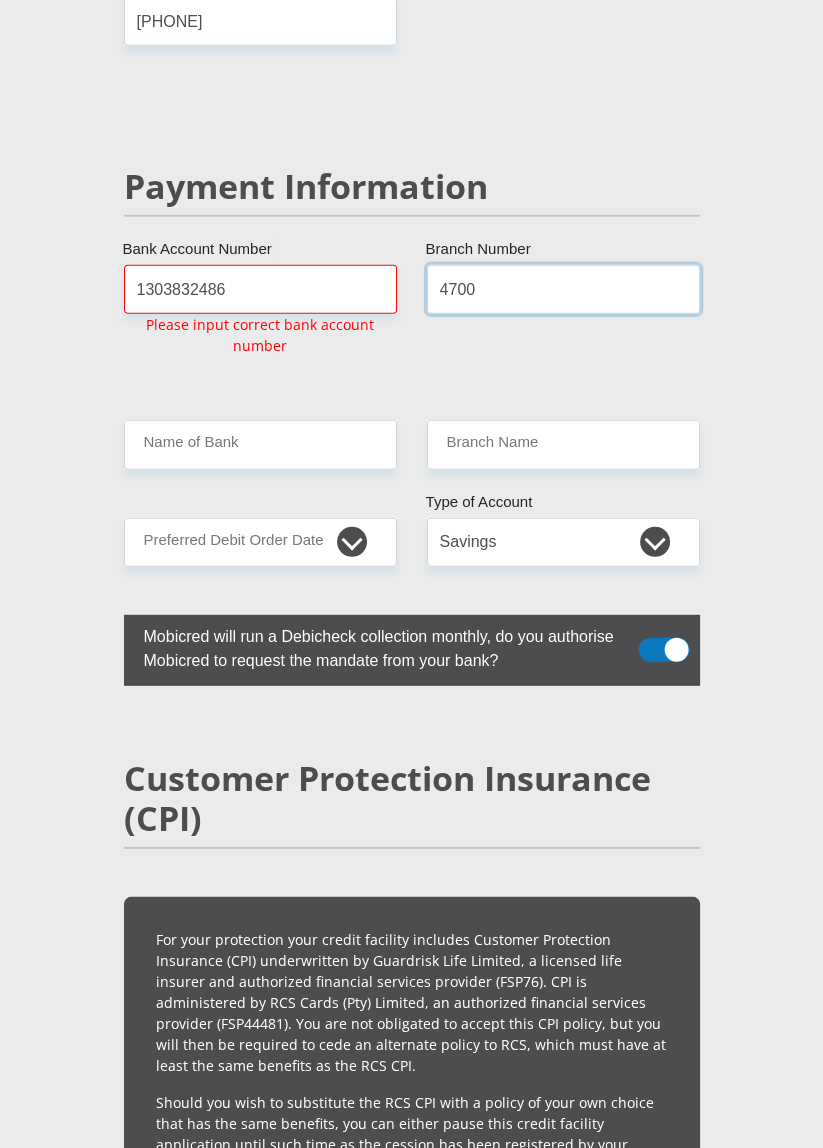 type on "4700" 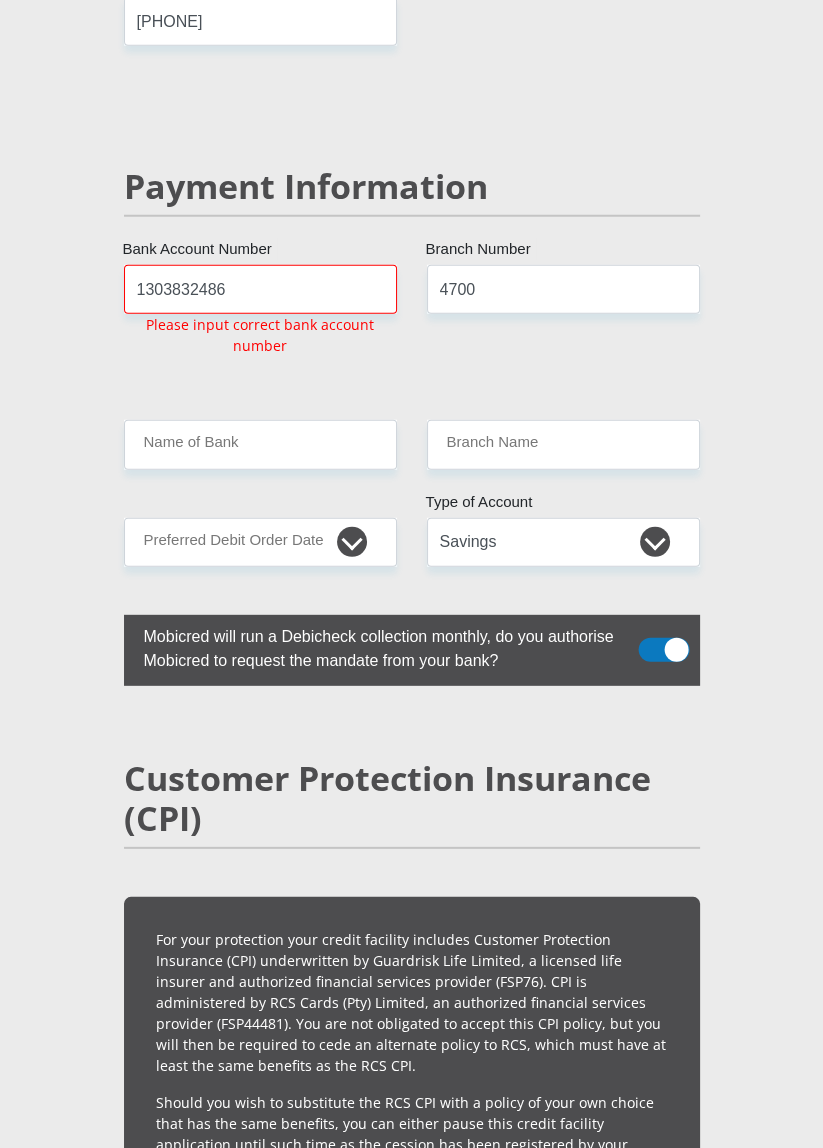click on "Mr
Ms
Mrs
Dr
Other
Title
Unabo
First Name
Nkohla
Surname
[ID_NUMBER]
South African ID Number
Please input valid ID number
[COUNTRY]
[COUNTRY]
[COUNTRY]
[COUNTRY]
[COUNTRY]
[COUNTRY]
[COUNTRY]
[COUNTRY]
[COUNTRY]
[COUNTRY]
[COUNTRY]
[COUNTRY]
[COUNTRY]" at bounding box center (412, -432) 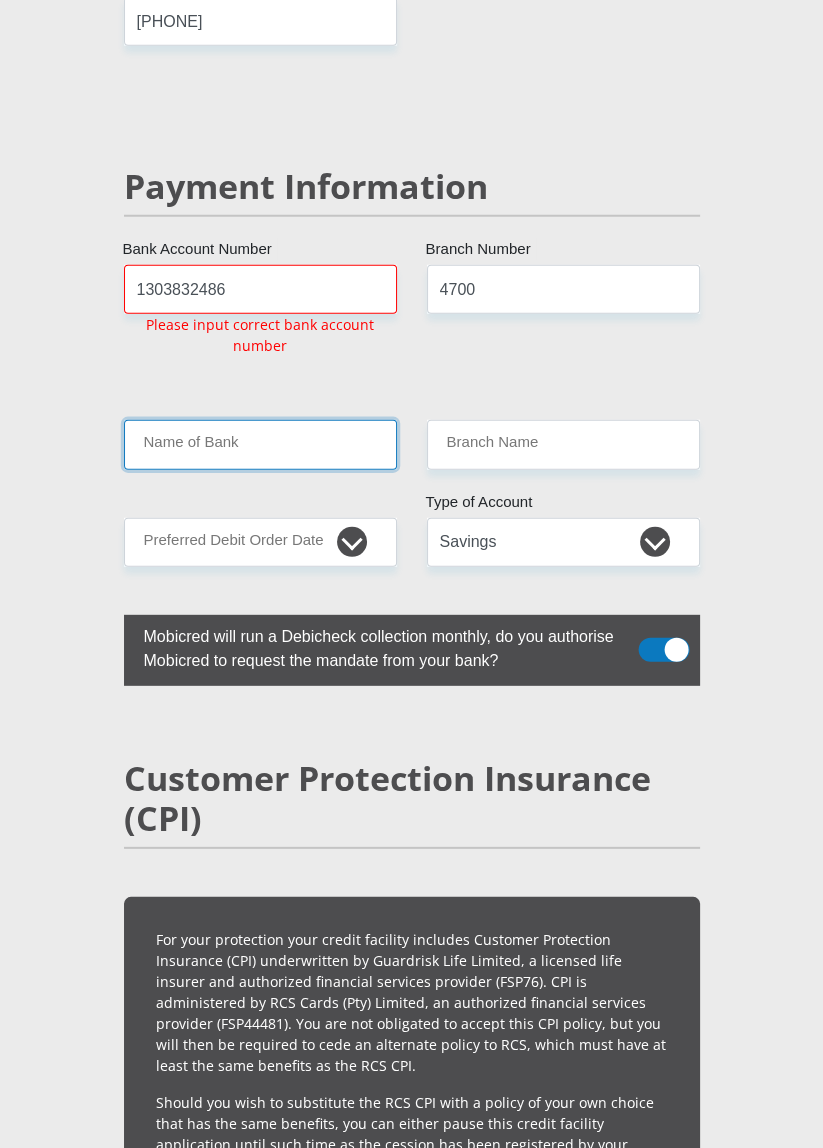 click on "Name of Bank" at bounding box center [260, 444] 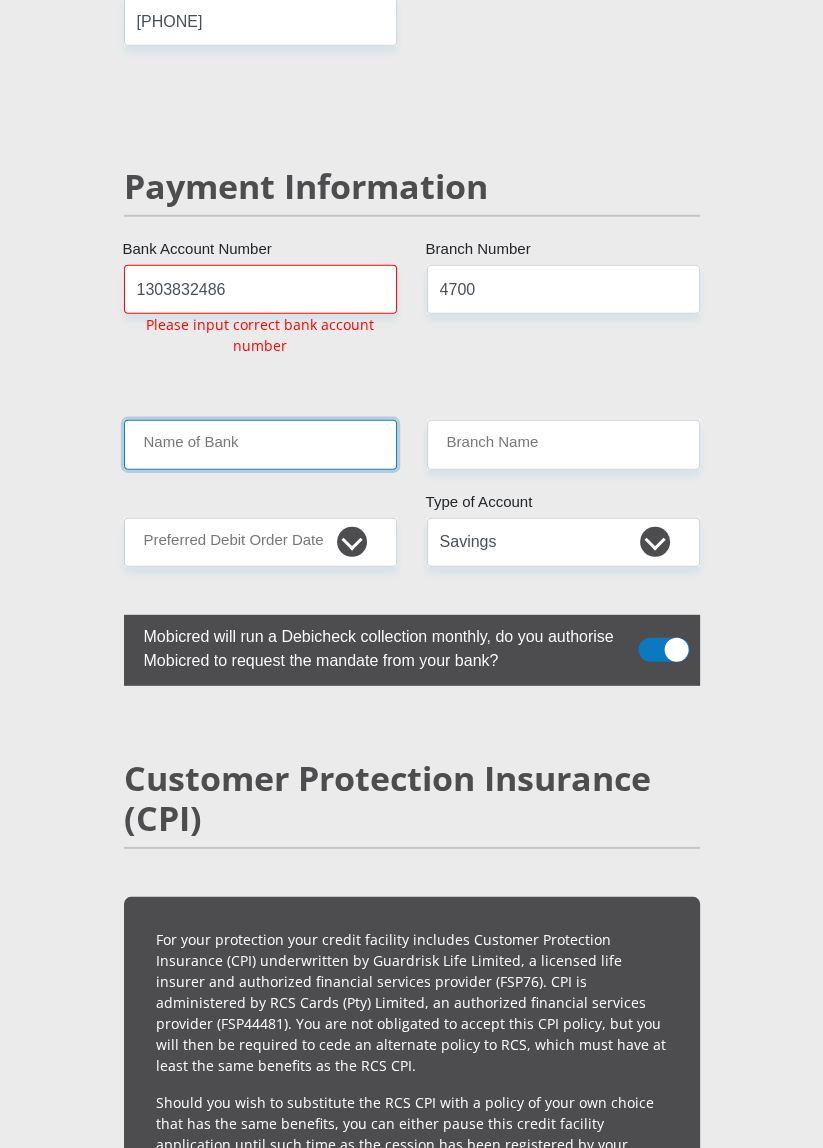 click on "Name of Bank" at bounding box center [260, 444] 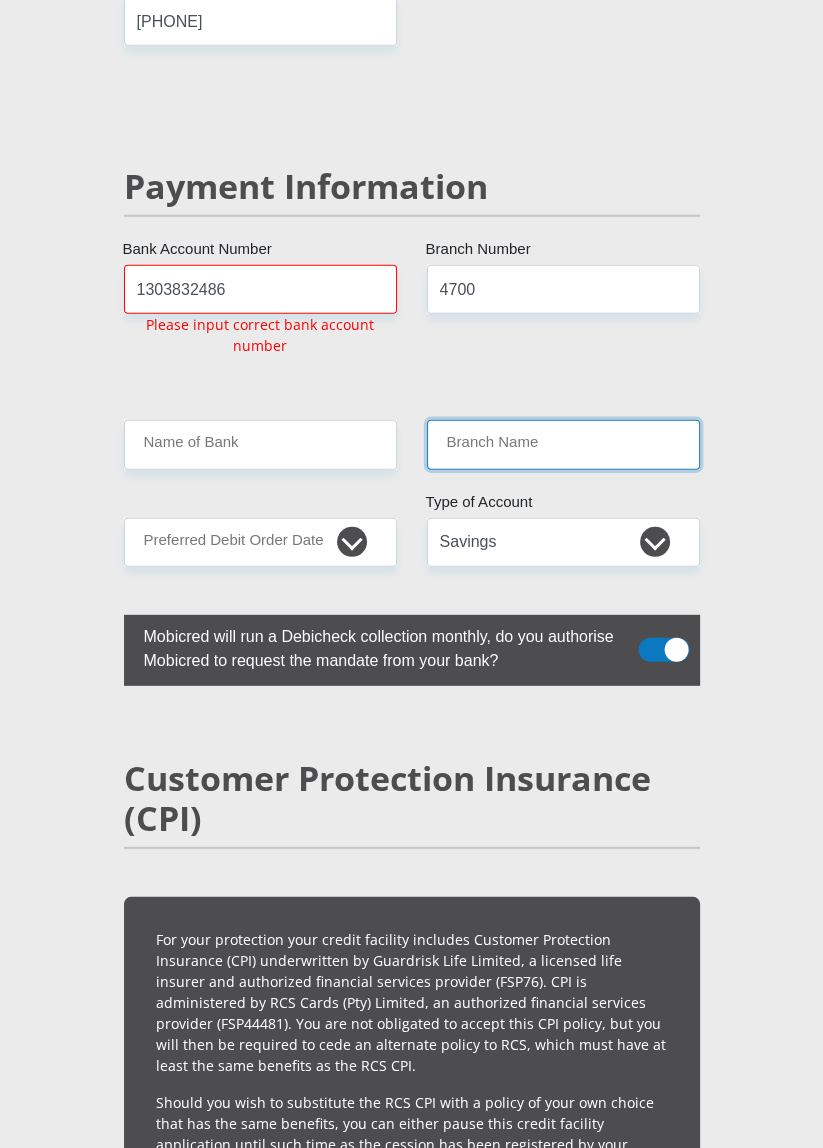 click on "Branch Name" at bounding box center [563, 444] 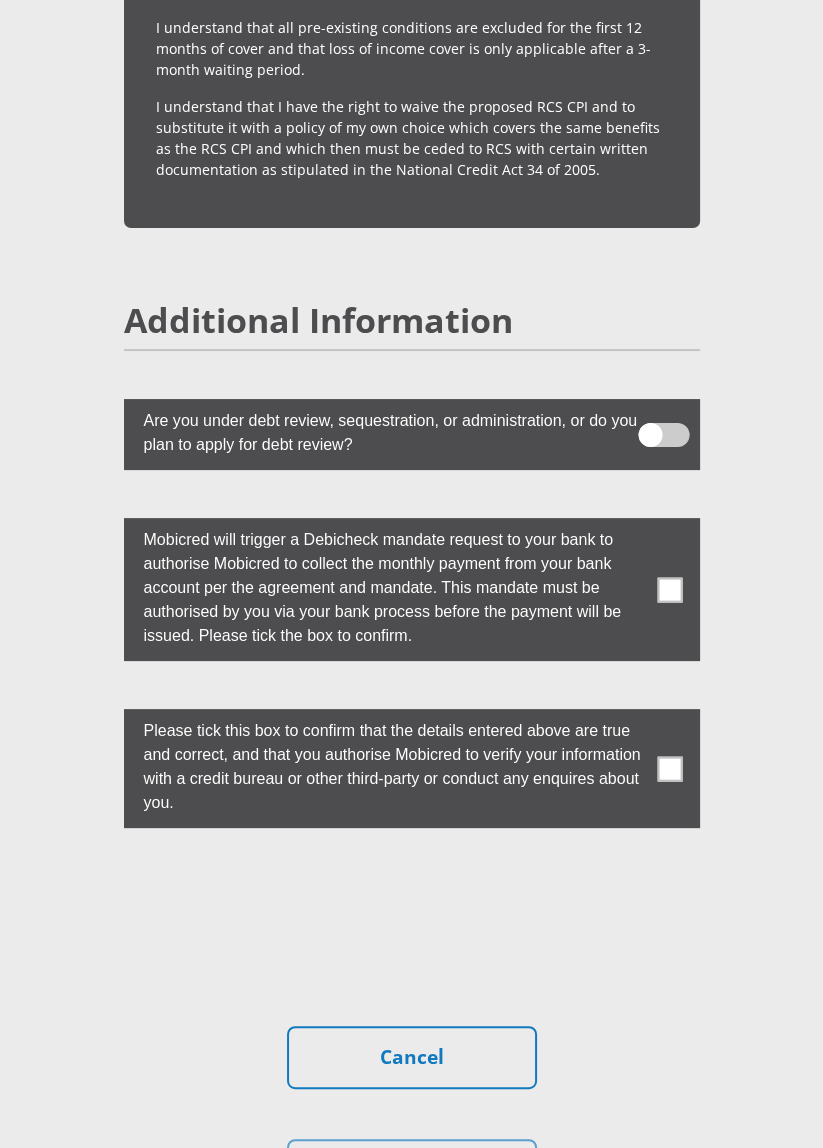 scroll, scrollTop: 5862, scrollLeft: 0, axis: vertical 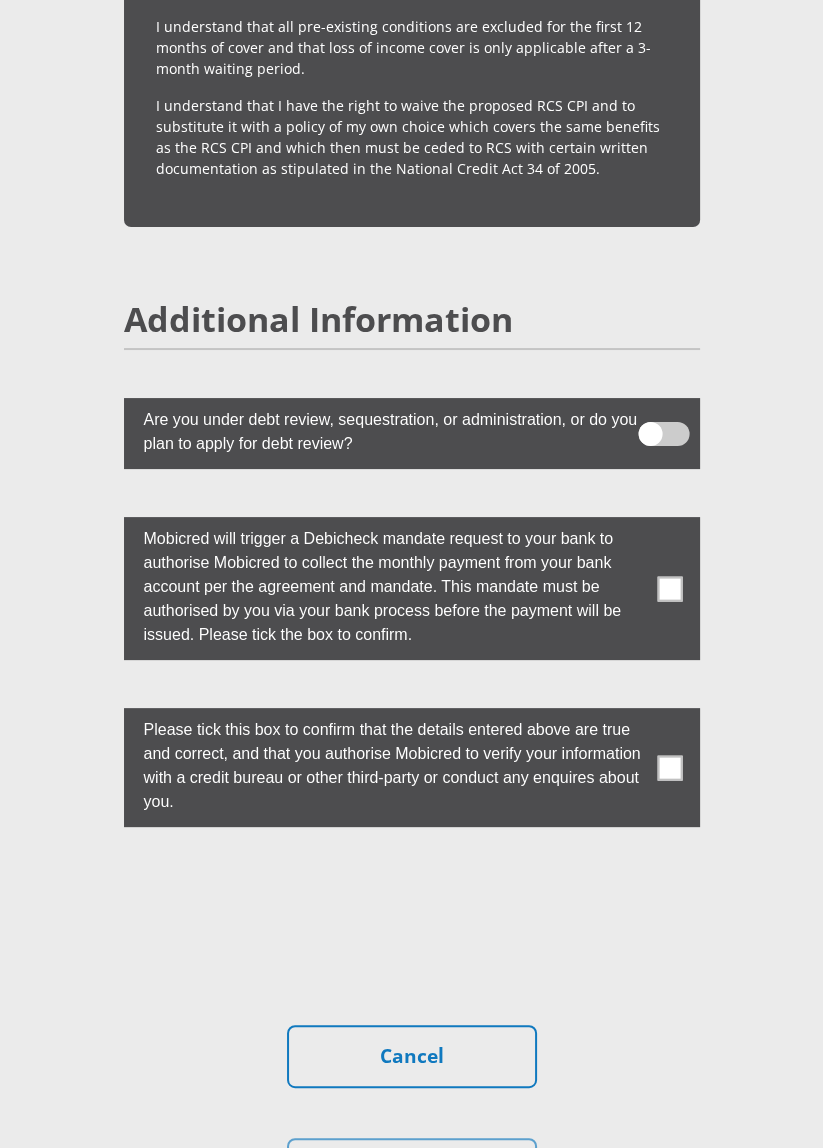 click at bounding box center (669, 588) 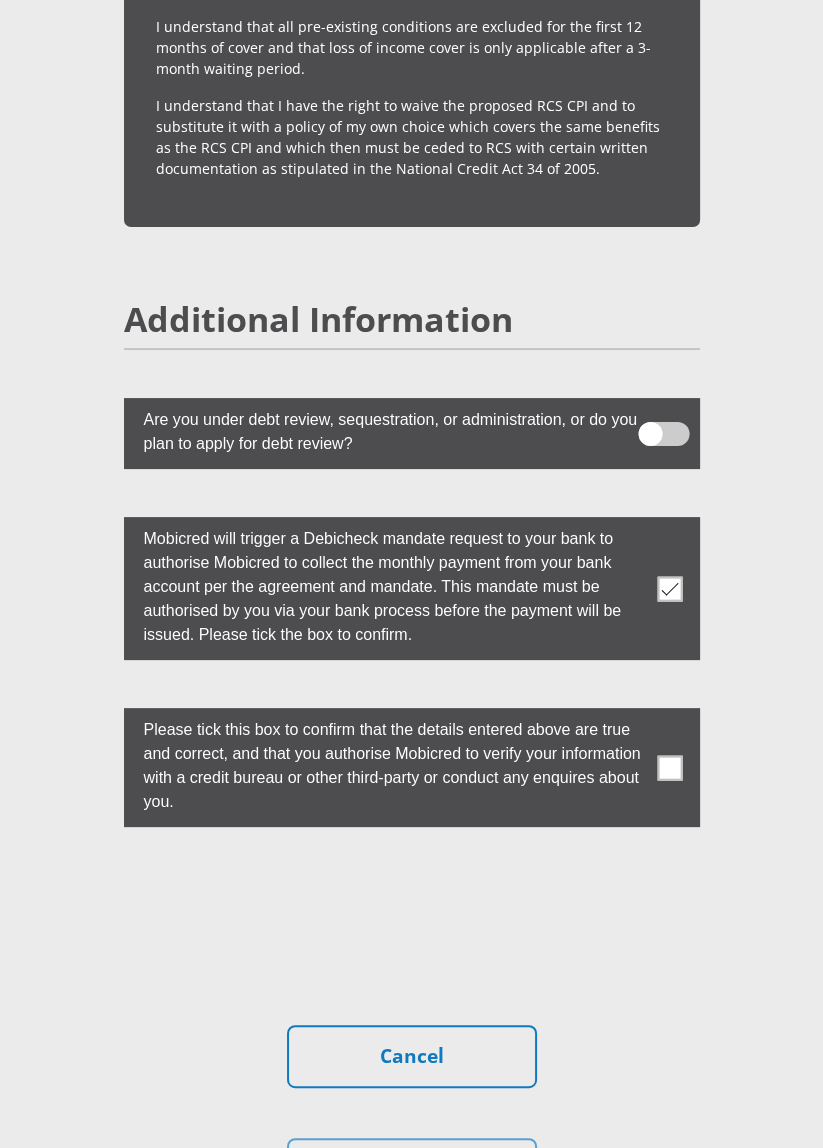 click at bounding box center (669, 767) 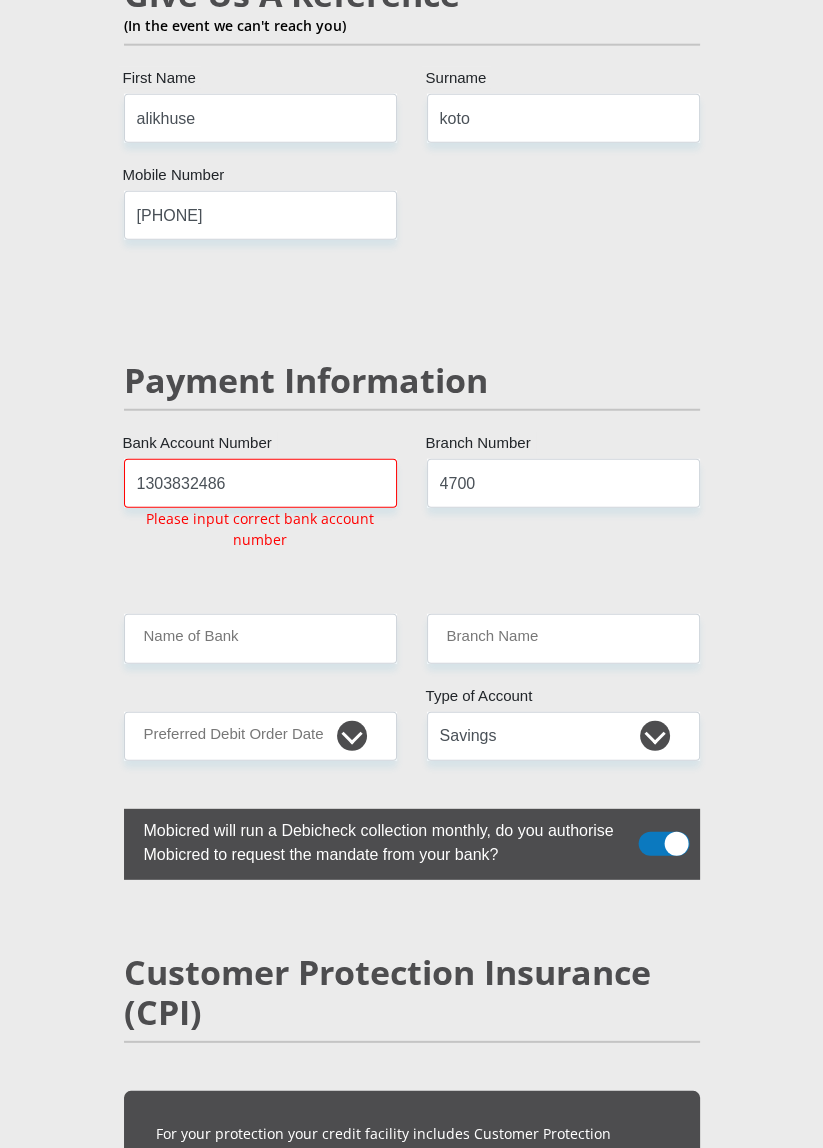 scroll, scrollTop: 3868, scrollLeft: 0, axis: vertical 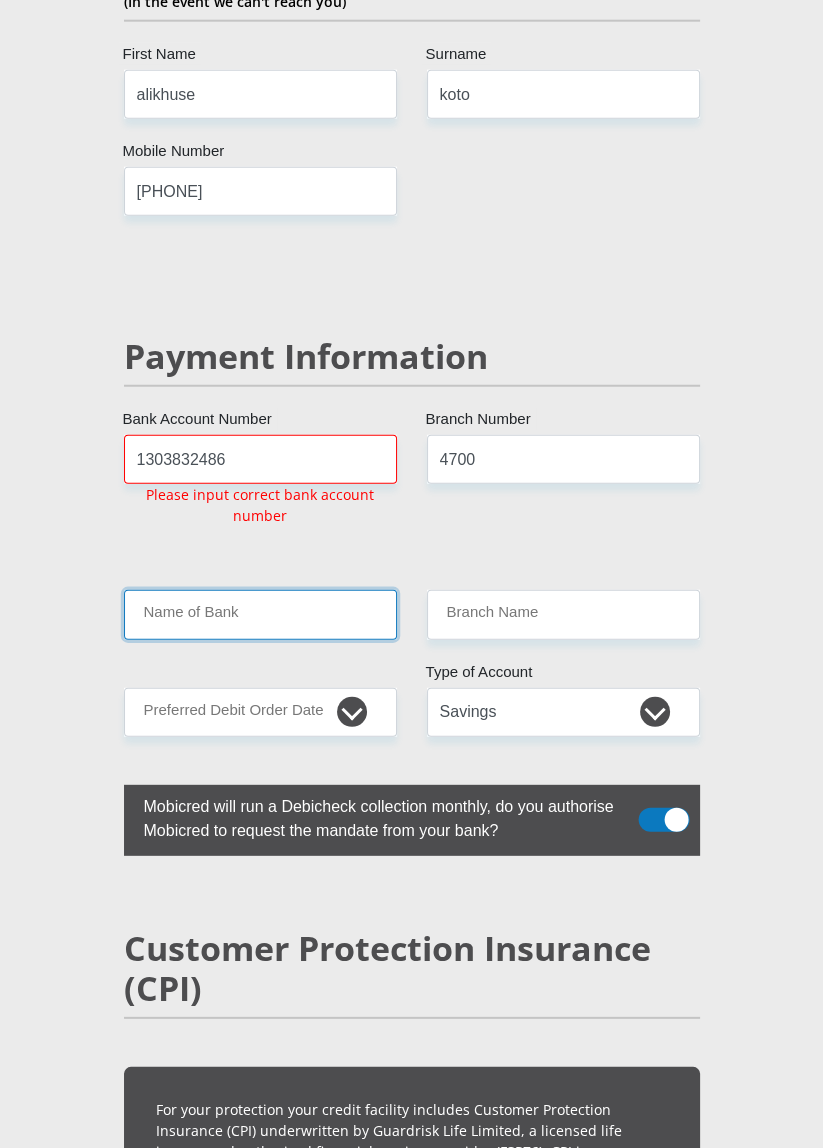 click on "Name of Bank" at bounding box center (260, 614) 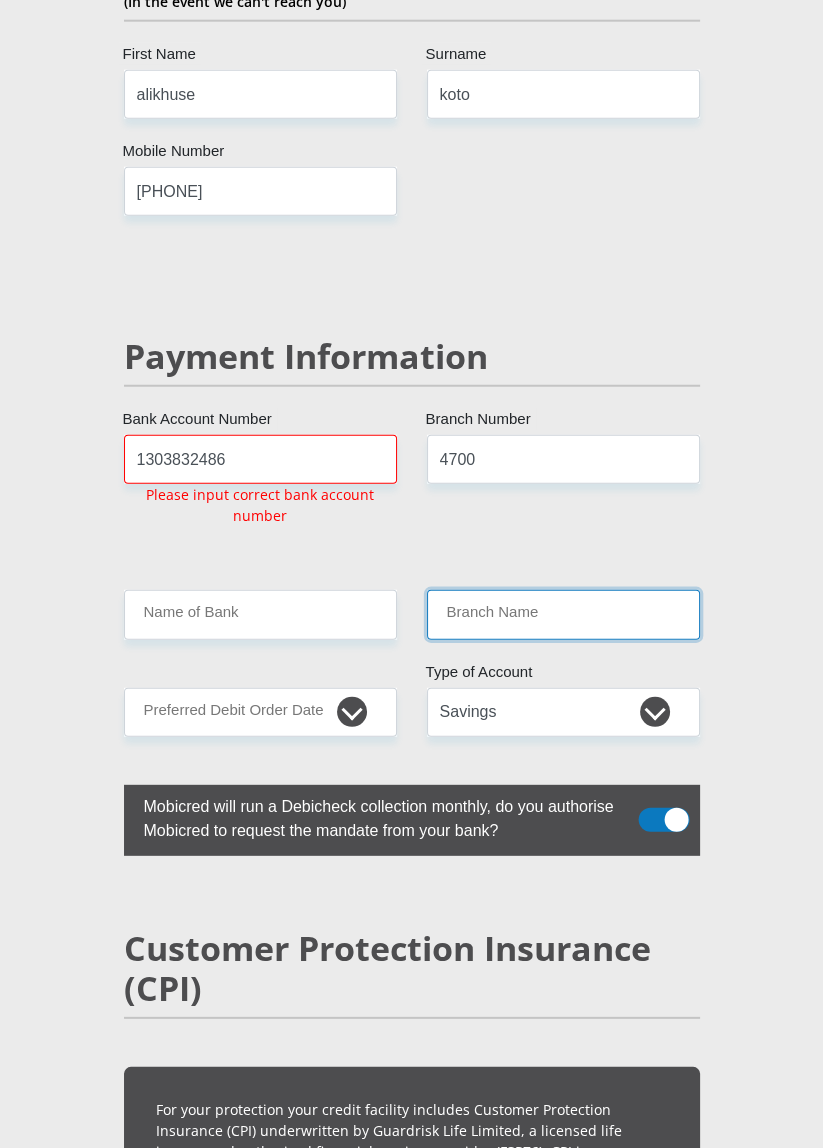 click on "Branch Name" at bounding box center [563, 614] 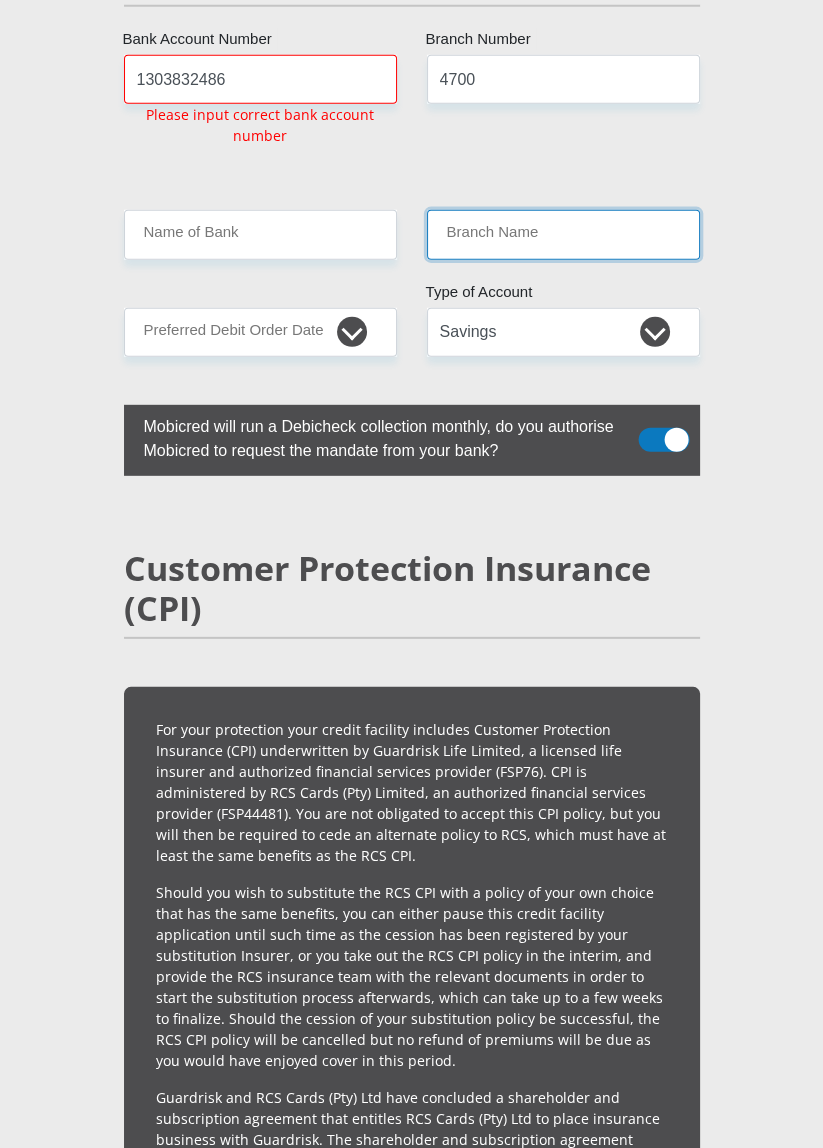 scroll, scrollTop: 4252, scrollLeft: 0, axis: vertical 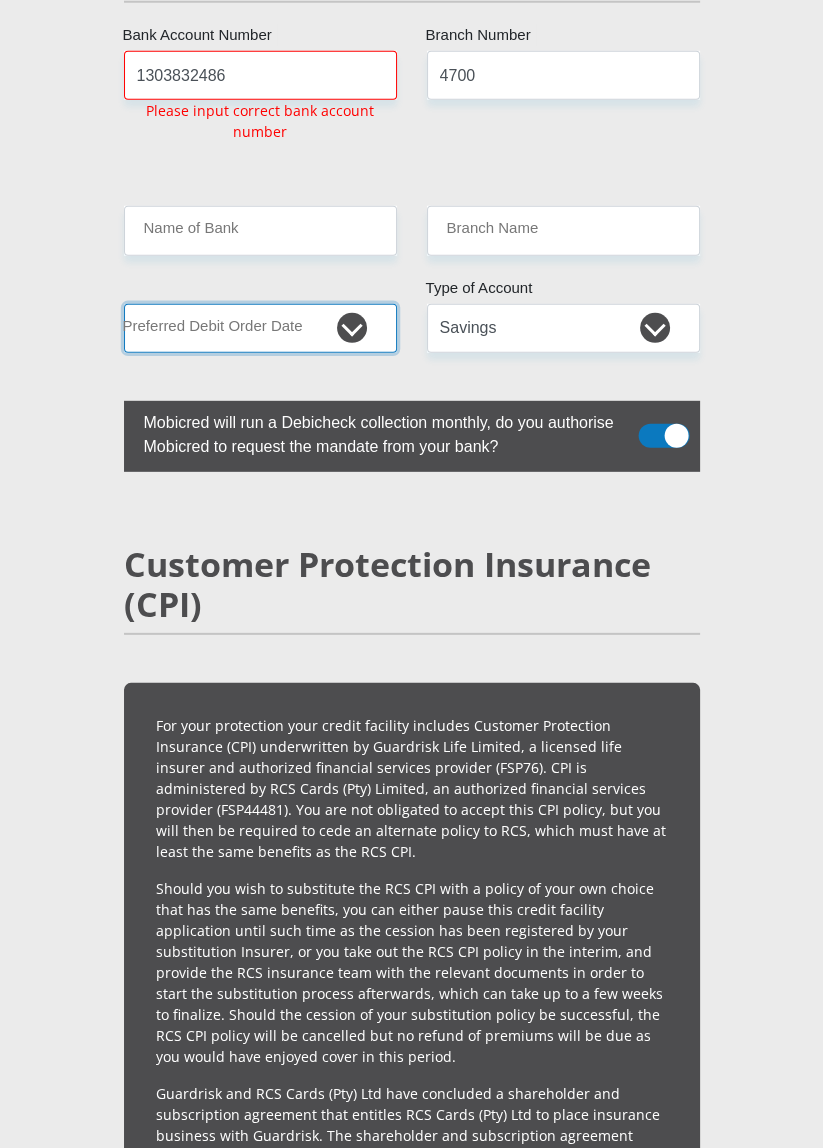 click on "1st
2nd
3rd
4th
5th
7th
18th
19th
20th
21st
22nd
23rd
24th
25th
26th
27th
28th
29th
30th" at bounding box center (260, 328) 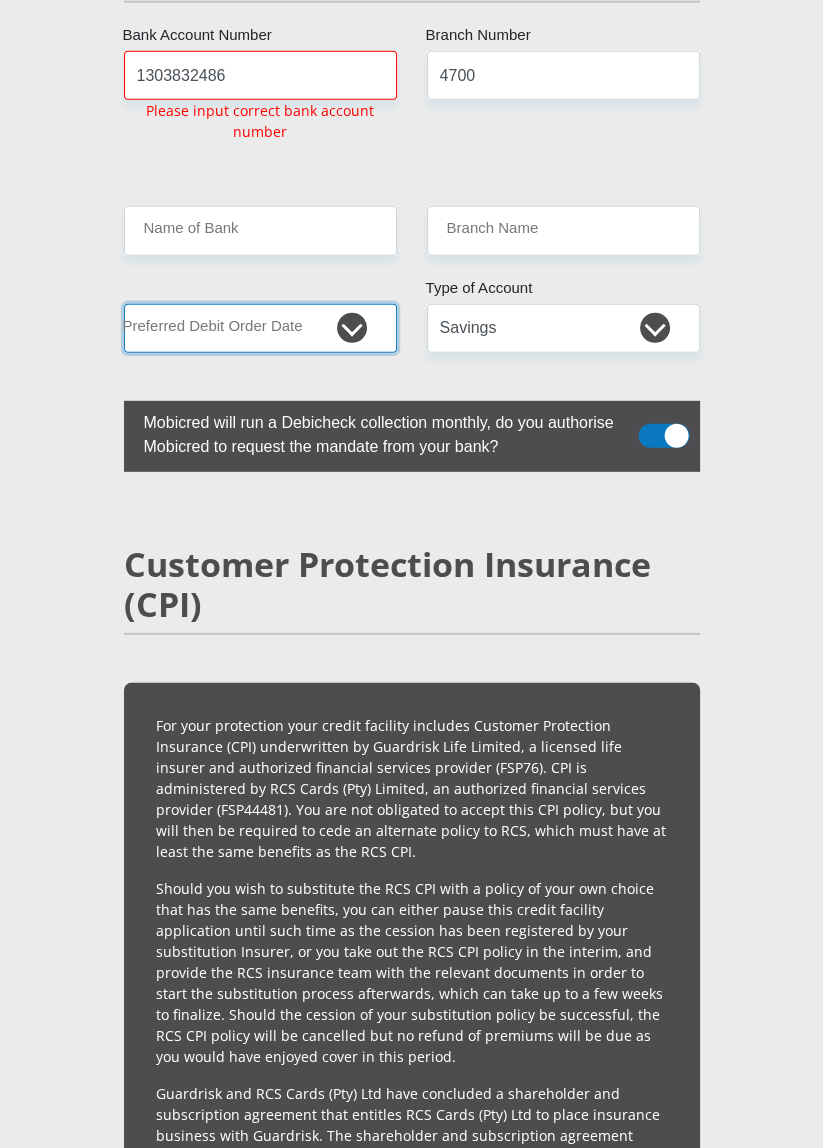 select on "25" 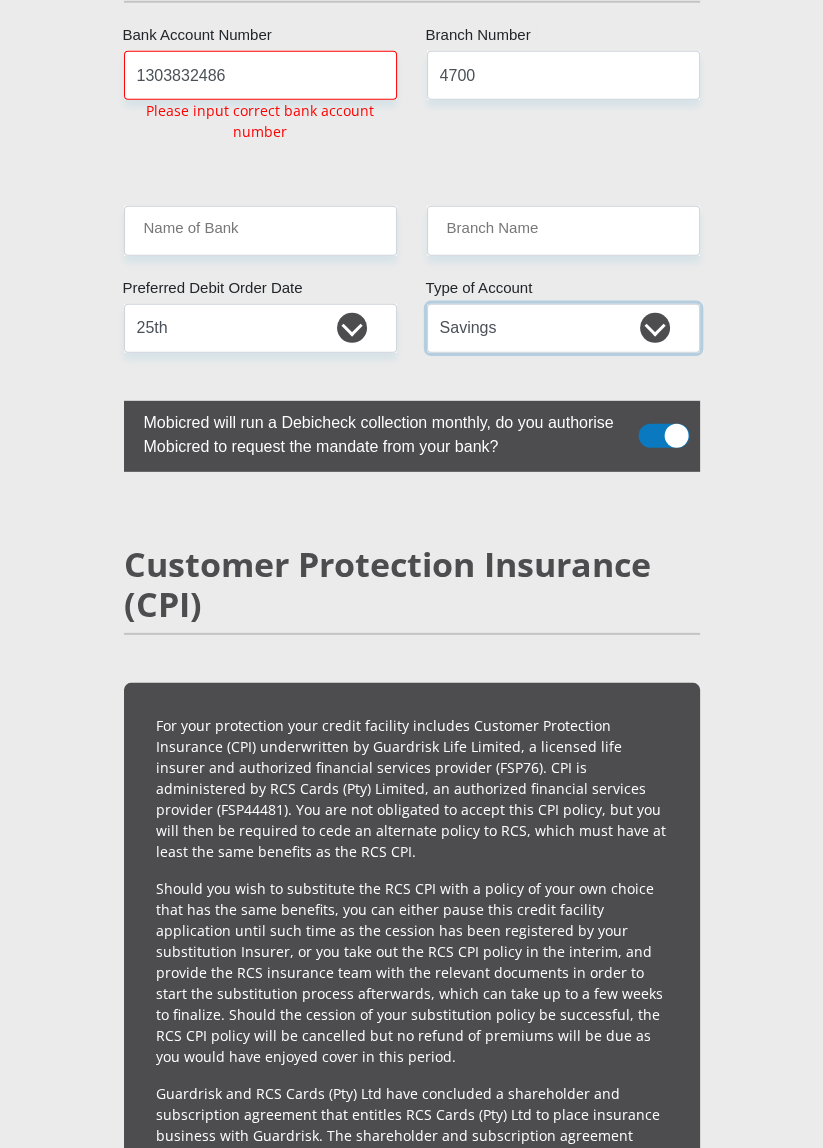 click on "Cheque
Savings" at bounding box center [563, 328] 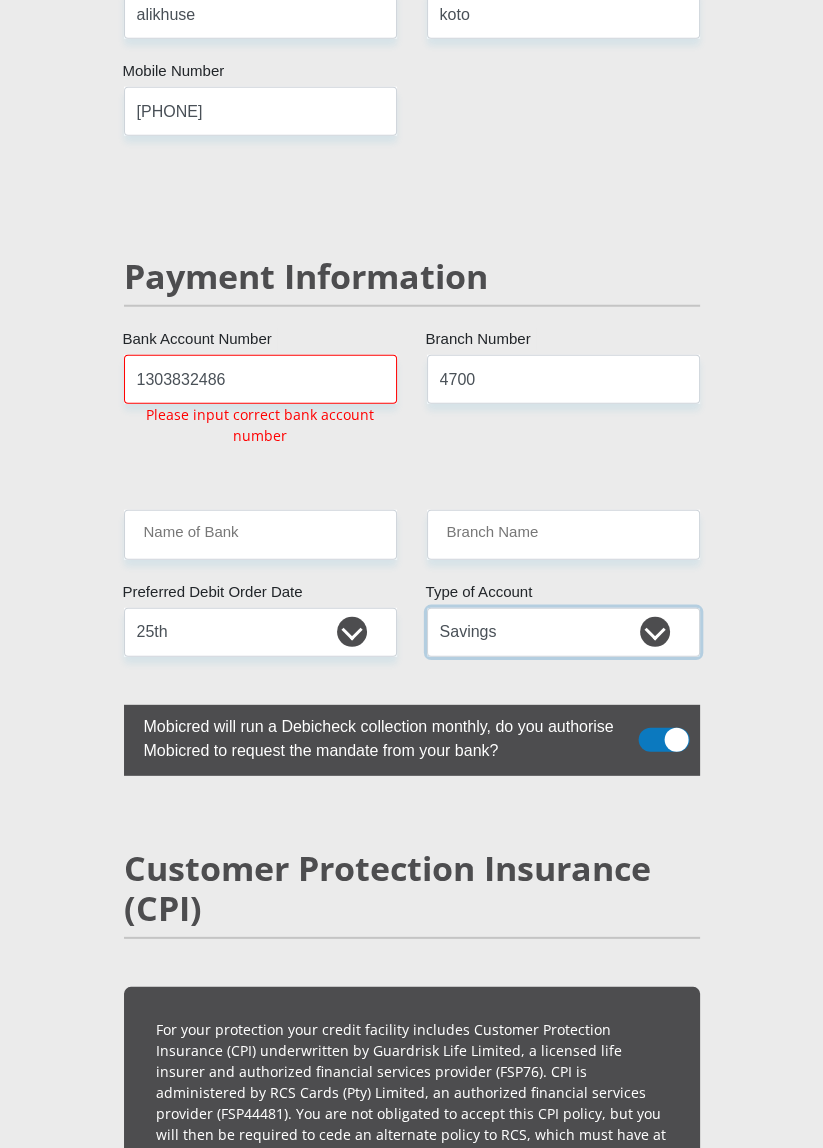 scroll, scrollTop: 3945, scrollLeft: 0, axis: vertical 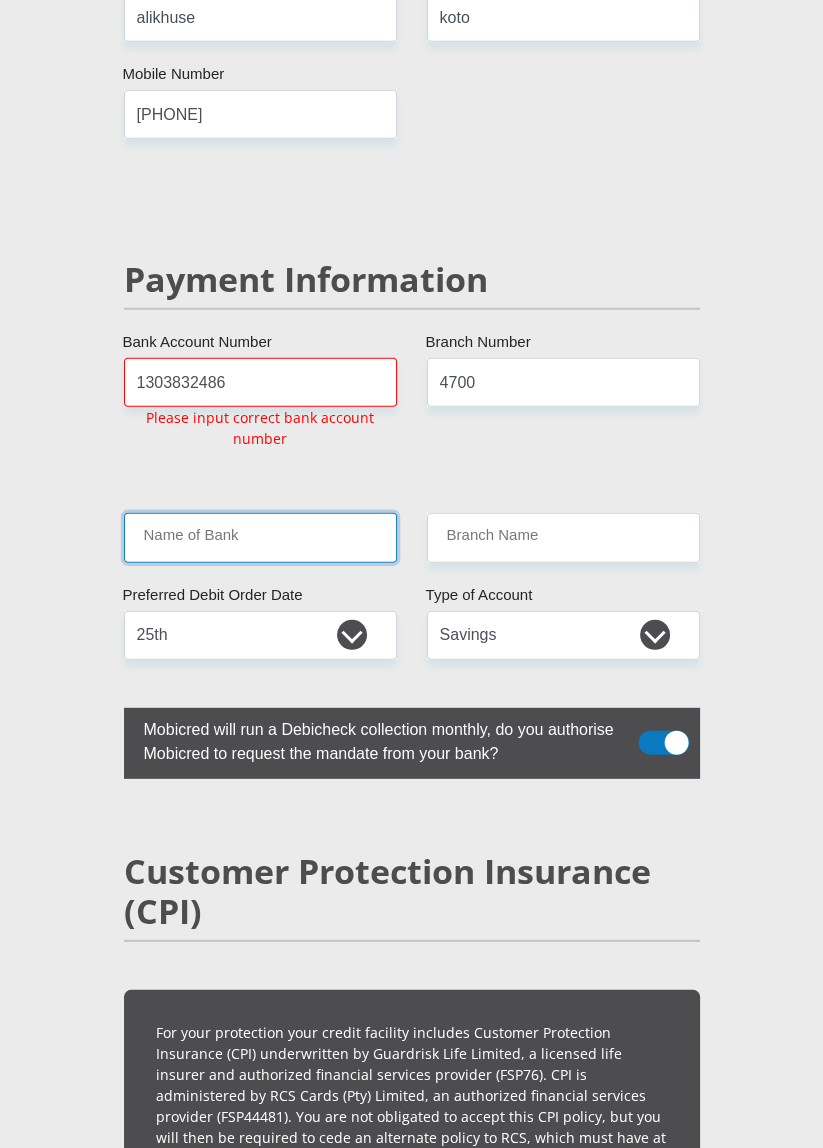 click on "Mr
Ms
Mrs
Dr
Other
Title
Unabo
First Name
Nkohla
Surname
[ID_NUMBER]
South African ID Number
Please input valid ID number
[COUNTRY]
[COUNTRY]
[COUNTRY]
[COUNTRY]
[COUNTRY]
[COUNTRY]
[COUNTRY]
[COUNTRY]
[COUNTRY]
[COUNTRY]
[COUNTRY]
[COUNTRY]
[COUNTRY]" at bounding box center [412, -339] 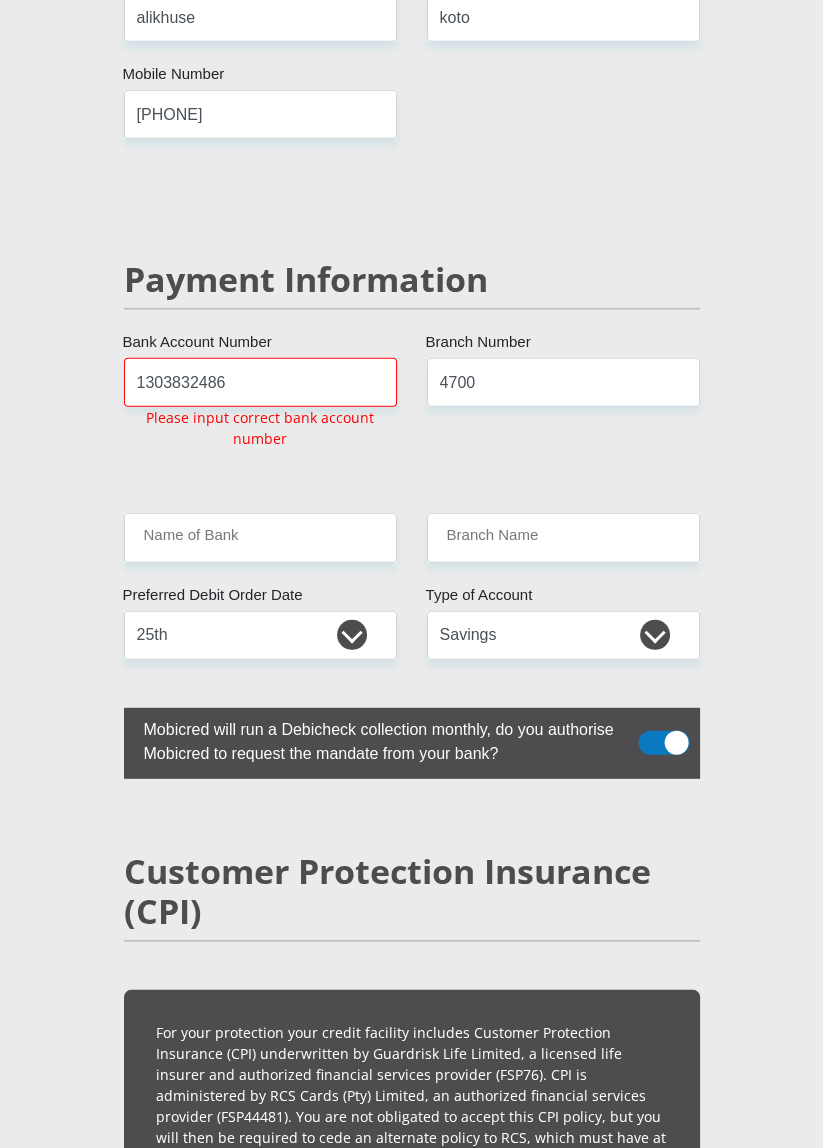 click on "Mr
Ms
Mrs
Dr
Other
Title
Unabo
First Name
Nkohla
Surname
[ID_NUMBER]
South African ID Number
Please input valid ID number
[COUNTRY]
[COUNTRY]
[COUNTRY]
[COUNTRY]
[COUNTRY]
[COUNTRY]
[COUNTRY]
[COUNTRY]
[COUNTRY]
[COUNTRY]
[COUNTRY]
[COUNTRY]
[COUNTRY]" at bounding box center (412, -339) 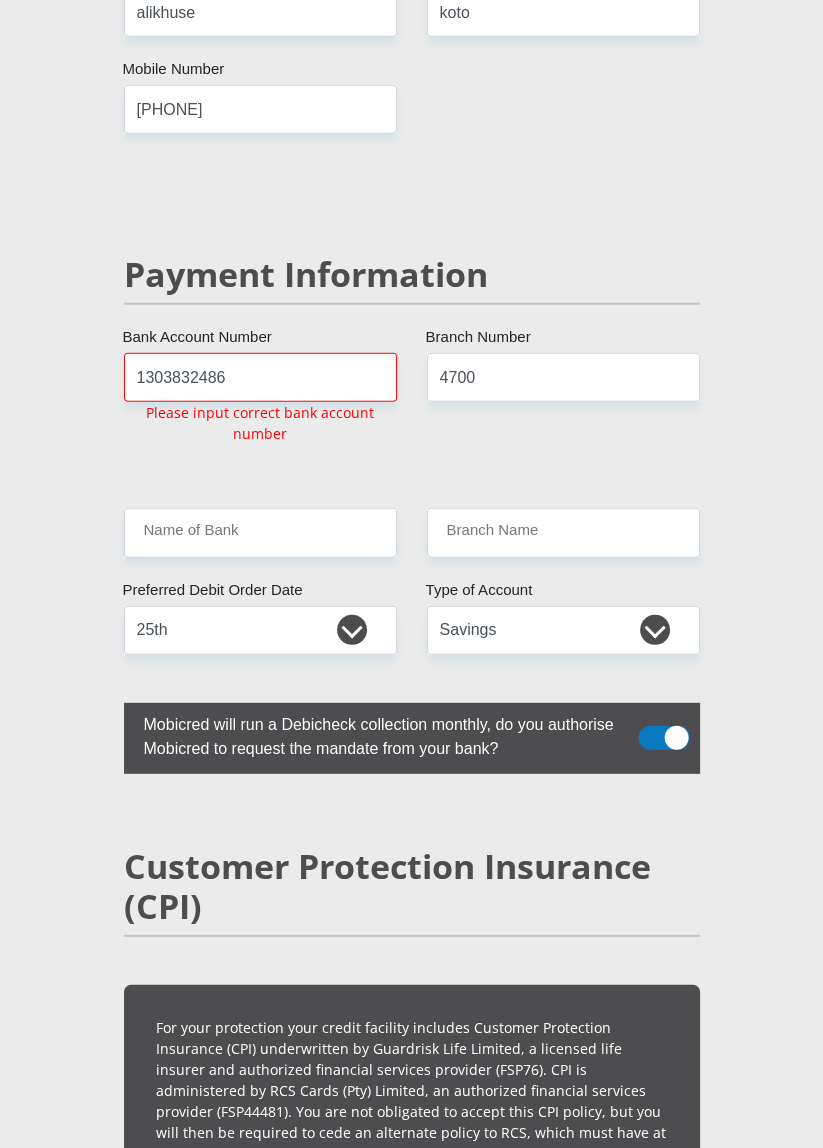 click on "Mr
Ms
Mrs
Dr
Other
Title
Unabo
First Name
Nkohla
Surname
[ID_NUMBER]
South African ID Number
Please input valid ID number
[COUNTRY]
[COUNTRY]
[COUNTRY]
[COUNTRY]
[COUNTRY]
[COUNTRY]
[COUNTRY]
[COUNTRY]
[COUNTRY]
[COUNTRY]
[COUNTRY]
[COUNTRY]
[COUNTRY]" at bounding box center (412, -344) 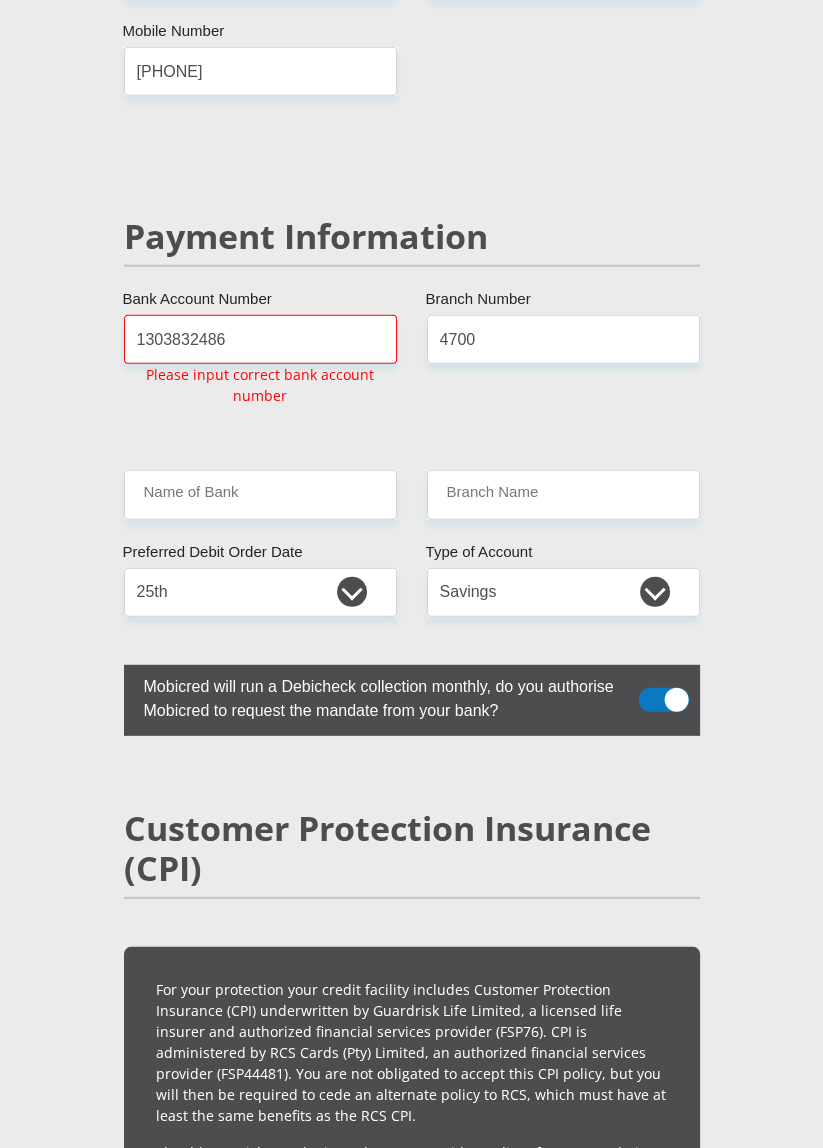 click on "Mr
Ms
Mrs
Dr
Other
Title
Unabo
First Name
Nkohla
Surname
[ID_NUMBER]
South African ID Number
Please input valid ID number
[COUNTRY]
[COUNTRY]
[COUNTRY]
[COUNTRY]
[COUNTRY]
[COUNTRY]
[COUNTRY]
[COUNTRY]
[COUNTRY]
[COUNTRY]
[COUNTRY]
[COUNTRY]
[COUNTRY]" at bounding box center (412, -382) 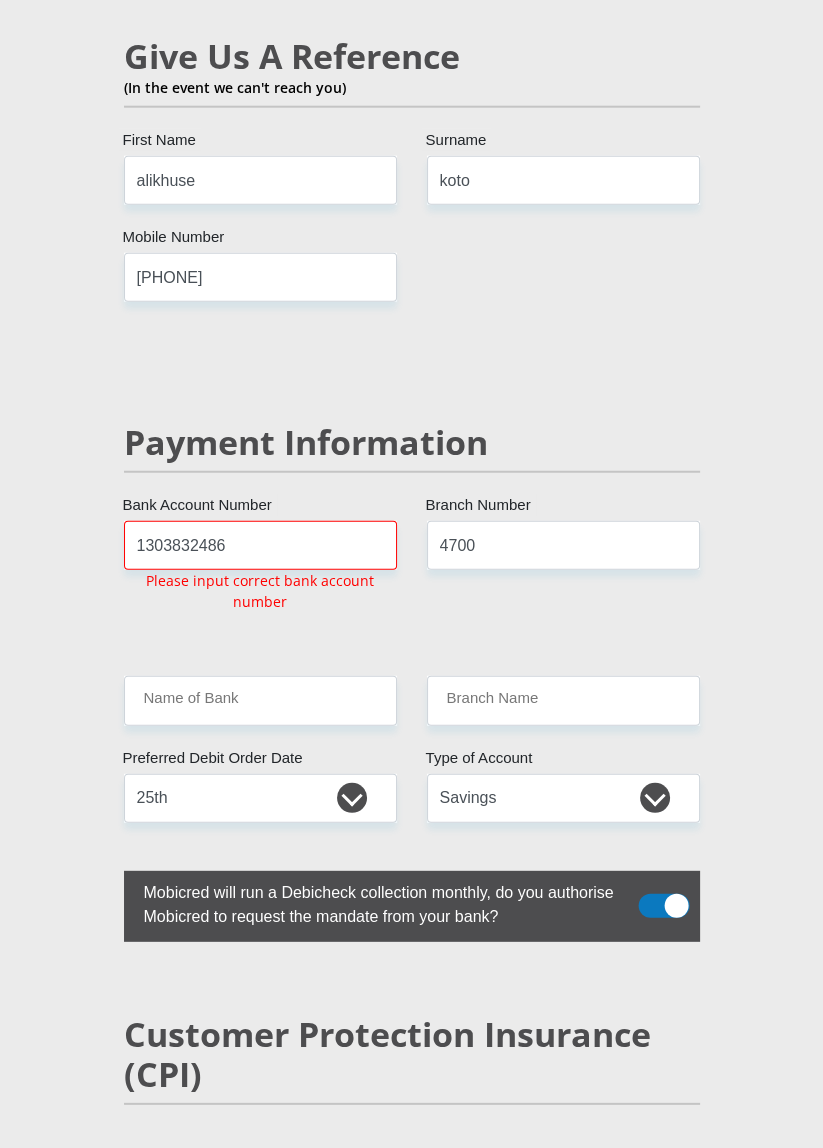 scroll, scrollTop: 3781, scrollLeft: 0, axis: vertical 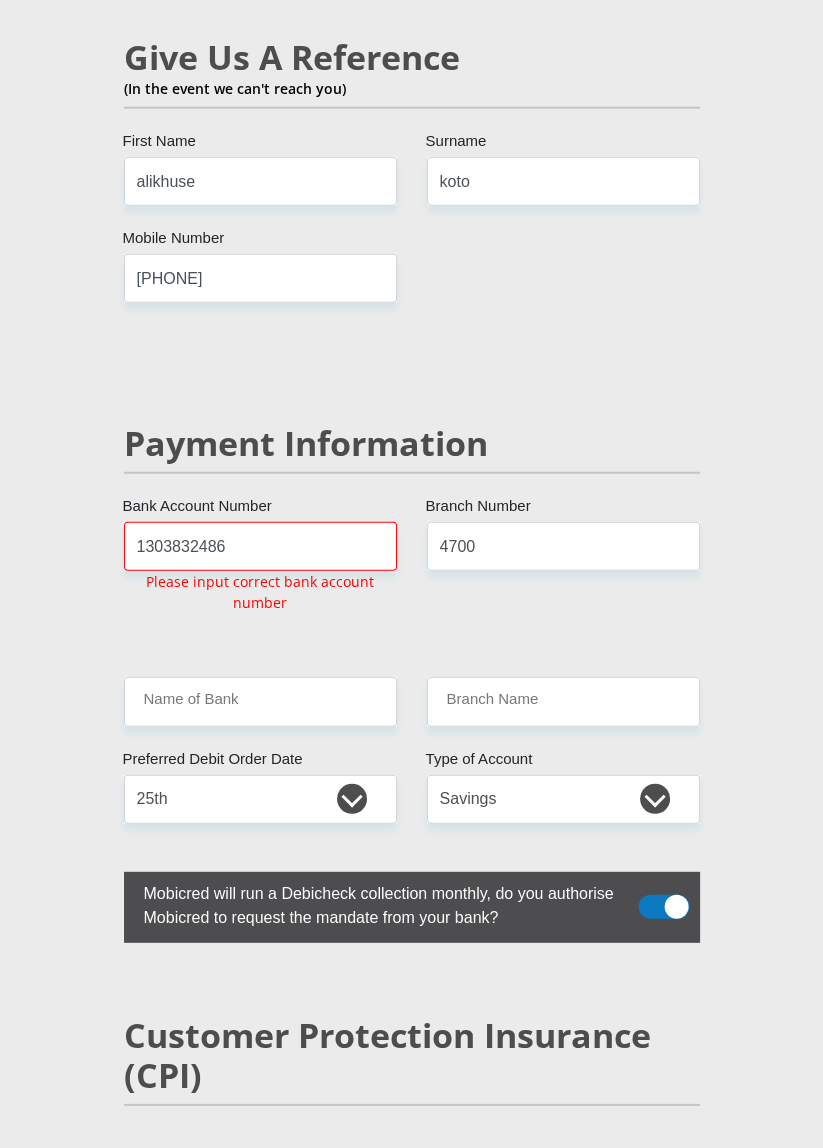 click on "Payment Information" at bounding box center (412, 472) 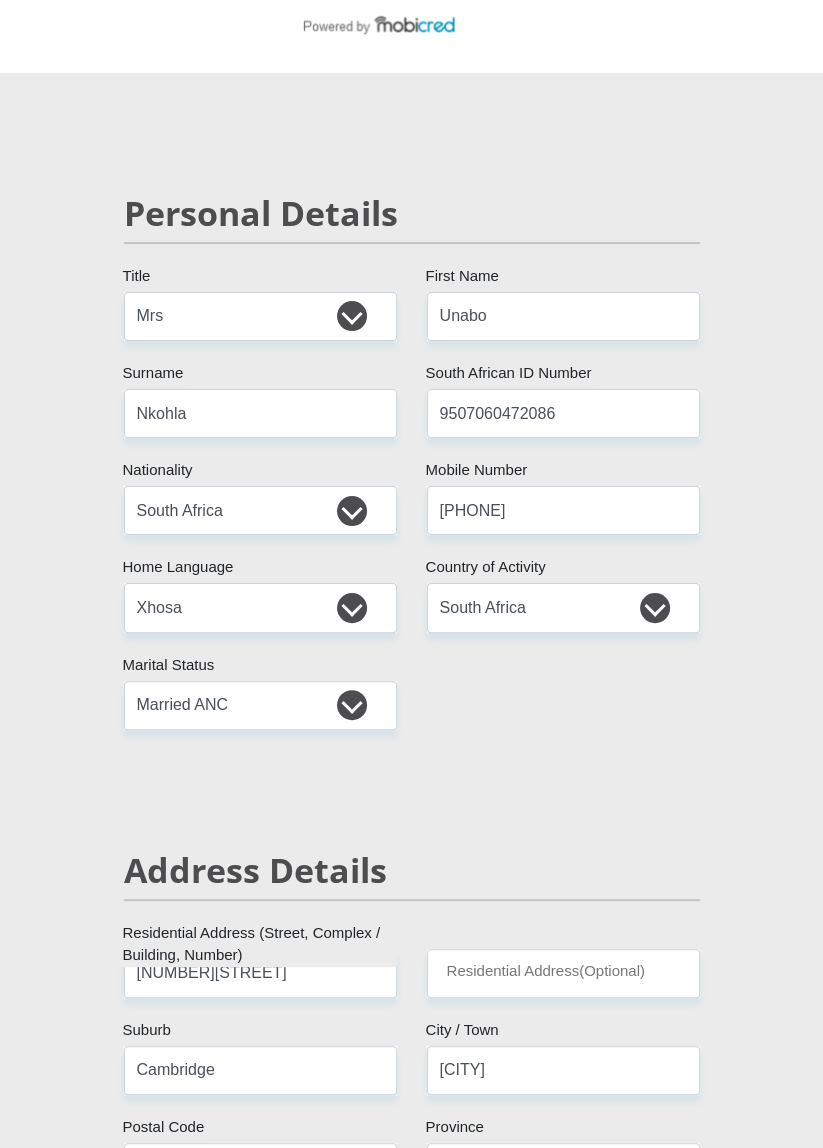scroll, scrollTop: 0, scrollLeft: 0, axis: both 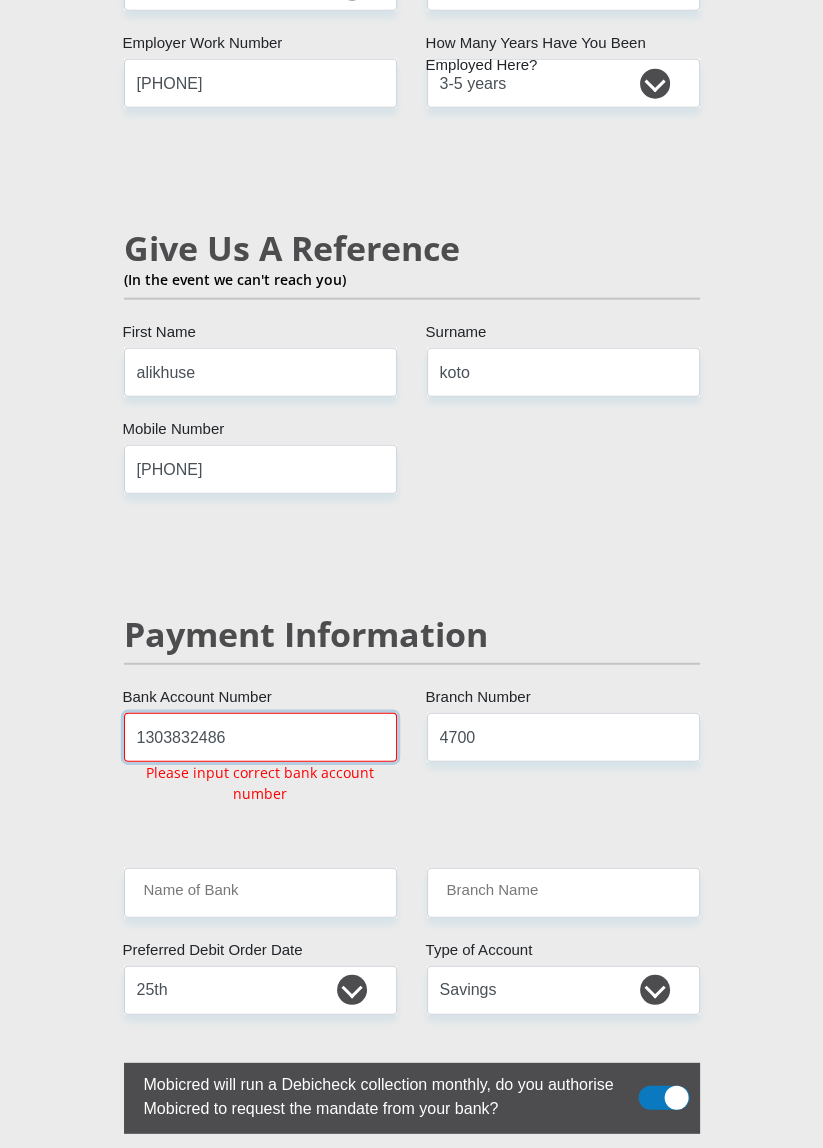 click on "1303832486" at bounding box center [260, 737] 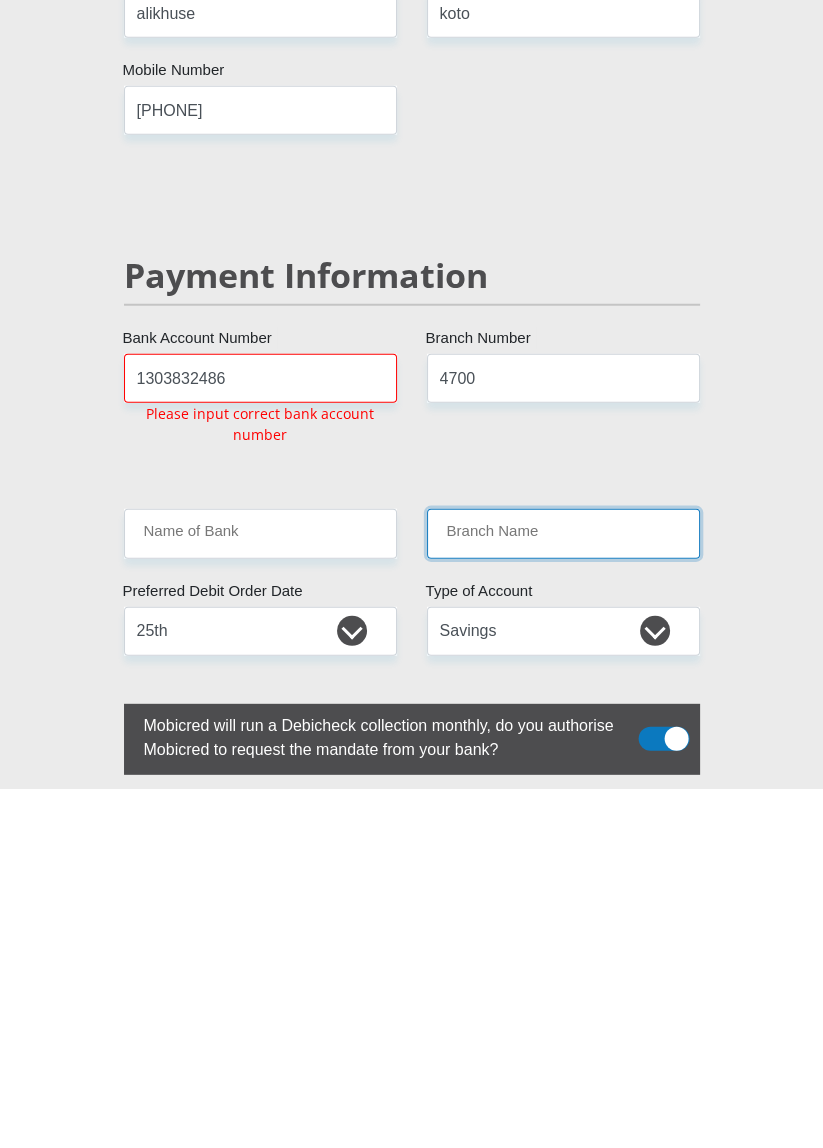 click on "Mr
Ms
Mrs
Dr
Other
Title
Unabo
First Name
Nkohla
Surname
[ID_NUMBER]
South African ID Number
Please input valid ID number
[COUNTRY]
[COUNTRY]
[COUNTRY]
[COUNTRY]
[COUNTRY]
[COUNTRY]
[COUNTRY]
[COUNTRY]
[COUNTRY]
[COUNTRY]
[COUNTRY]
[COUNTRY]
[COUNTRY]" at bounding box center (412, 16) 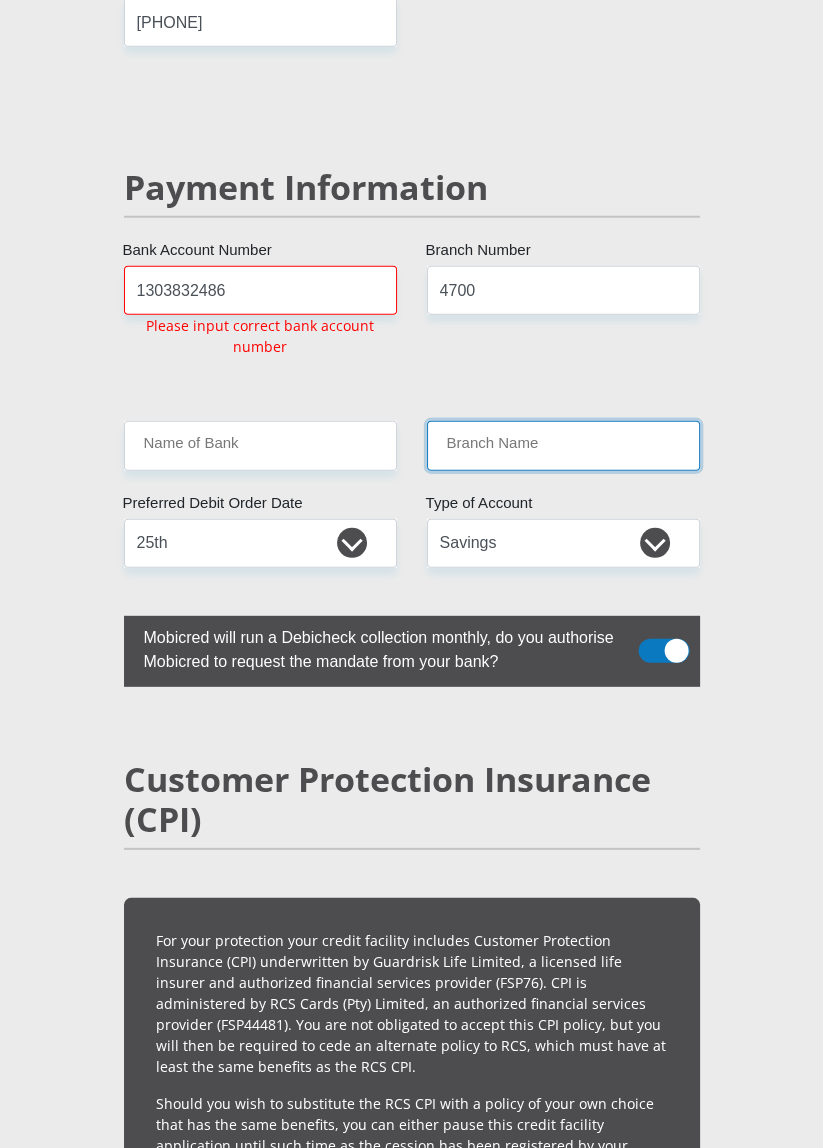scroll, scrollTop: 4038, scrollLeft: 0, axis: vertical 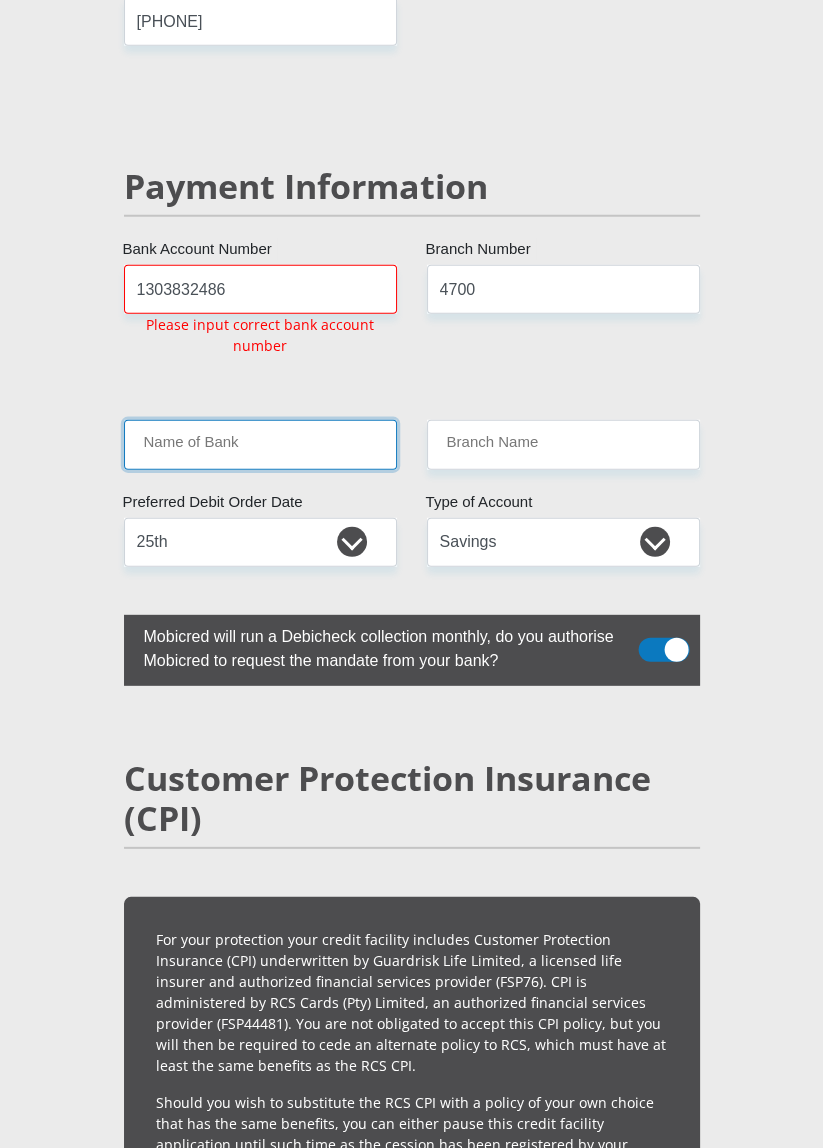 click on "Name of Bank" at bounding box center (260, 444) 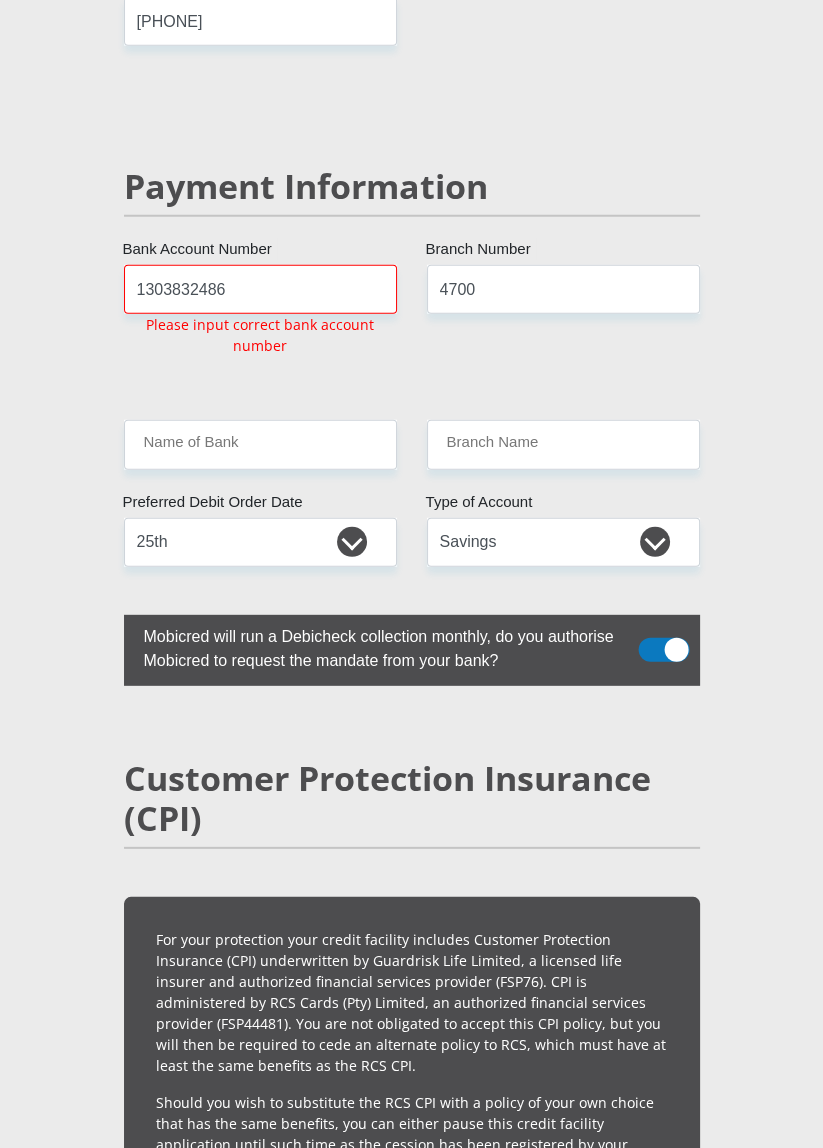 scroll, scrollTop: 6149, scrollLeft: 0, axis: vertical 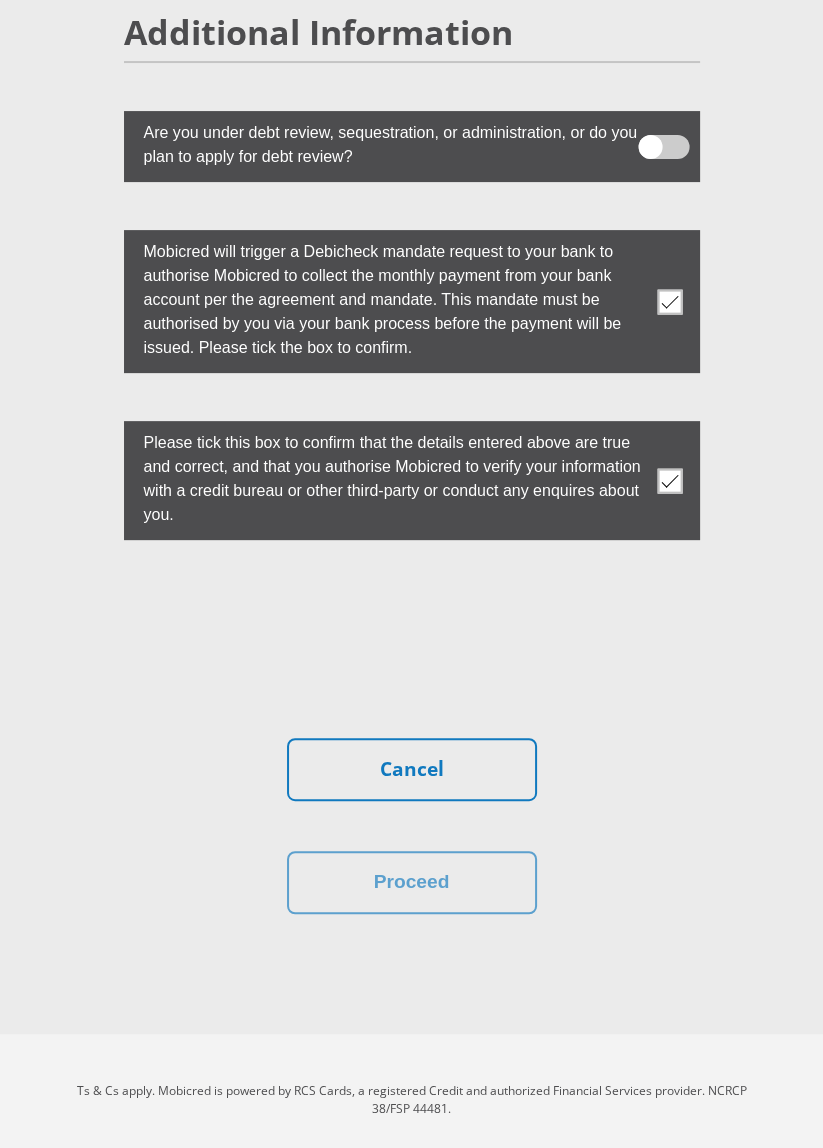 click on "Please tick this box to confirm that the details entered above are true and correct,
and that you authorise Mobicred to verify your information with a credit bureau
or other third-party or conduct any enquires about you." at bounding box center [383, 476] 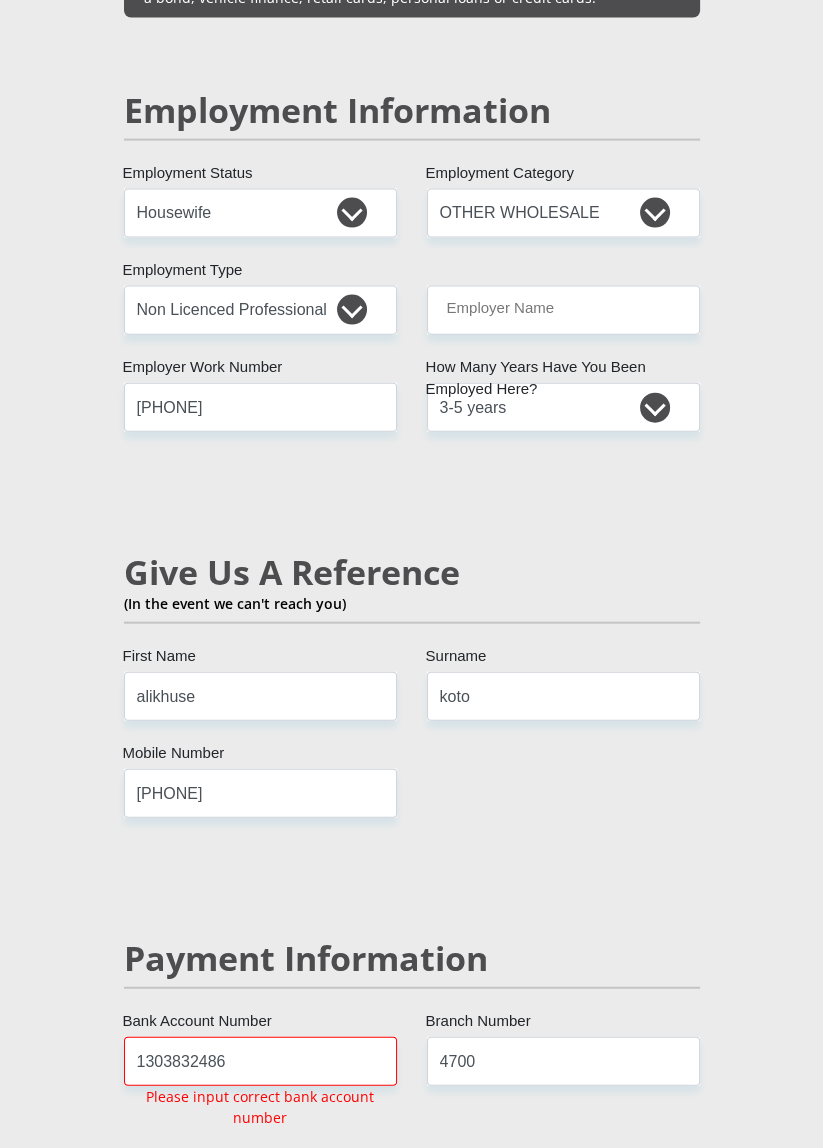 scroll, scrollTop: 3268, scrollLeft: 0, axis: vertical 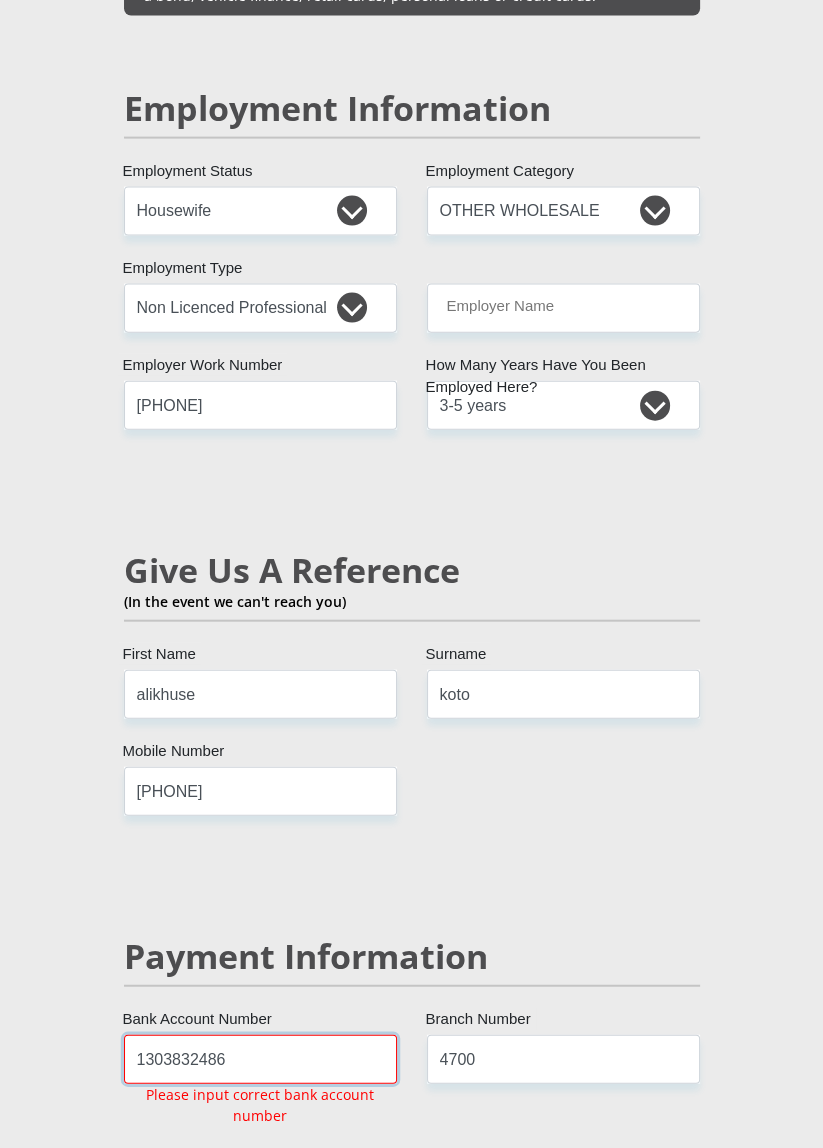 click on "1303832486" at bounding box center [260, 1059] 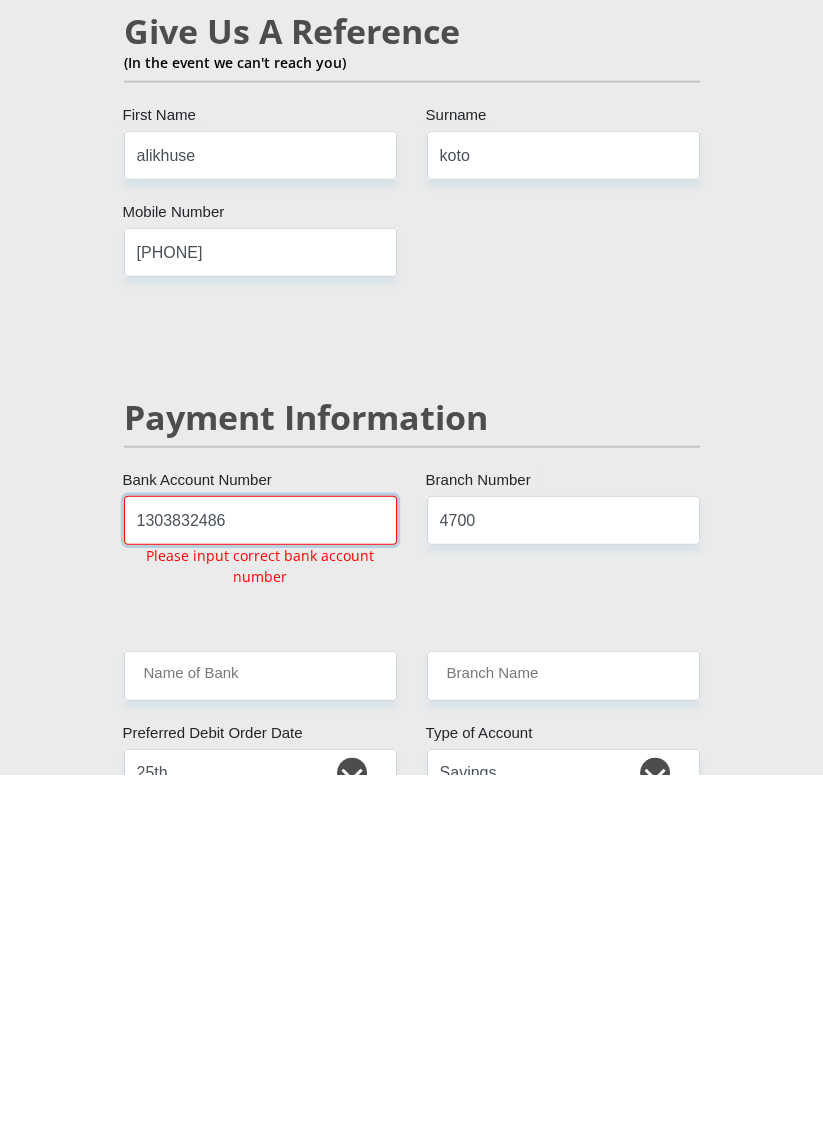 scroll, scrollTop: 3505, scrollLeft: 0, axis: vertical 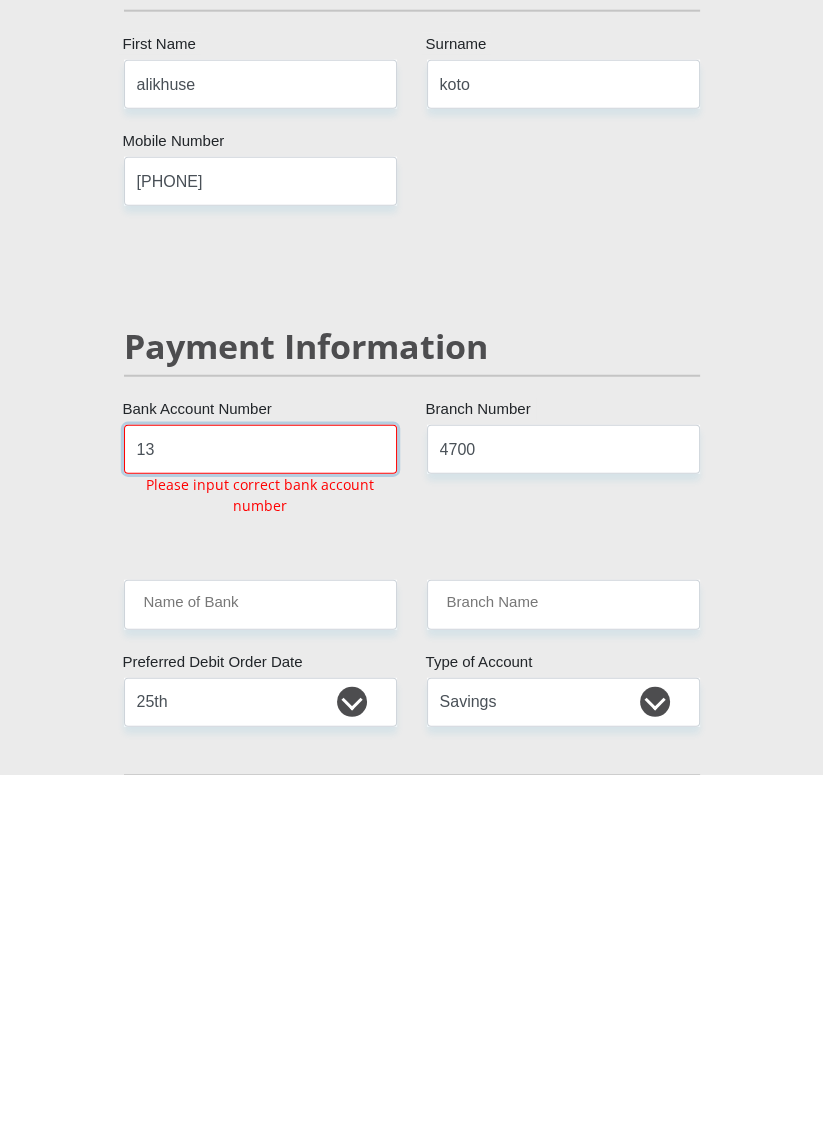 type on "1" 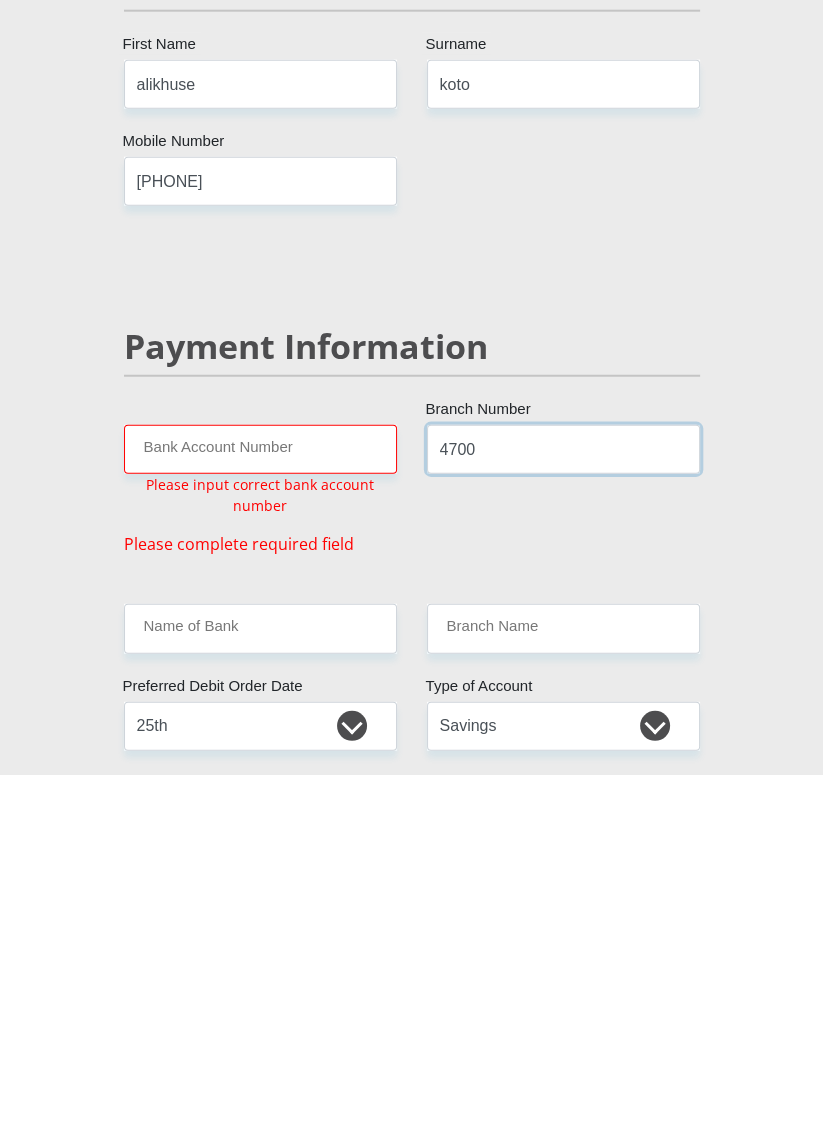click on "4700" at bounding box center (563, 822) 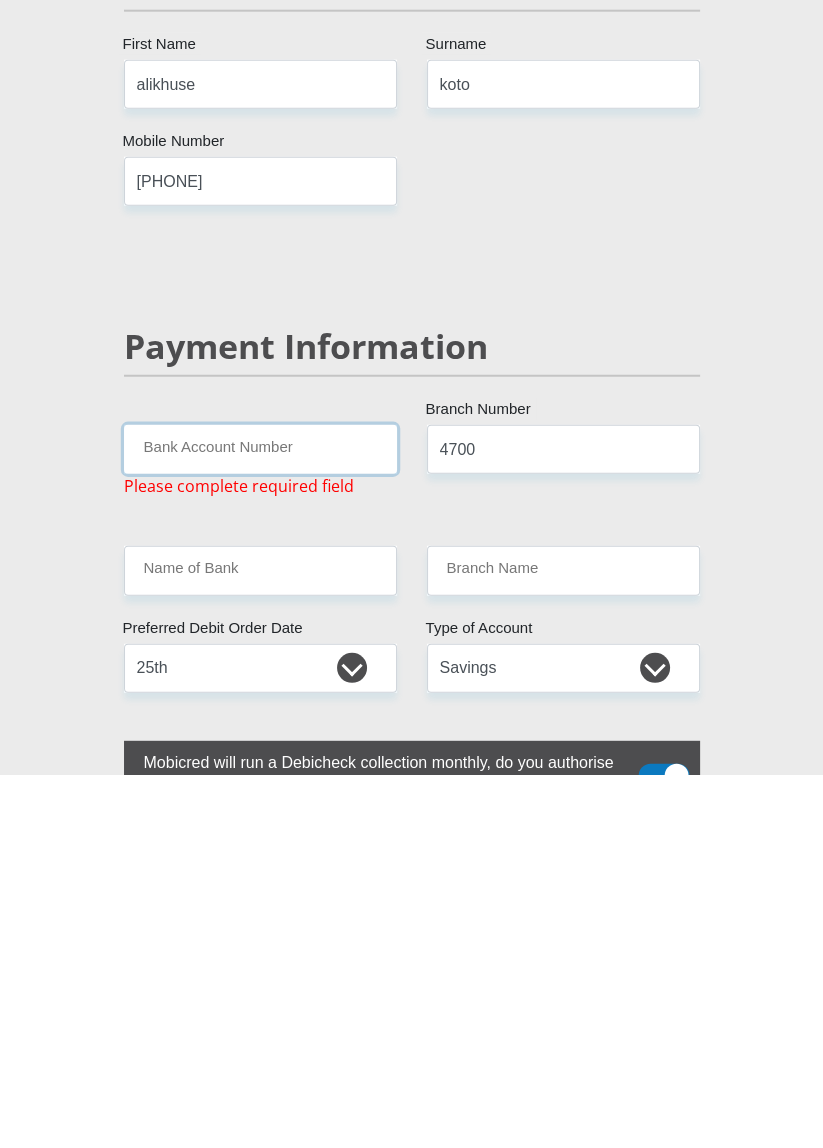 click on "Bank Account Number" at bounding box center [260, 822] 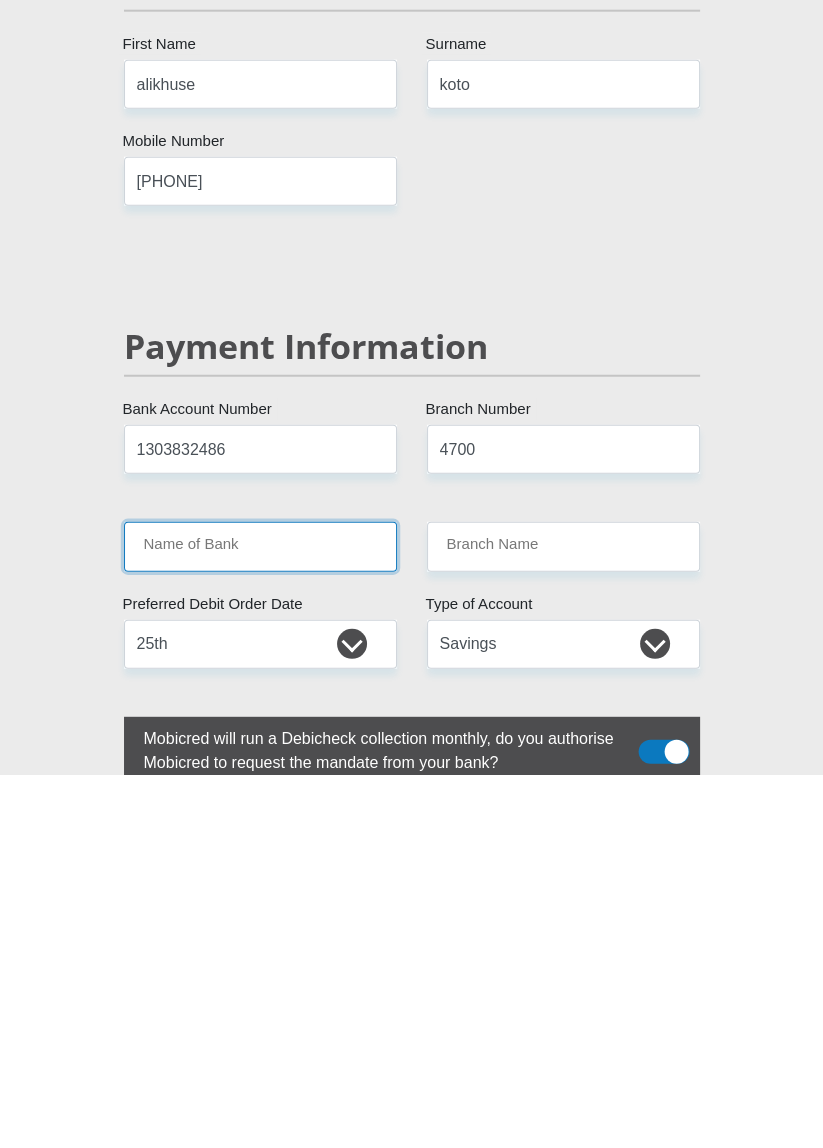 click on "Name of Bank" at bounding box center [260, 919] 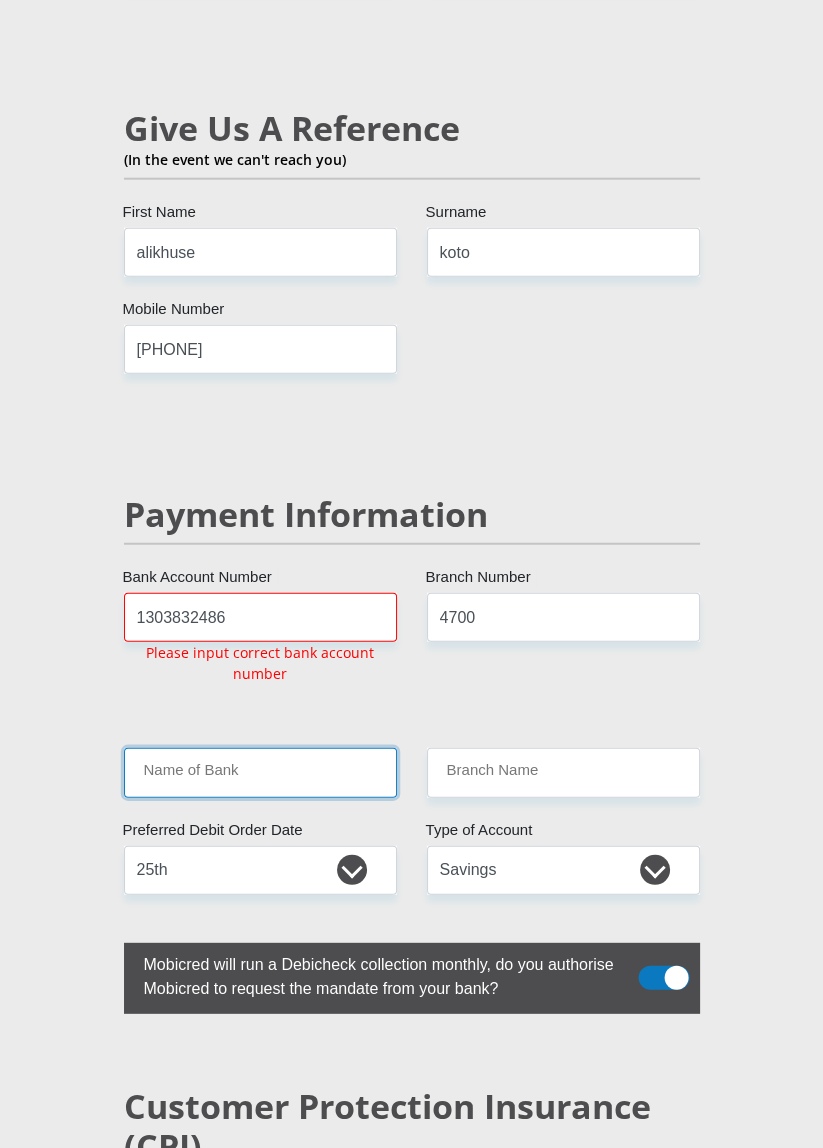 scroll, scrollTop: 3711, scrollLeft: 0, axis: vertical 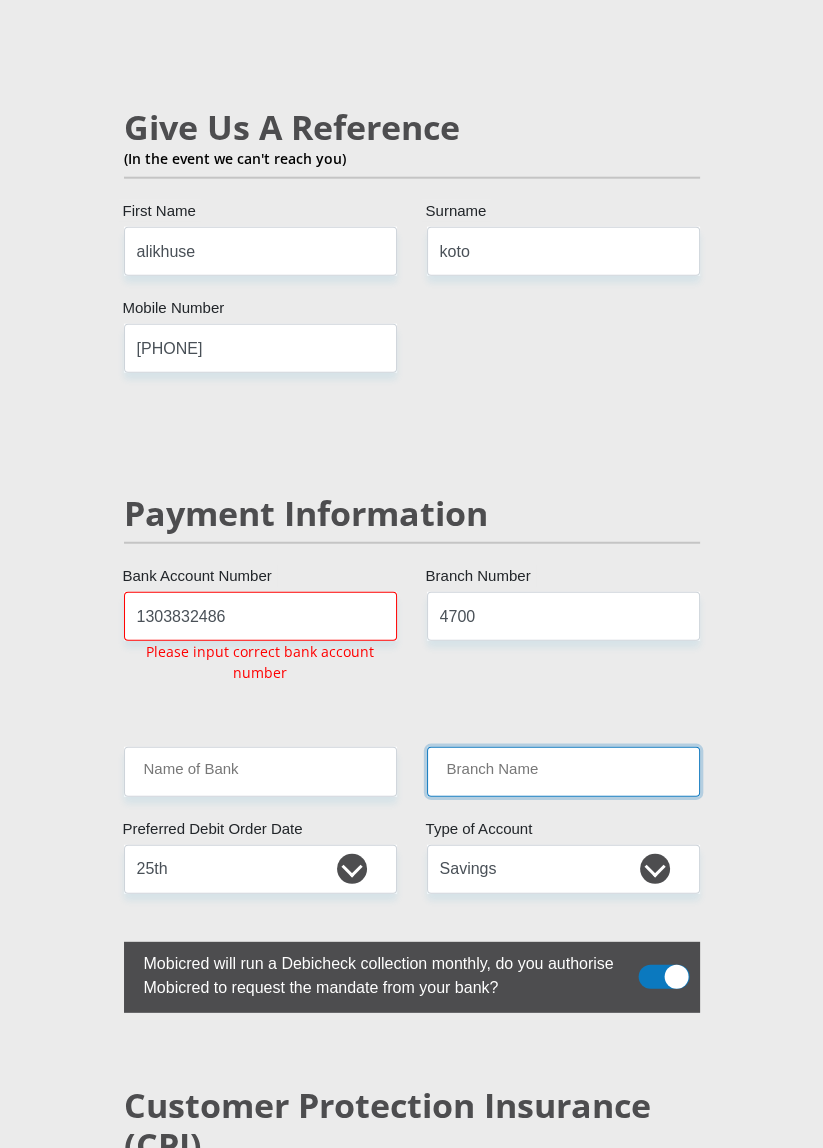 click on "Branch Name" at bounding box center (563, 771) 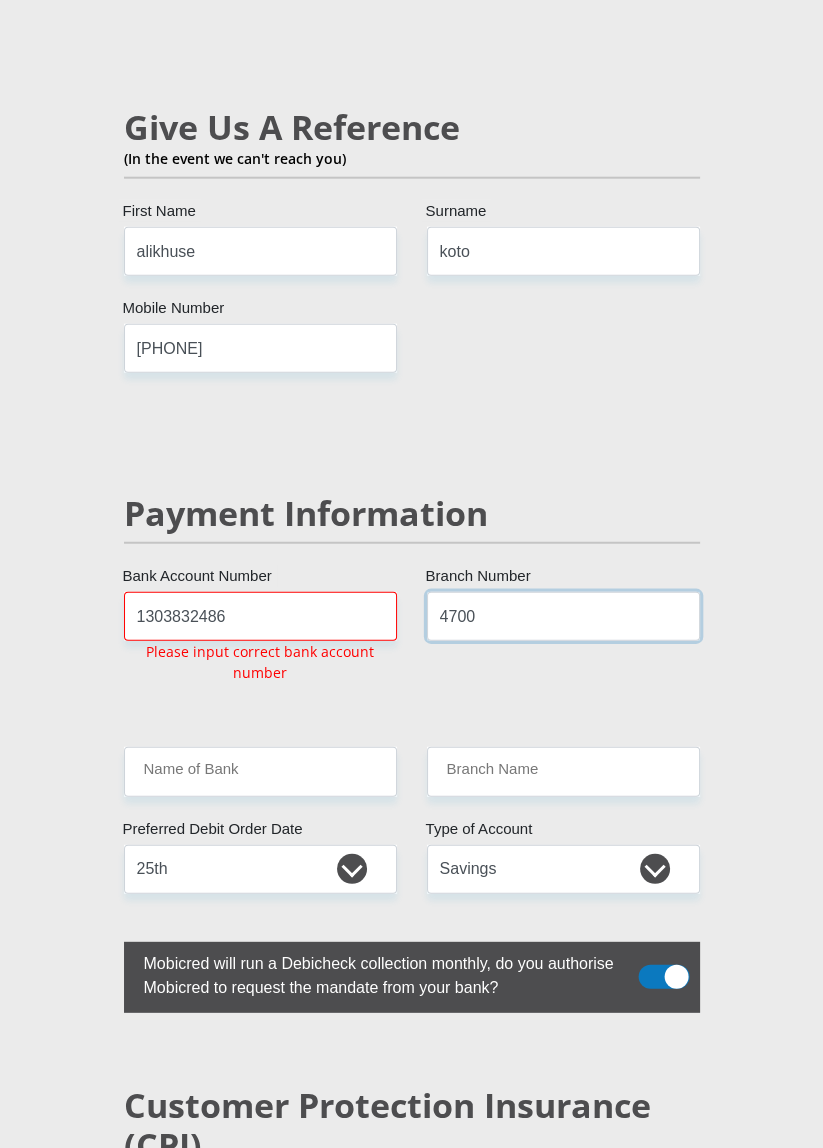 click on "4700" at bounding box center (563, 616) 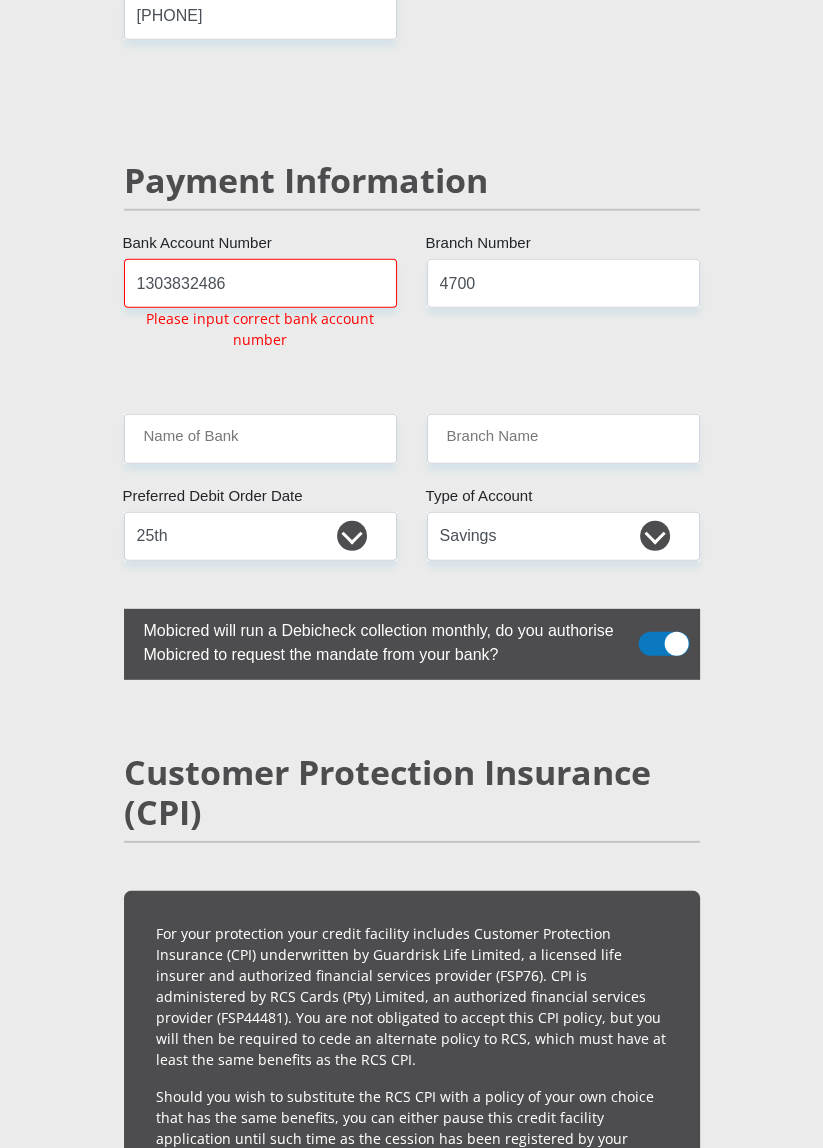 scroll, scrollTop: 4038, scrollLeft: 0, axis: vertical 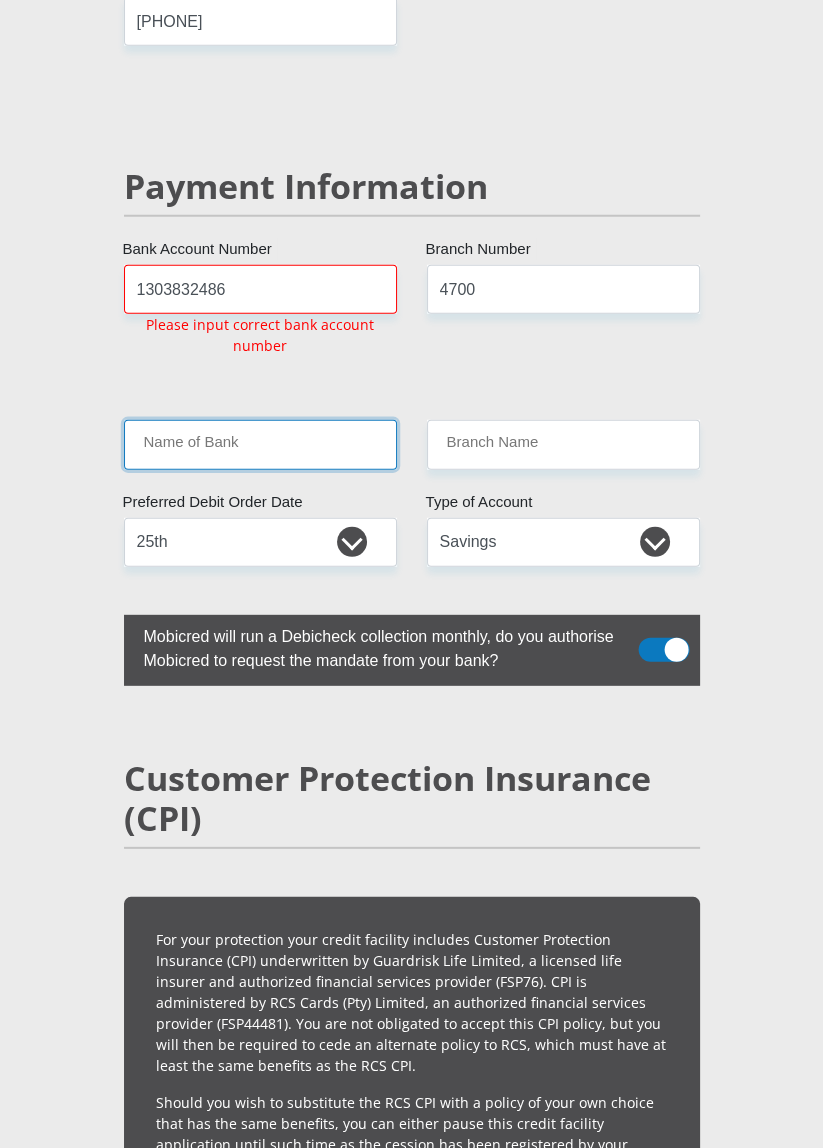 click on "Name of Bank" at bounding box center [260, 444] 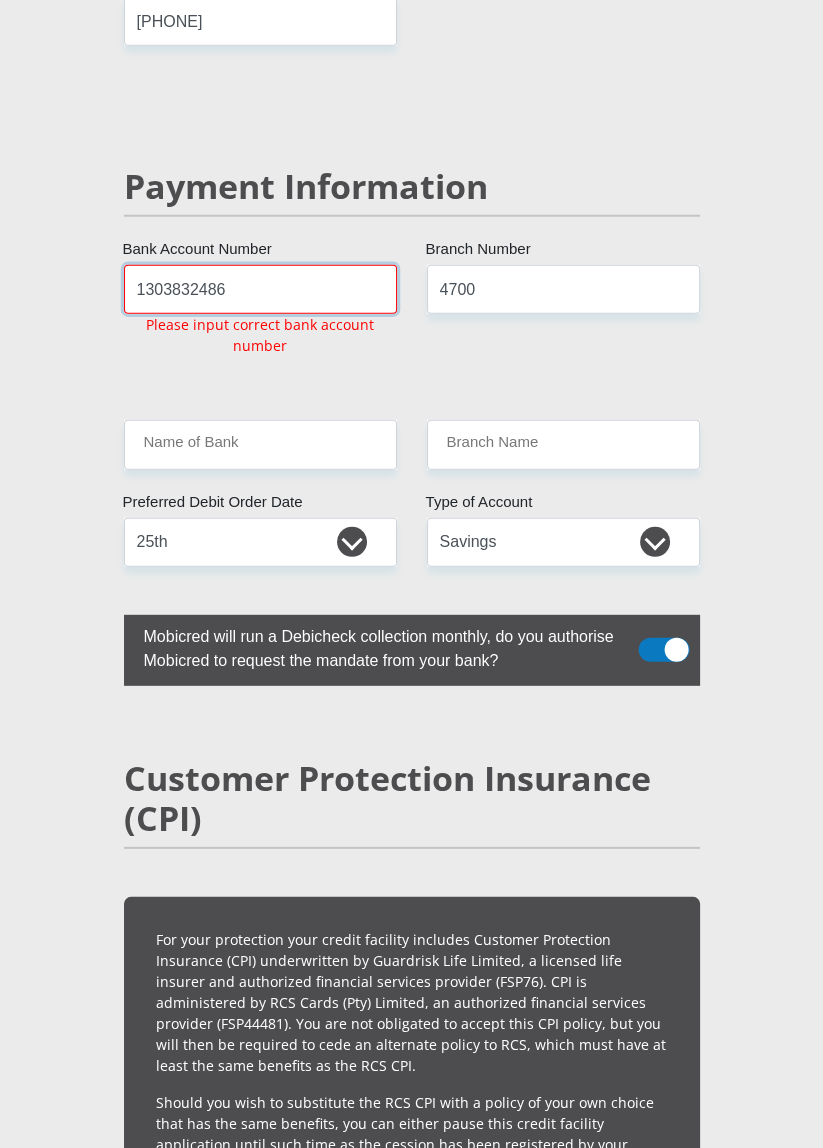 click on "1303832486" at bounding box center [260, 289] 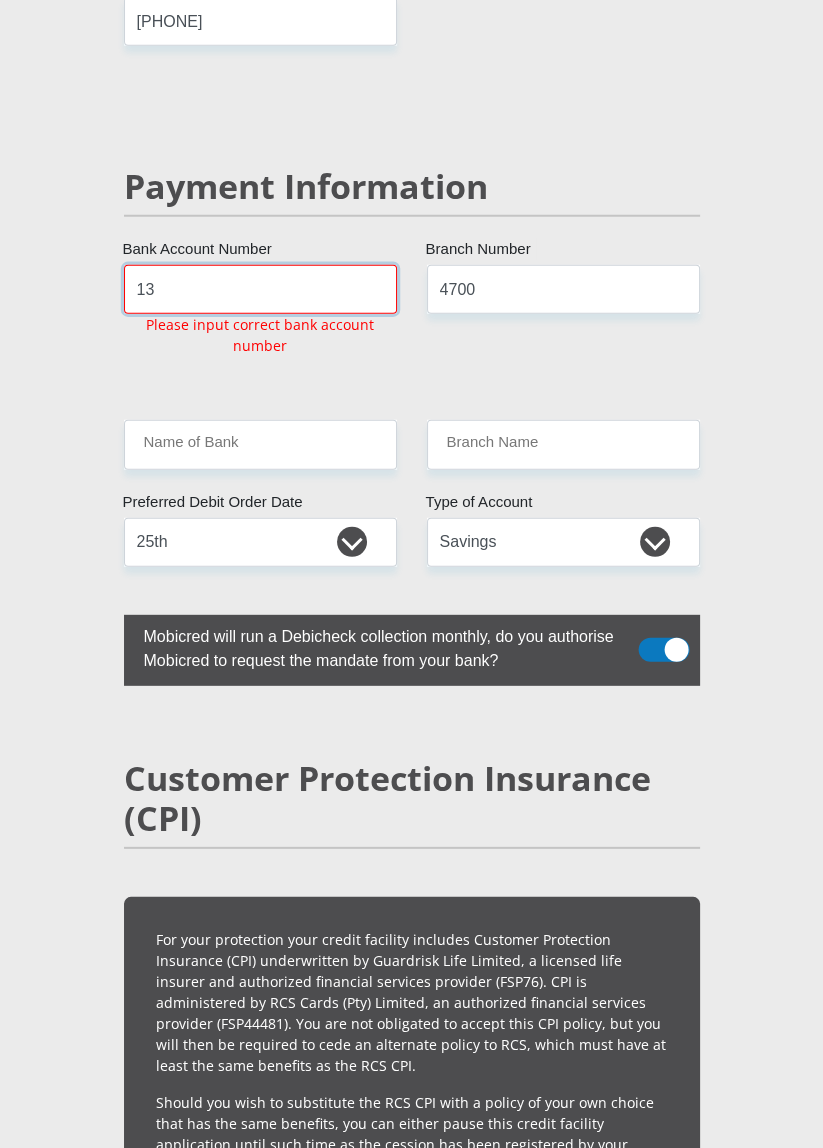 type on "1" 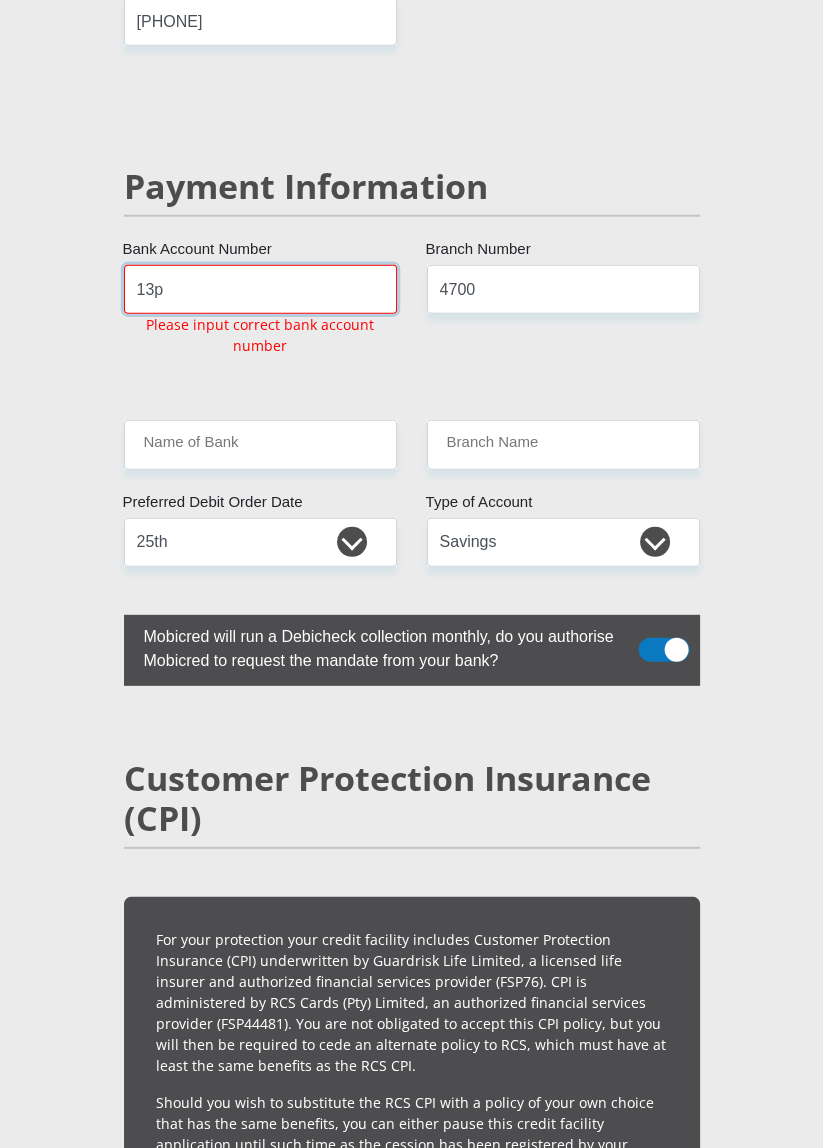 type on "13p" 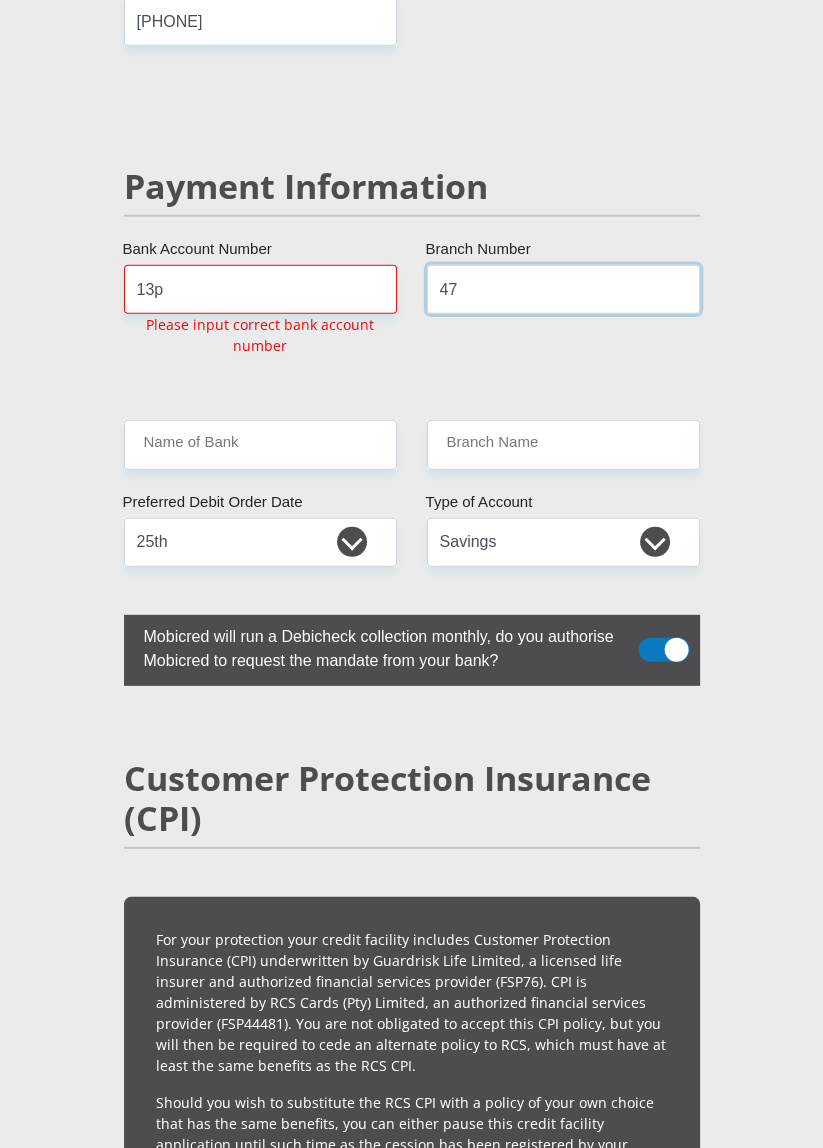type on "47" 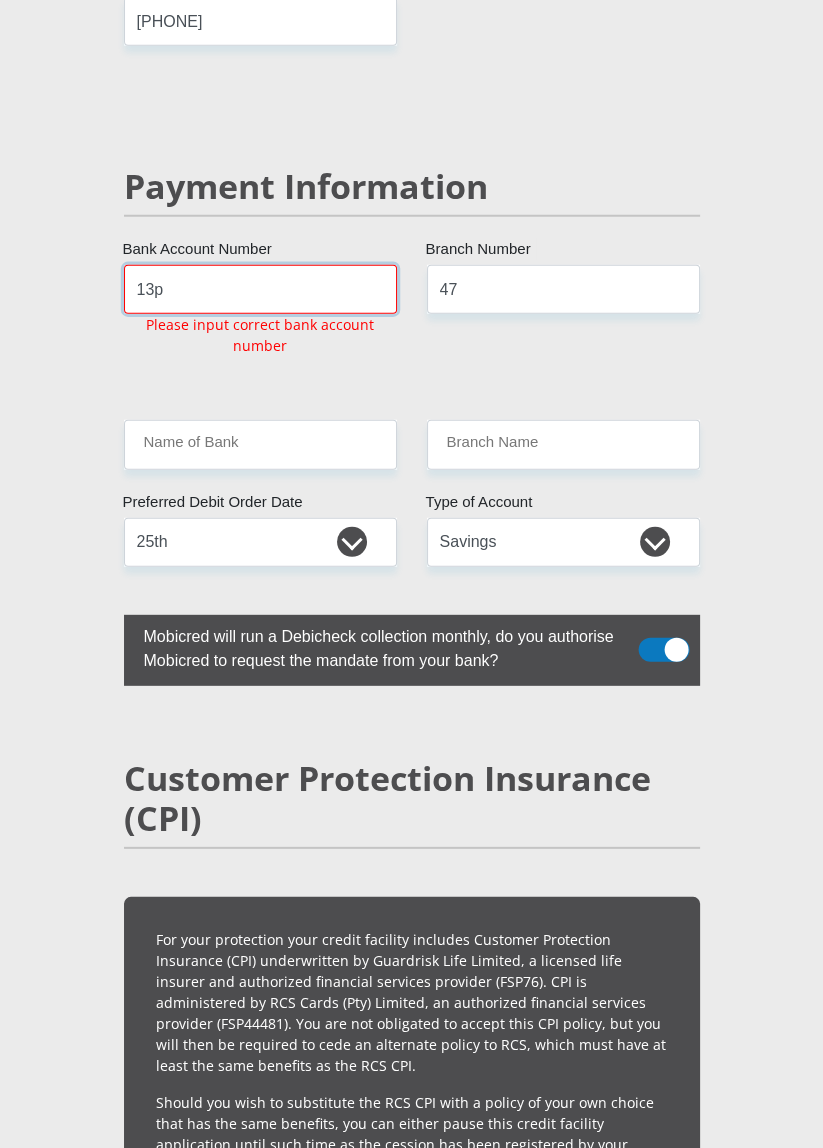 click on "13p" at bounding box center (260, 289) 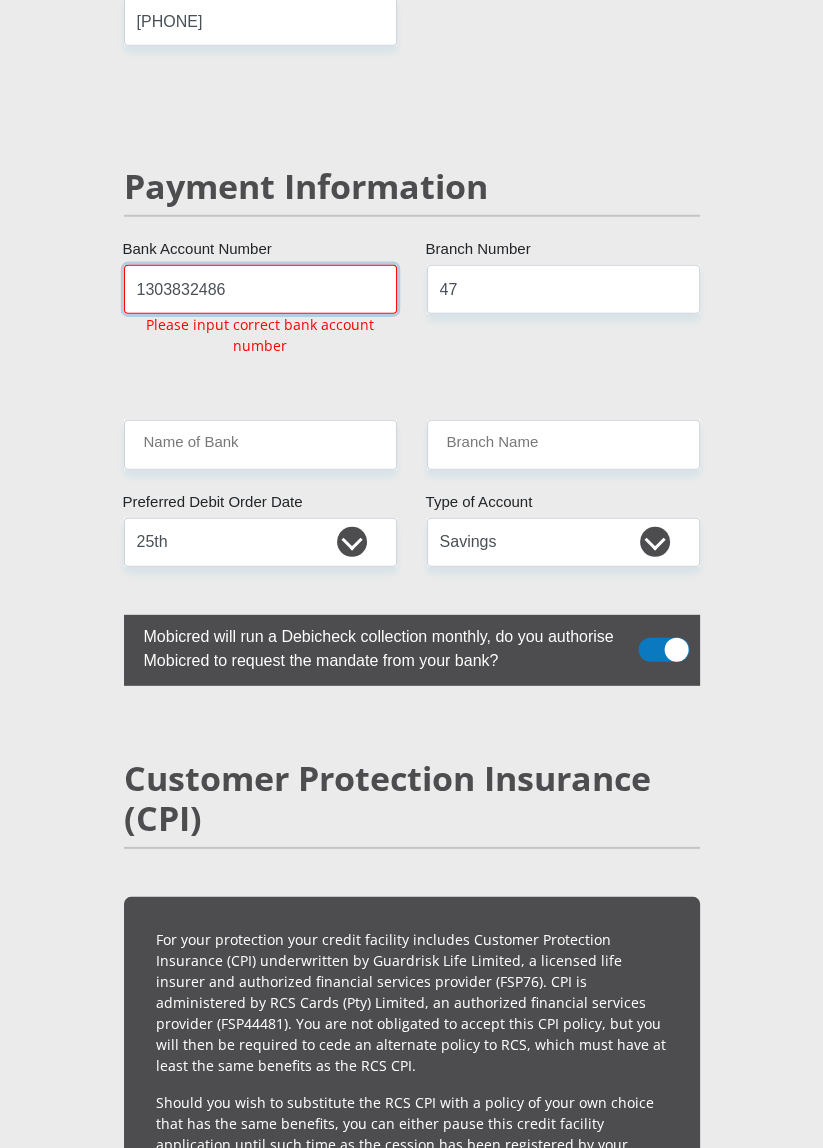 type on "1303832486" 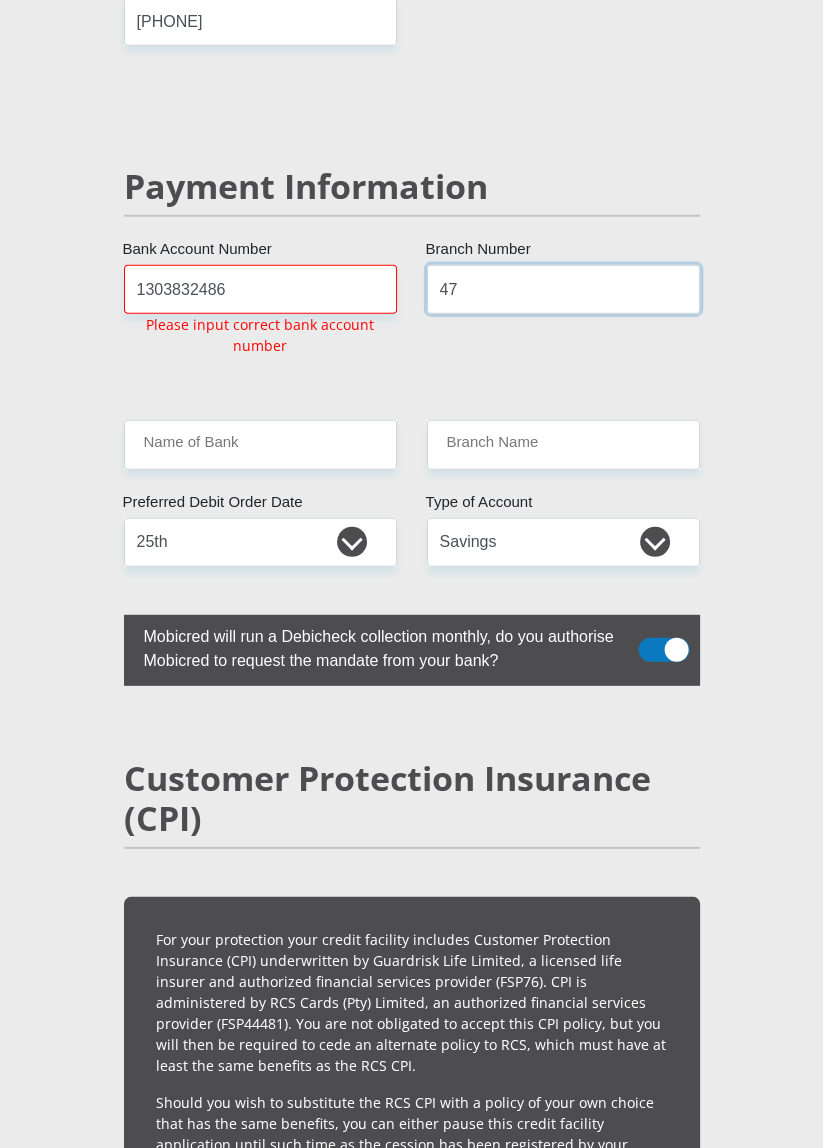 click on "47" at bounding box center (563, 289) 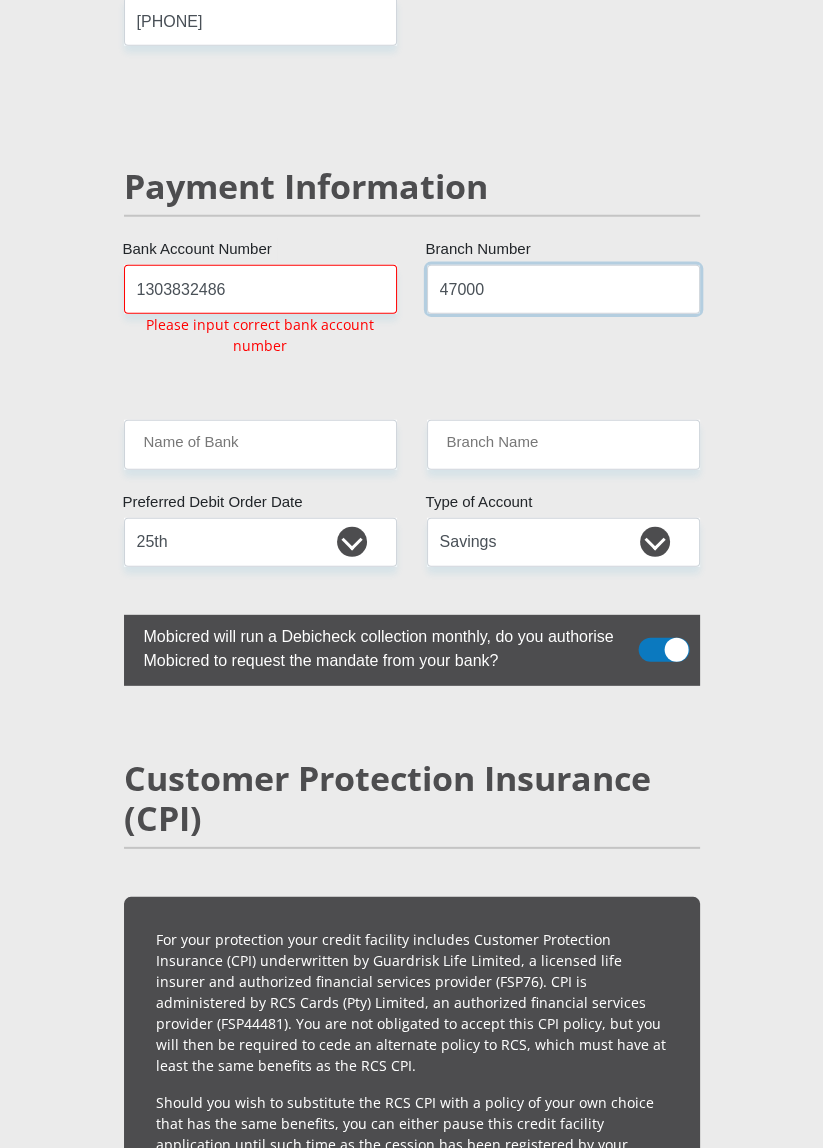 type on "47000" 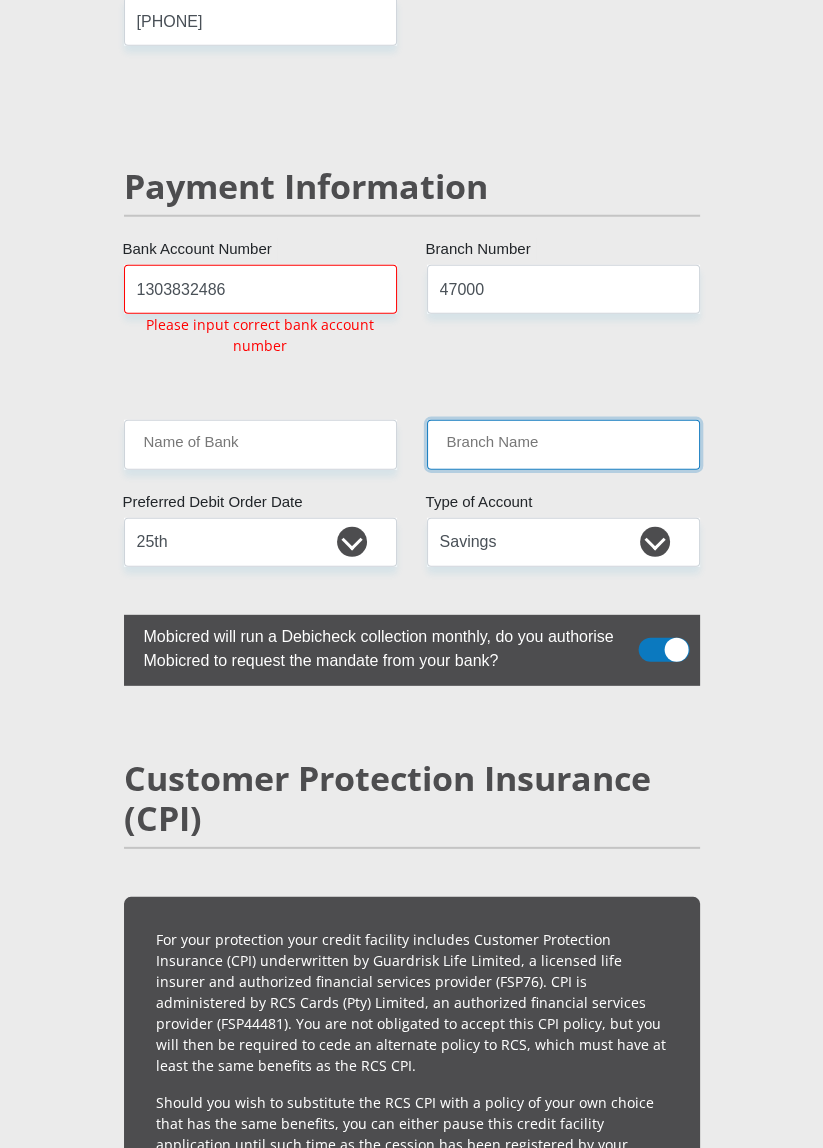 click on "Mr
Ms
Mrs
Dr
Other
Title
Unabo
First Name
Nkohla
Surname
[ID_NUMBER]
South African ID Number
Please input valid ID number
[COUNTRY]
[COUNTRY]
[COUNTRY]
[COUNTRY]
[COUNTRY]
[COUNTRY]
[COUNTRY]
[COUNTRY]
[COUNTRY]
[COUNTRY]
[COUNTRY]
[COUNTRY]
[COUNTRY]" at bounding box center [412, -432] 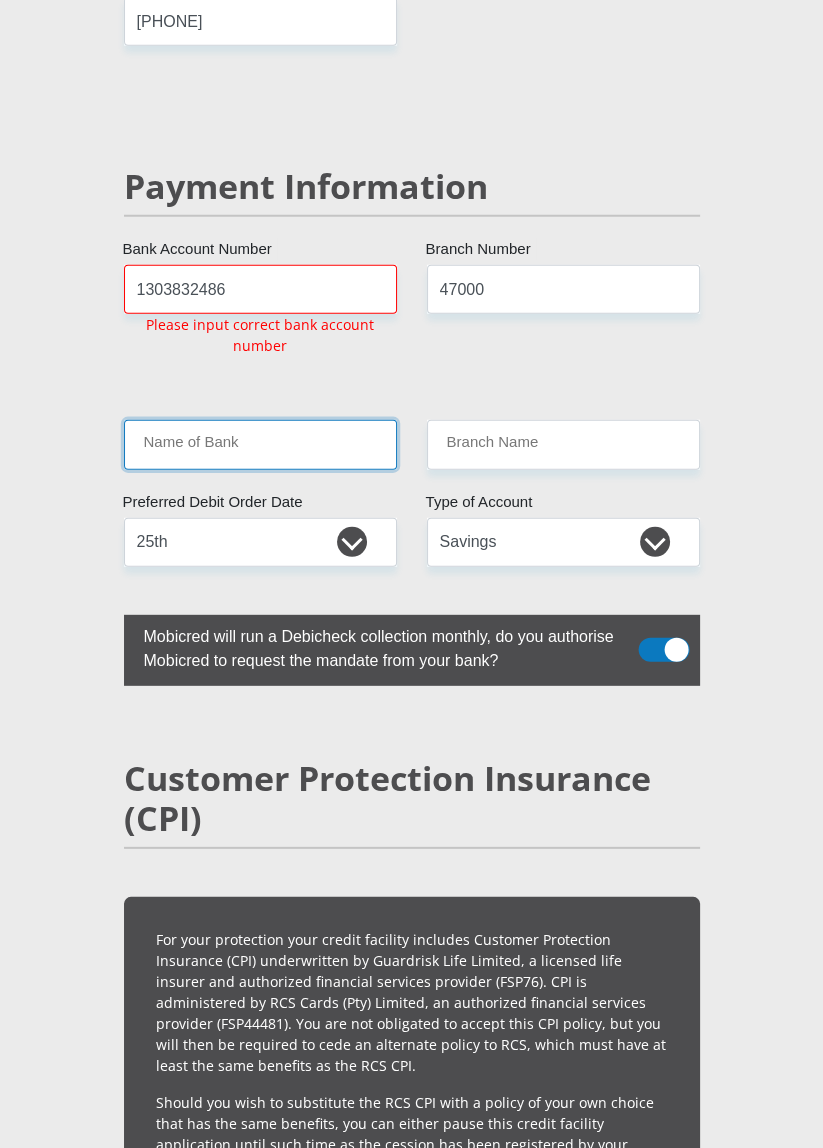 click on "Name of Bank" at bounding box center (260, 444) 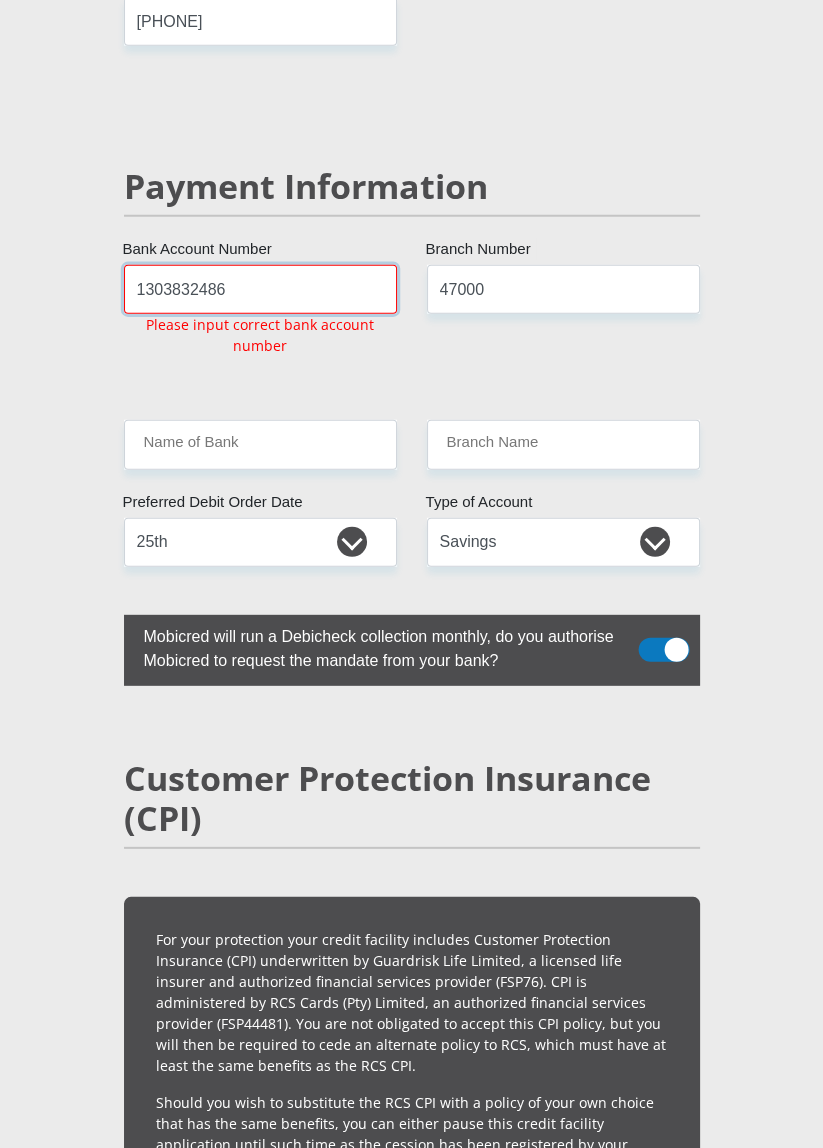 click on "1303832486" at bounding box center [260, 289] 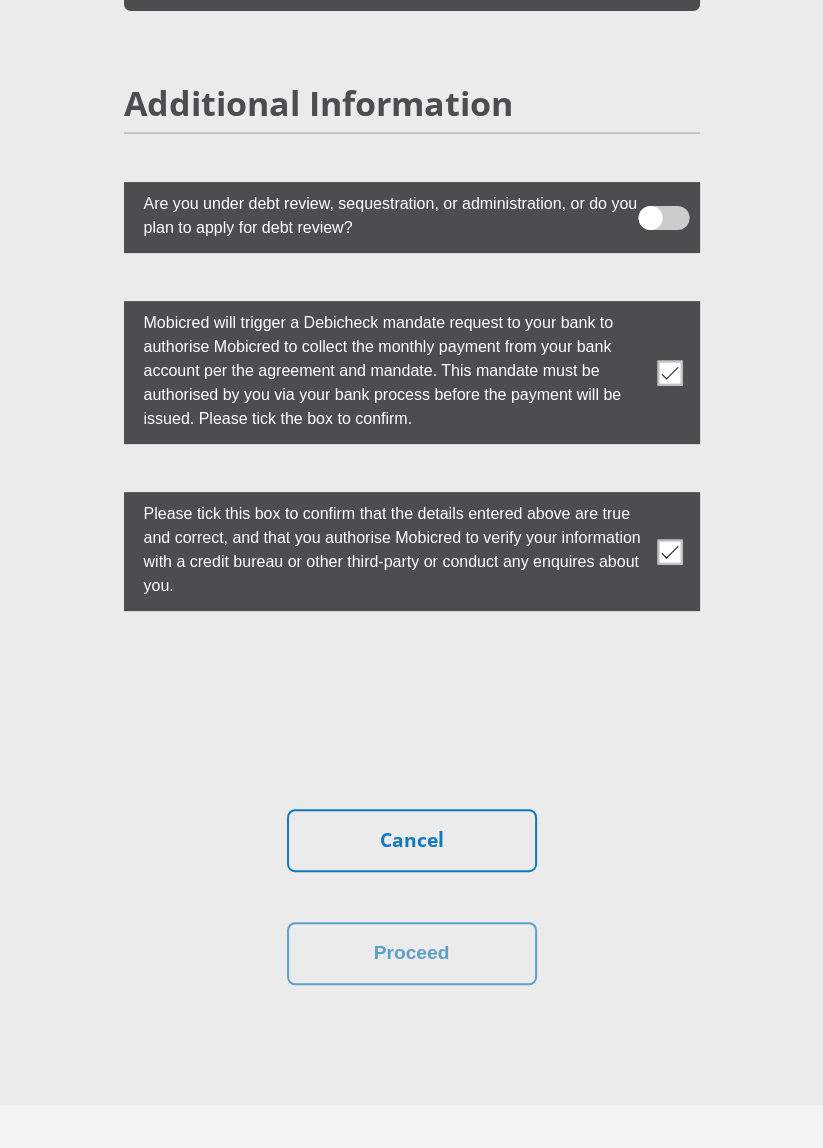 scroll, scrollTop: 6082, scrollLeft: 0, axis: vertical 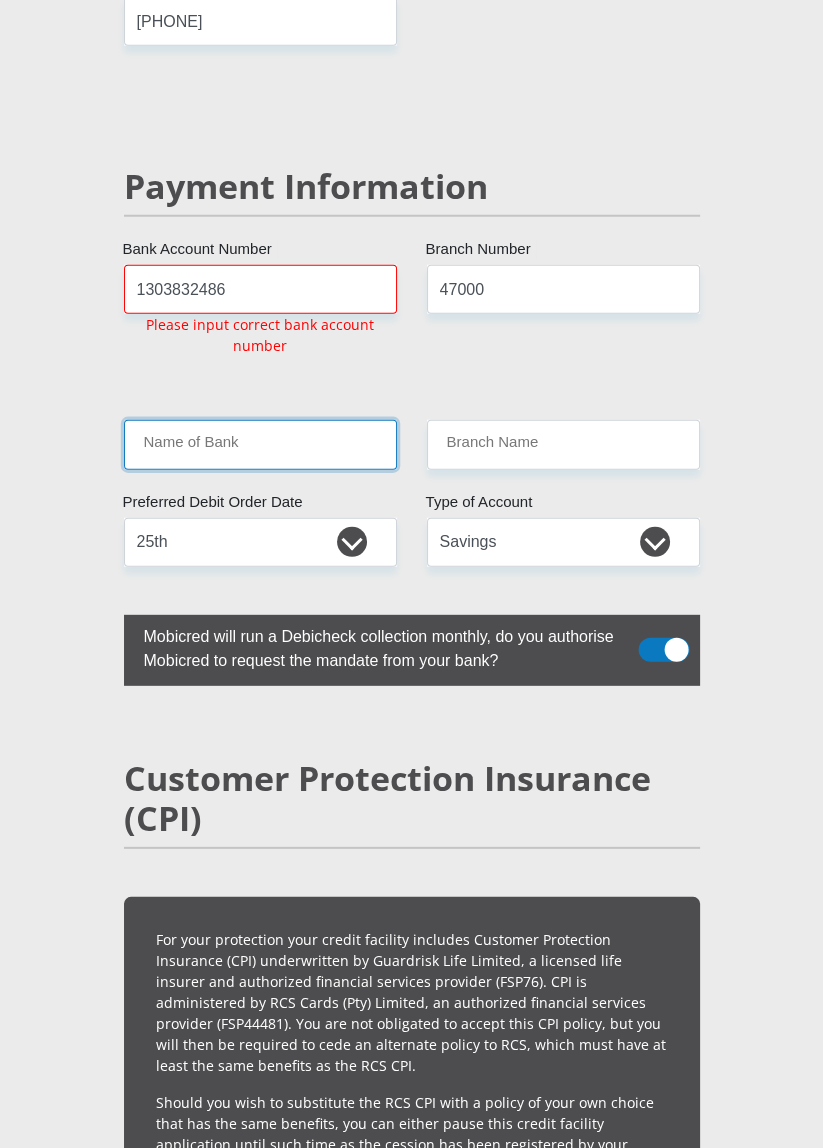 click on "Name of Bank" at bounding box center (260, 444) 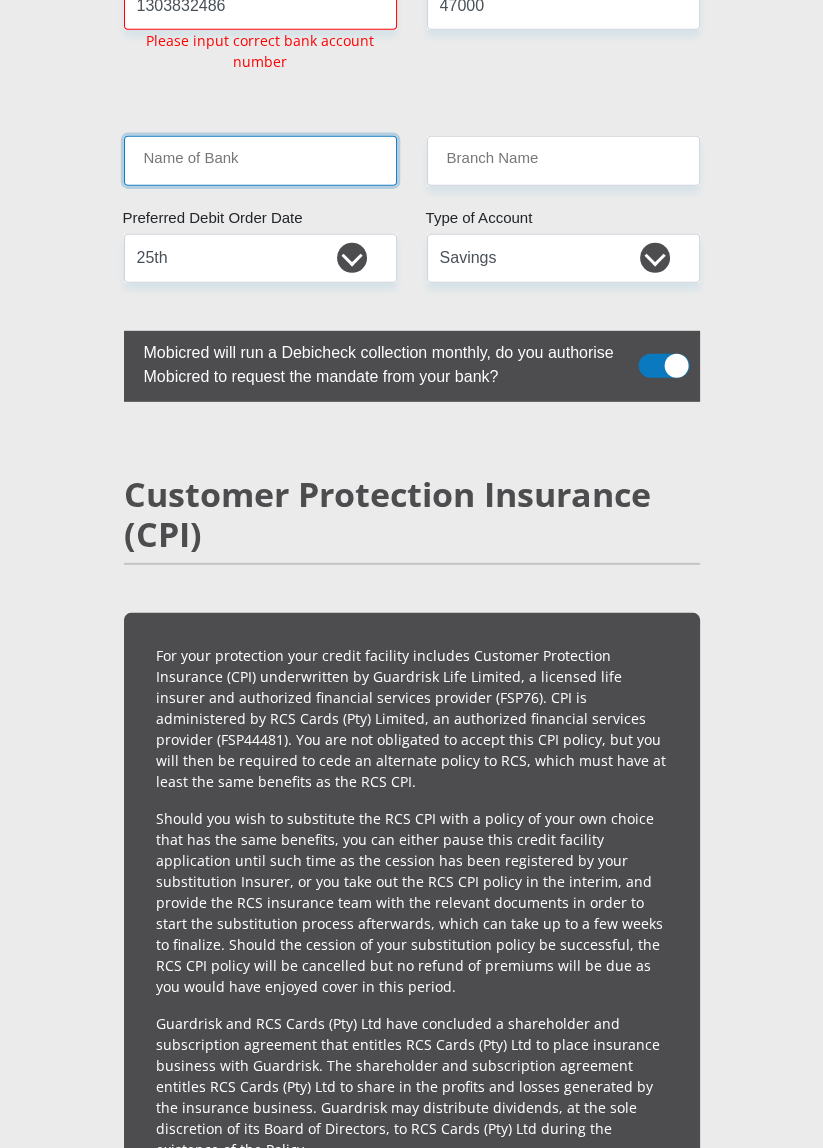 scroll, scrollTop: 4319, scrollLeft: 0, axis: vertical 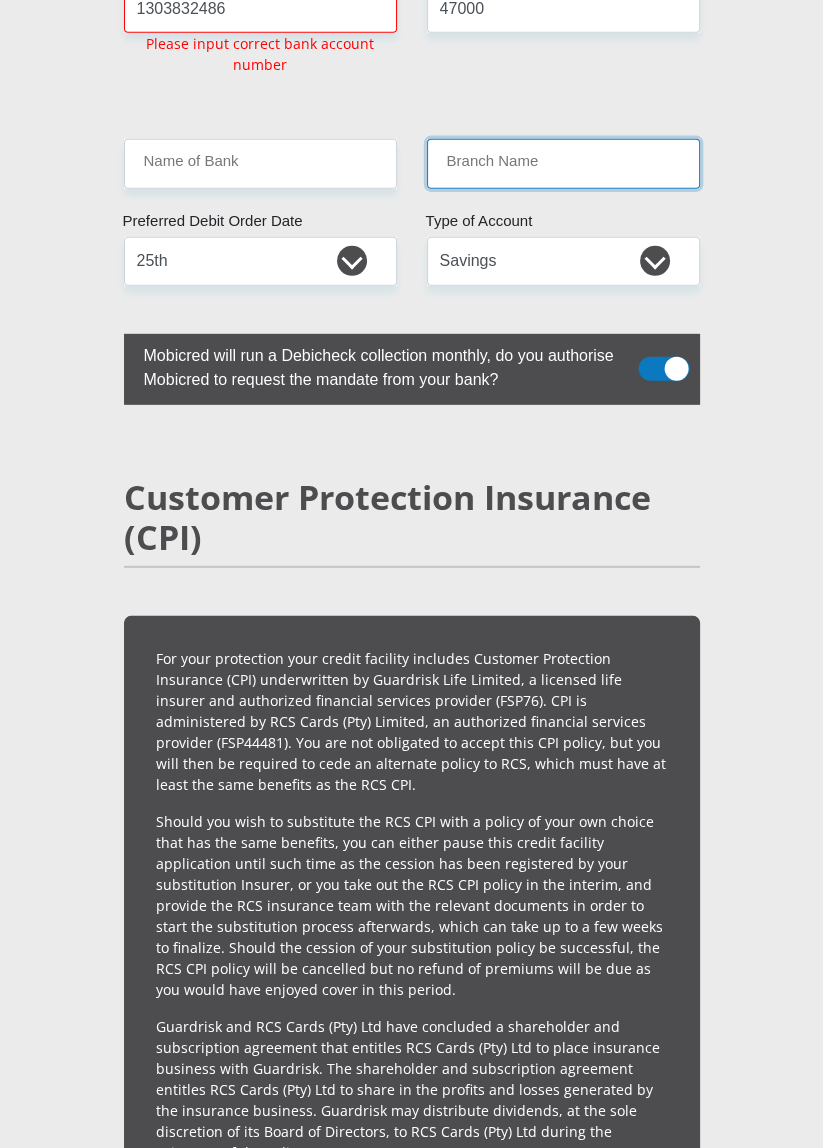 click on "Branch Name" at bounding box center (563, 163) 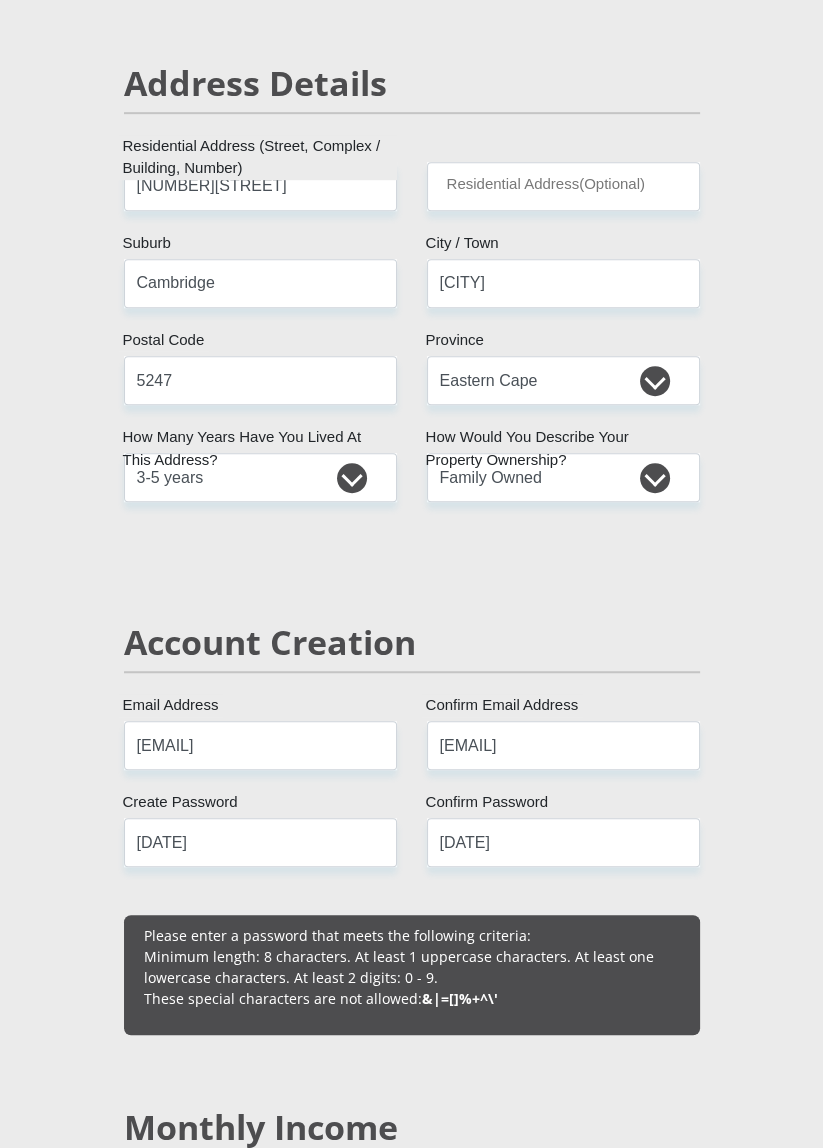 scroll, scrollTop: 0, scrollLeft: 0, axis: both 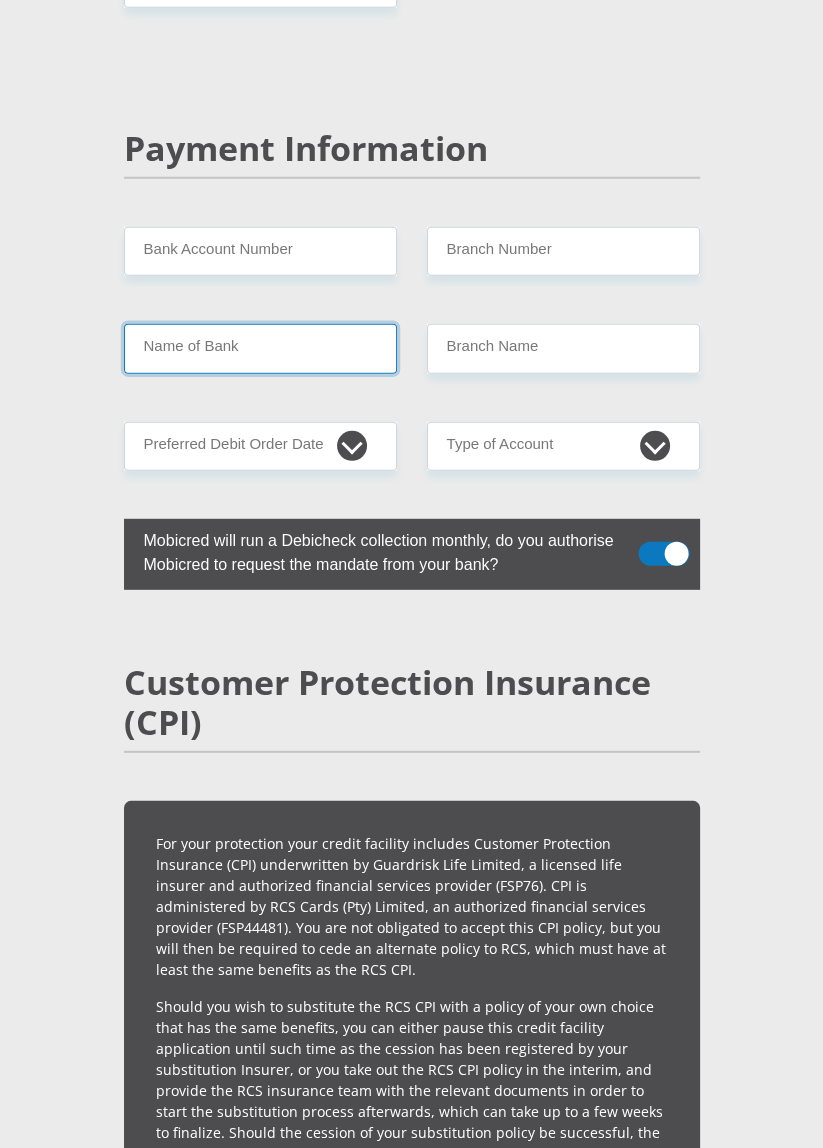 click on "Name of Bank" at bounding box center [260, 348] 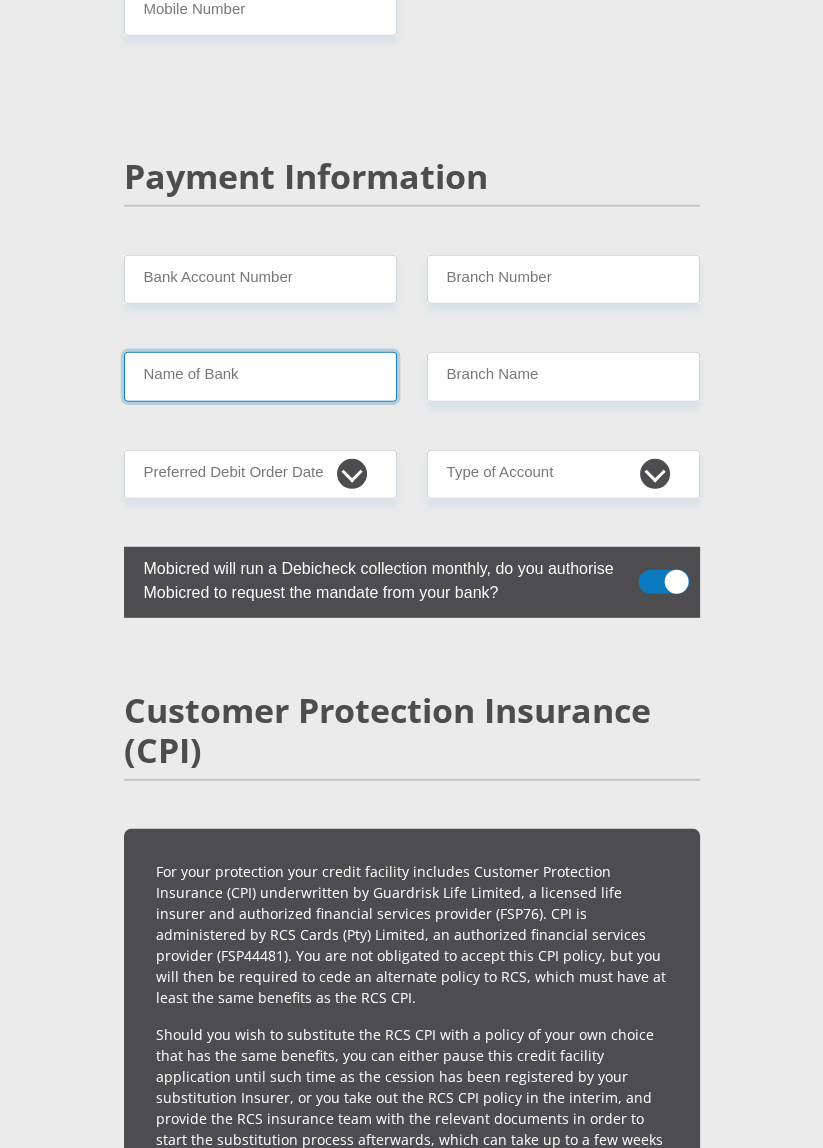 scroll, scrollTop: 4037, scrollLeft: 0, axis: vertical 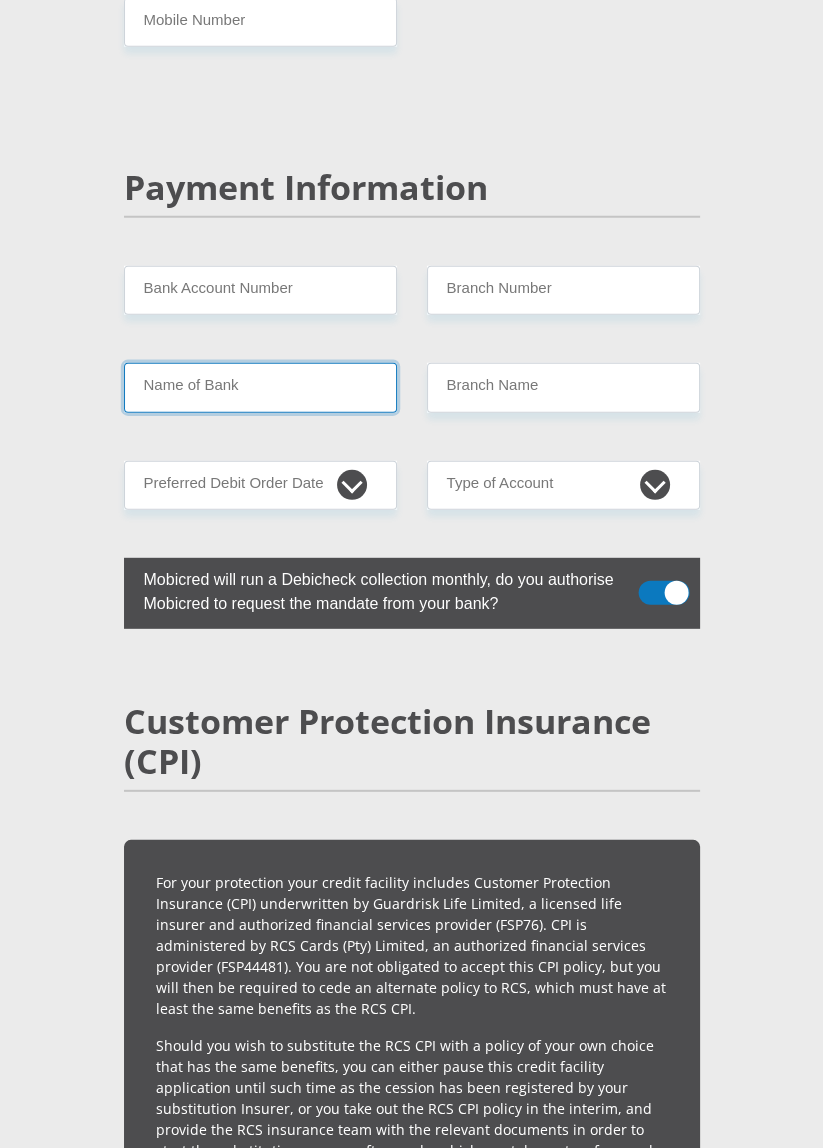 click on "Name of Bank" at bounding box center (260, 387) 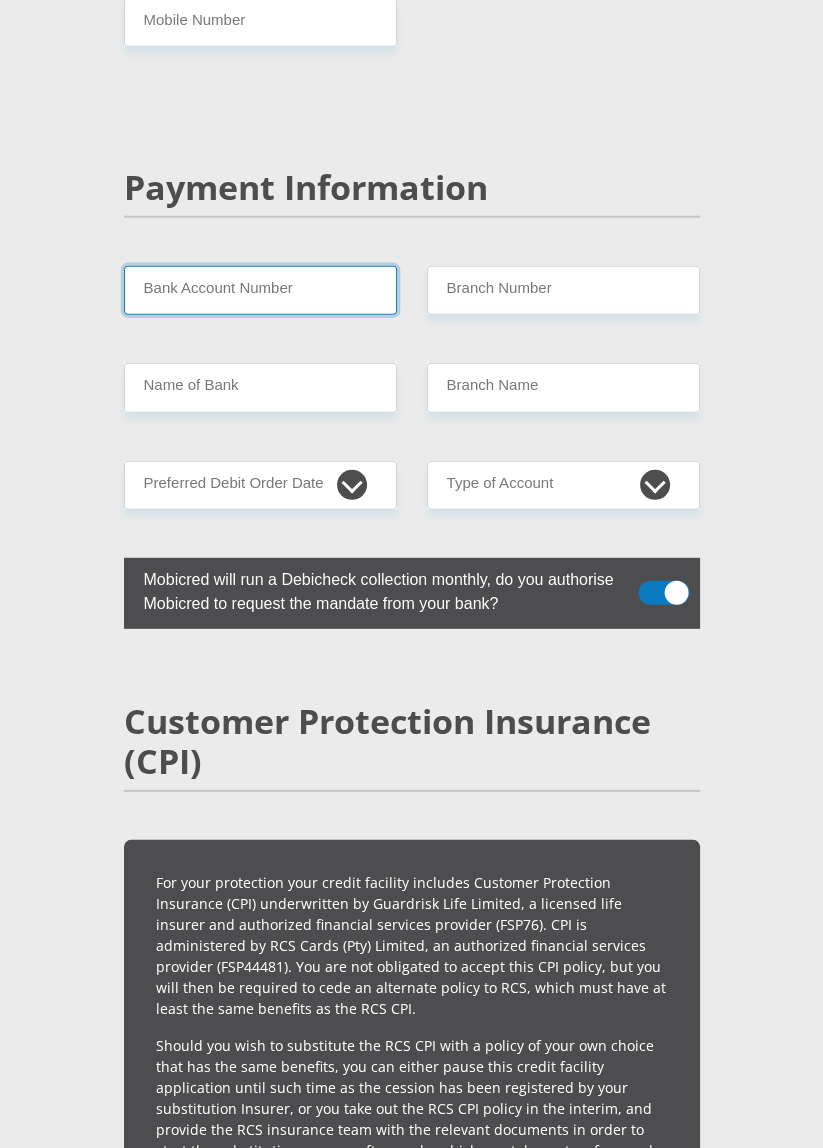 click on "Bank Account Number" at bounding box center [260, 290] 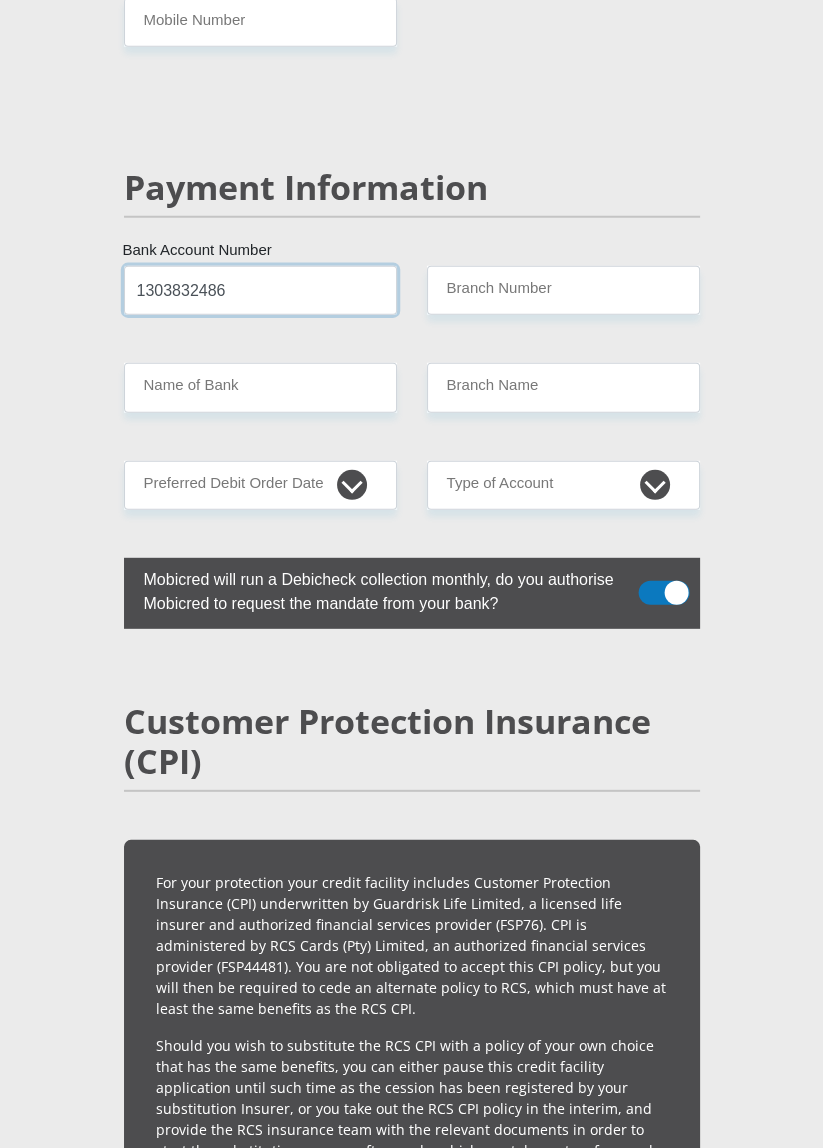 type on "1303832486" 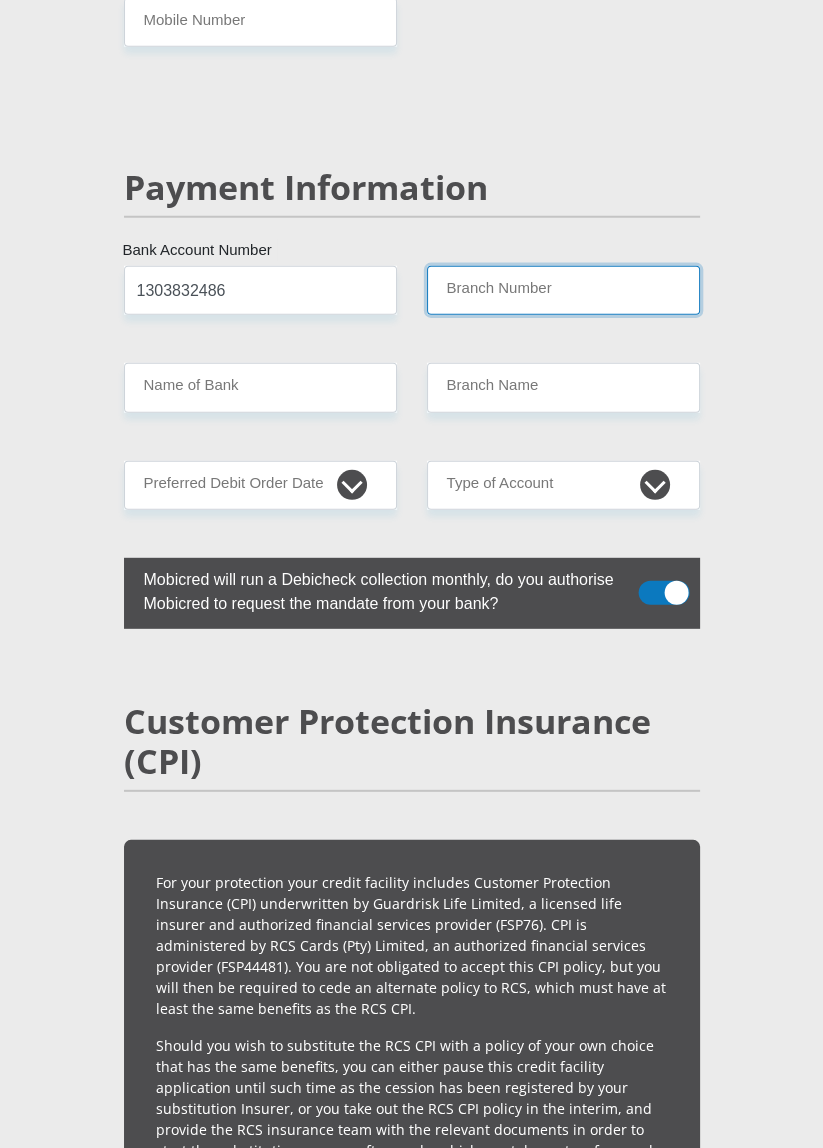 click on "Branch Number" at bounding box center [563, 290] 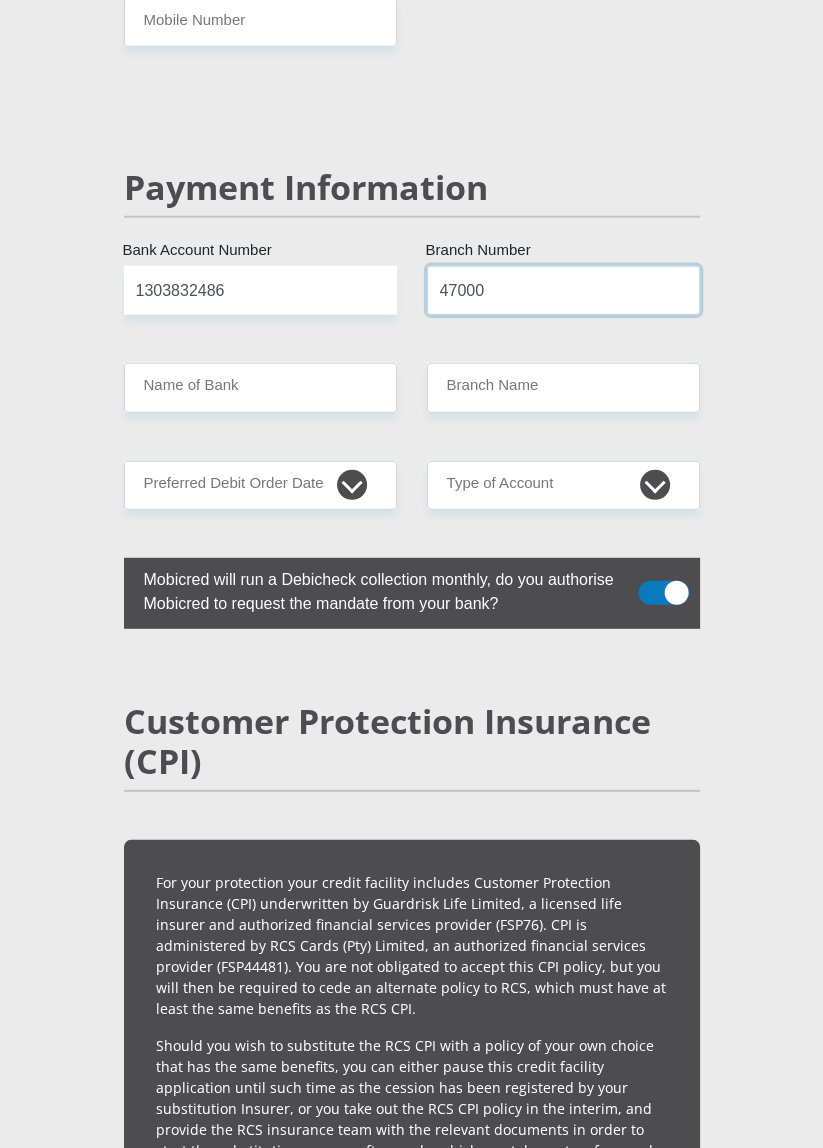 type on "47000" 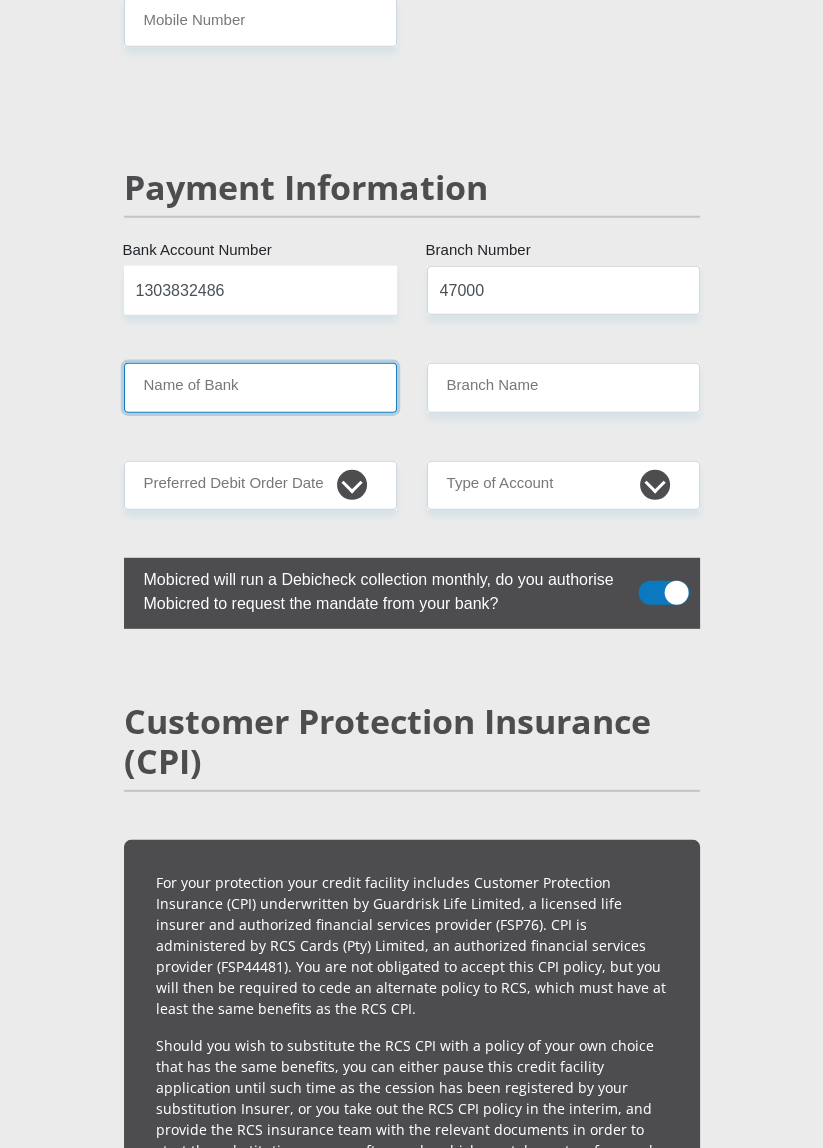 click on "Name of Bank" at bounding box center (260, 387) 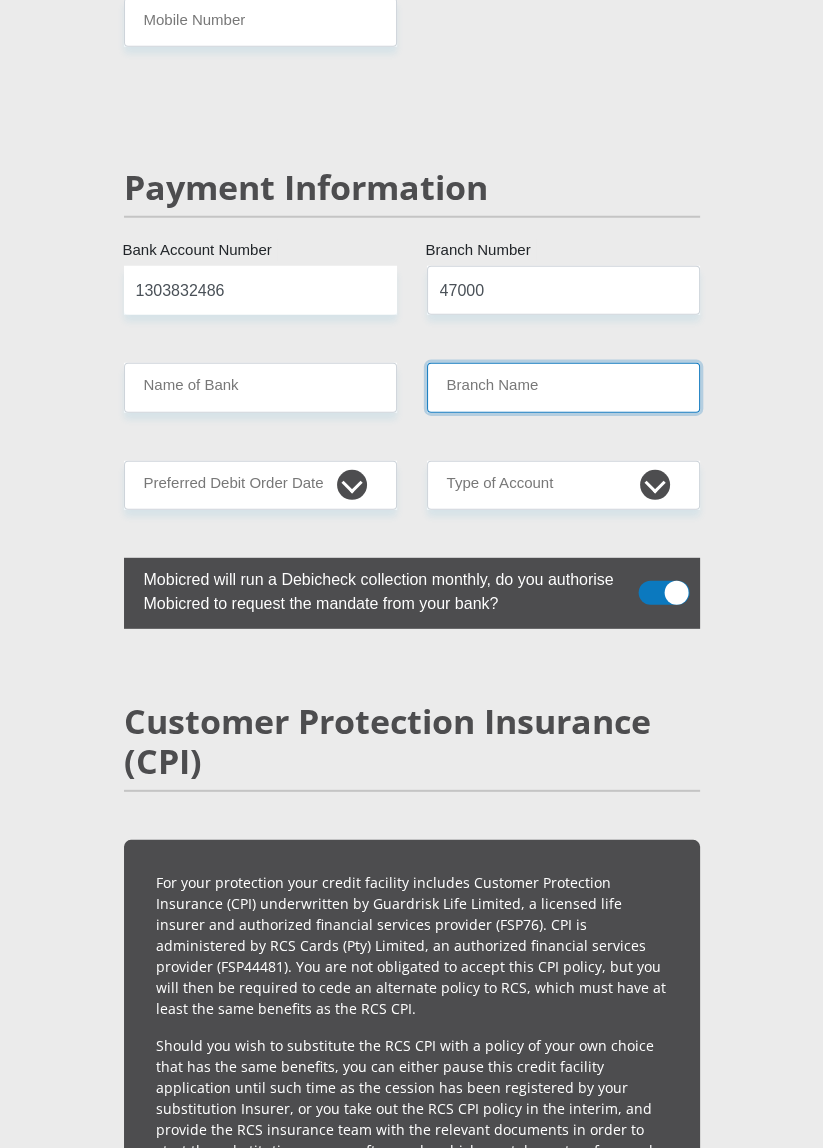 click on "Branch Name" at bounding box center (563, 387) 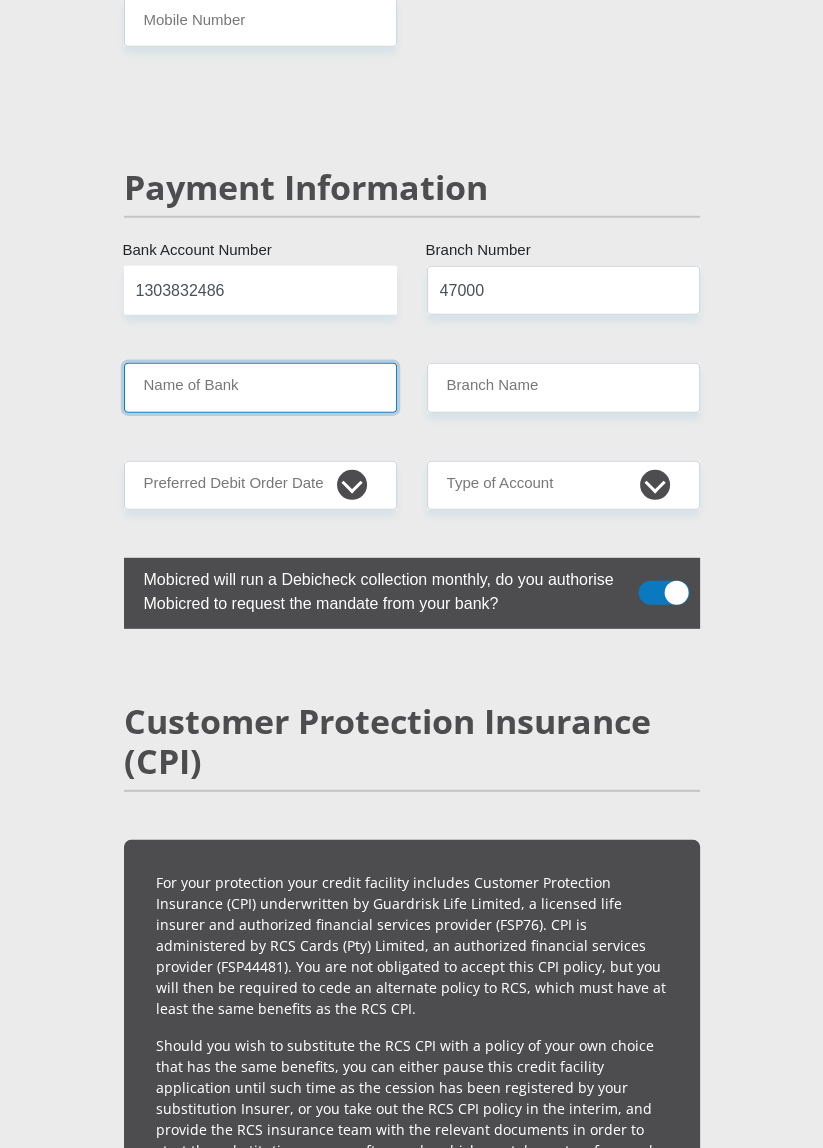 click on "Name of Bank" at bounding box center (260, 387) 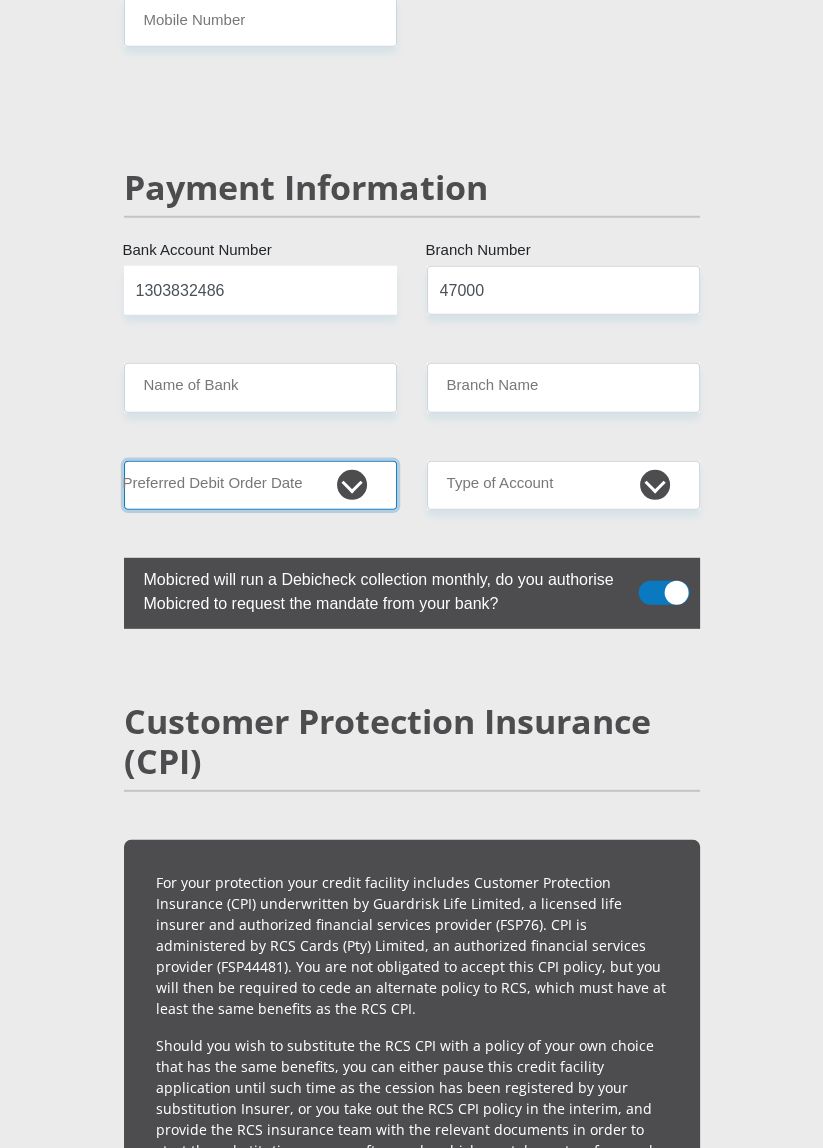 click on "1st
2nd
3rd
4th
5th
7th
18th
19th
20th
21st
22nd
23rd
24th
25th
26th
27th
28th
29th
30th" at bounding box center (260, 485) 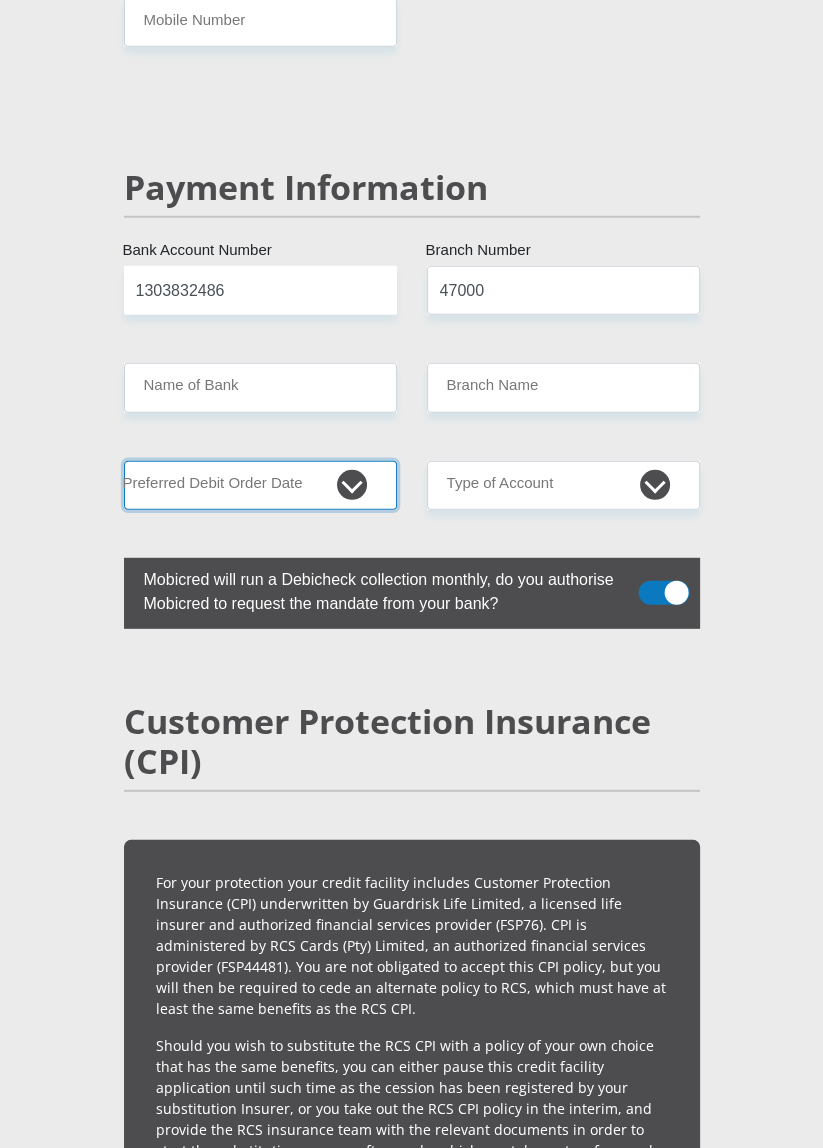 select on "25" 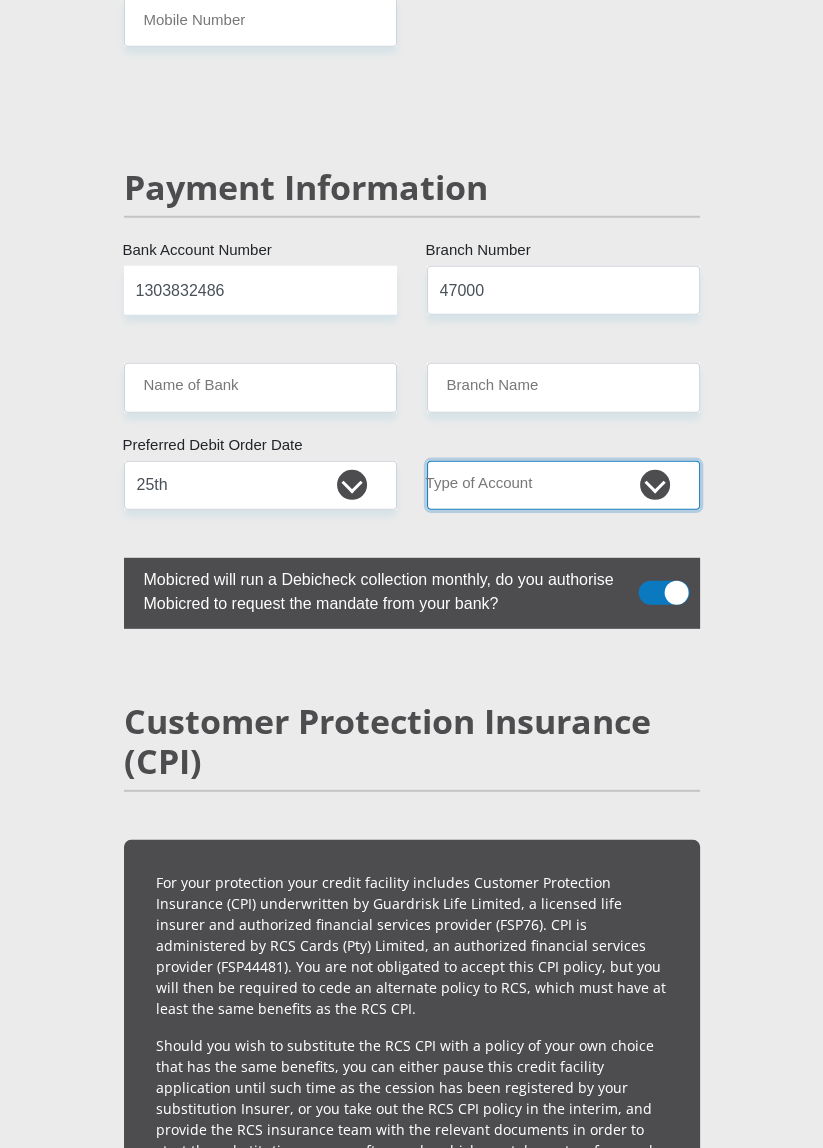 click on "Cheque
Savings" at bounding box center (563, 485) 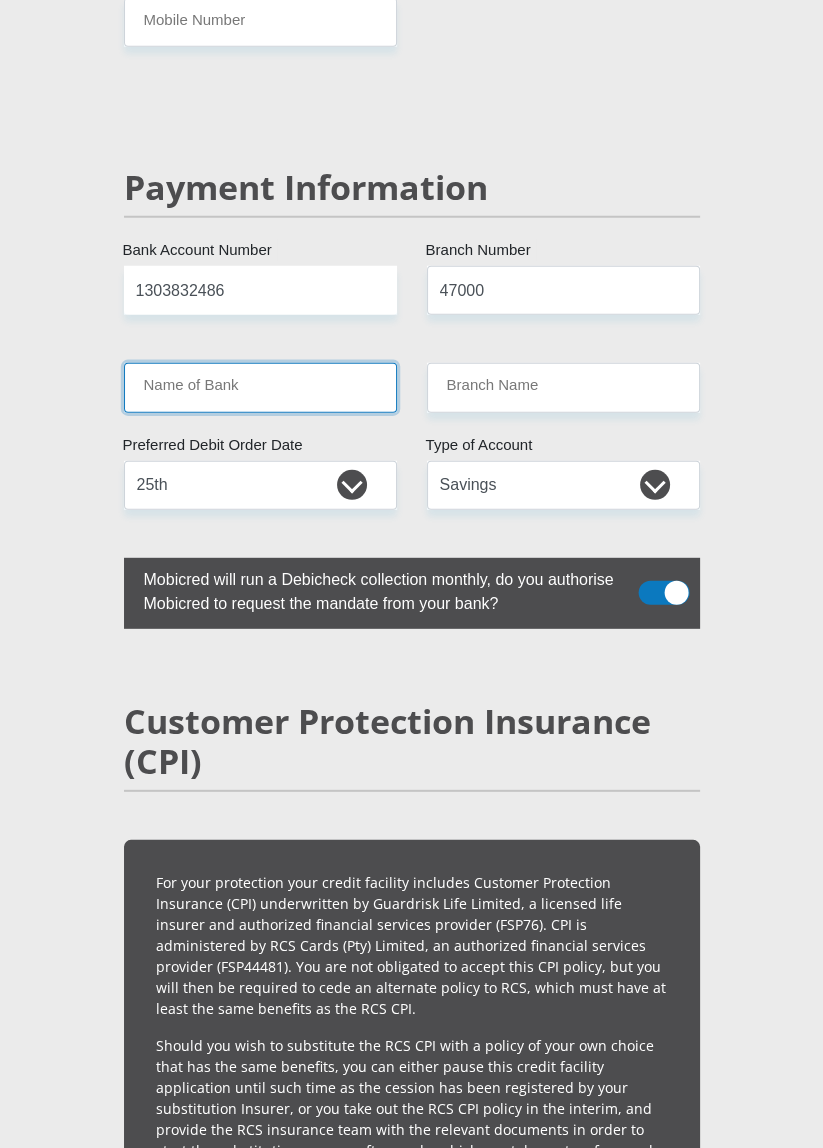 click on "Name of Bank" at bounding box center [260, 387] 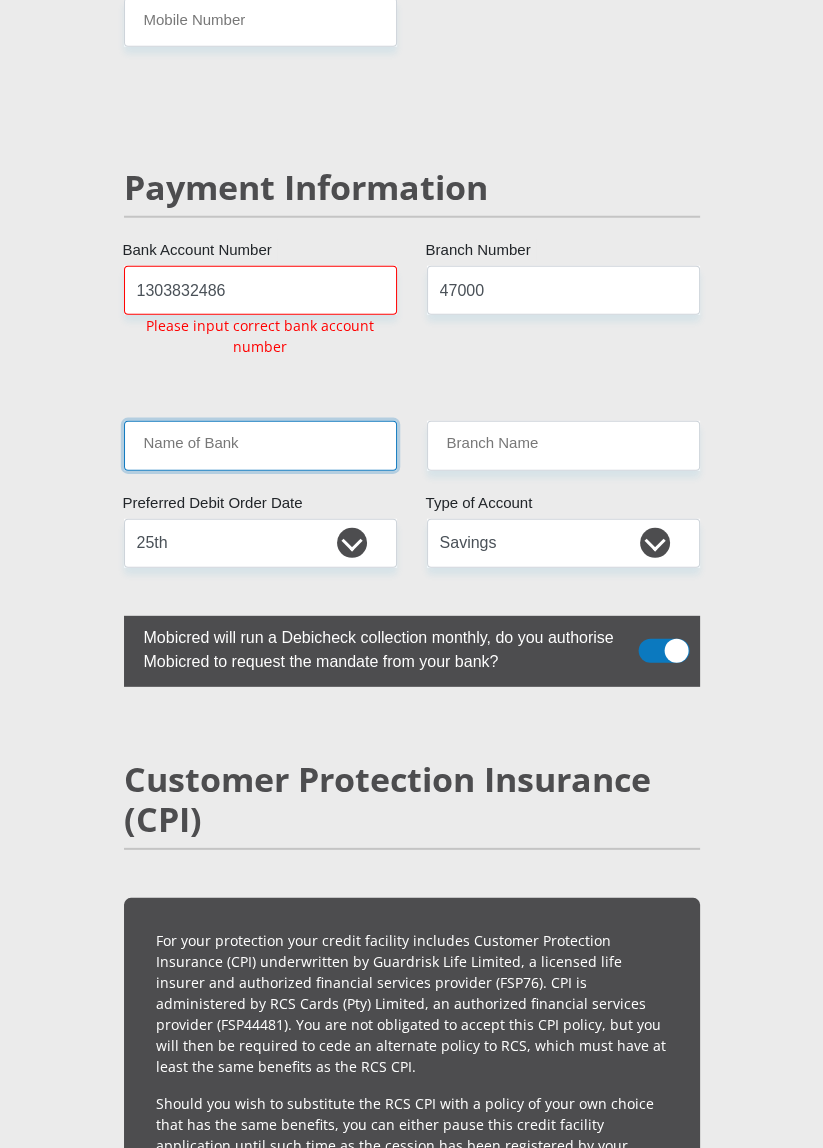 click on "Name of Bank" at bounding box center (260, 445) 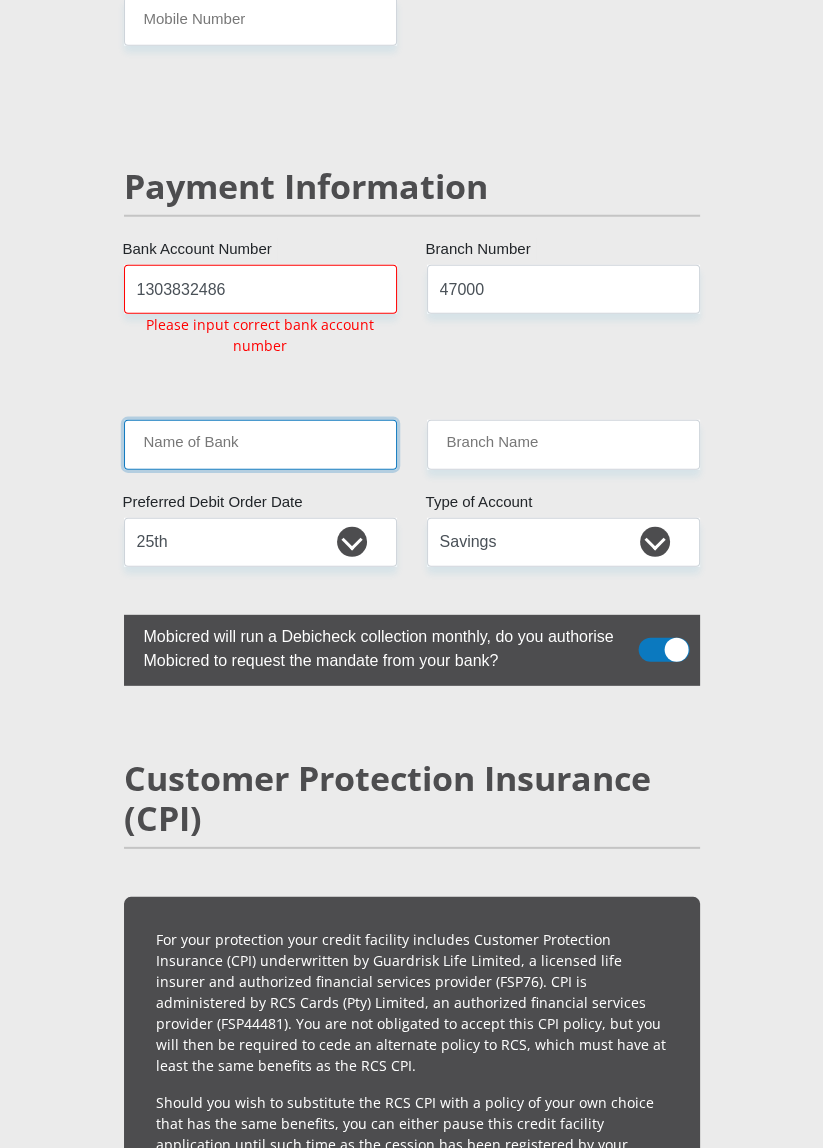 click on "Name of Bank" at bounding box center (260, 444) 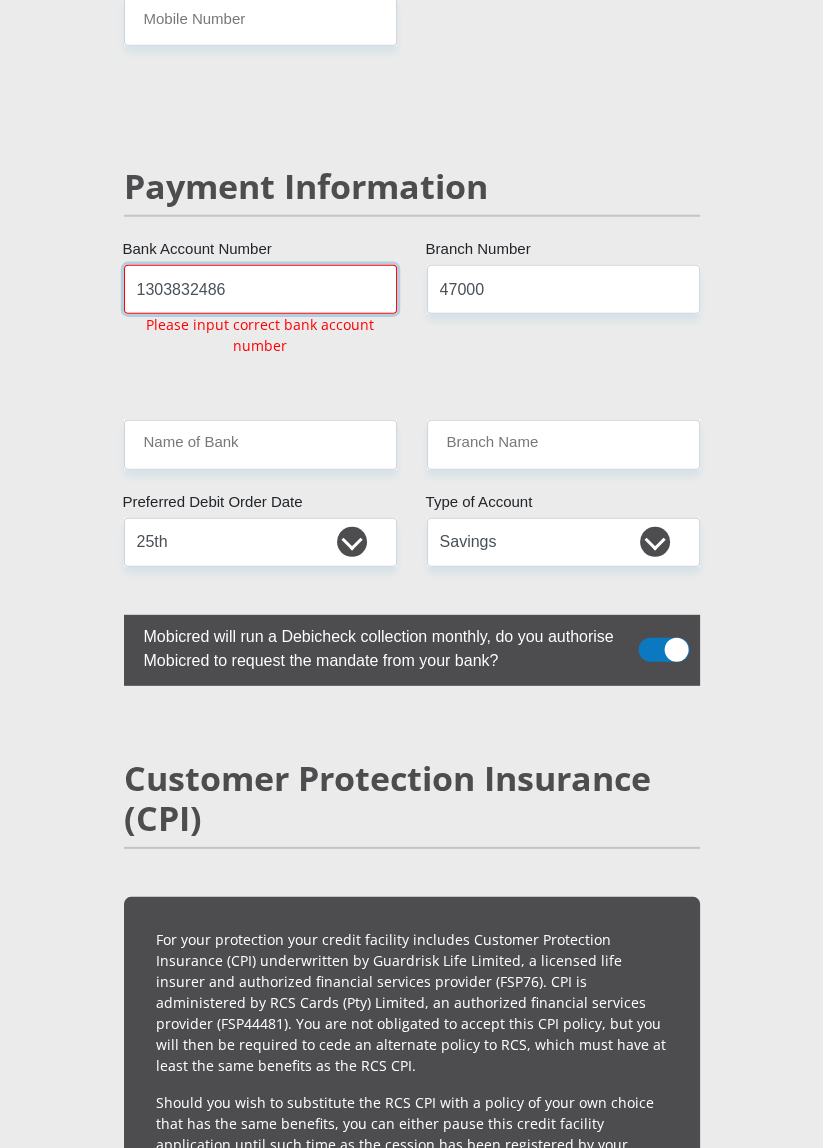 click on "1303832486" at bounding box center [260, 289] 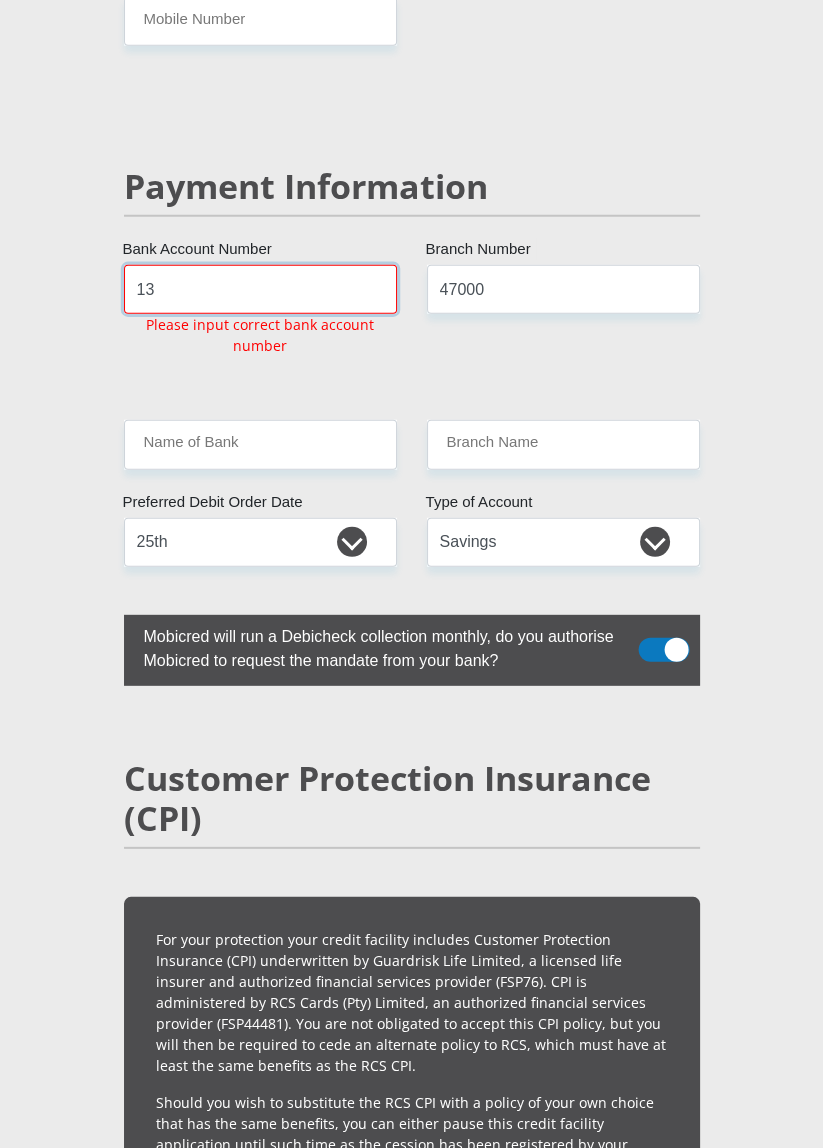 type on "1" 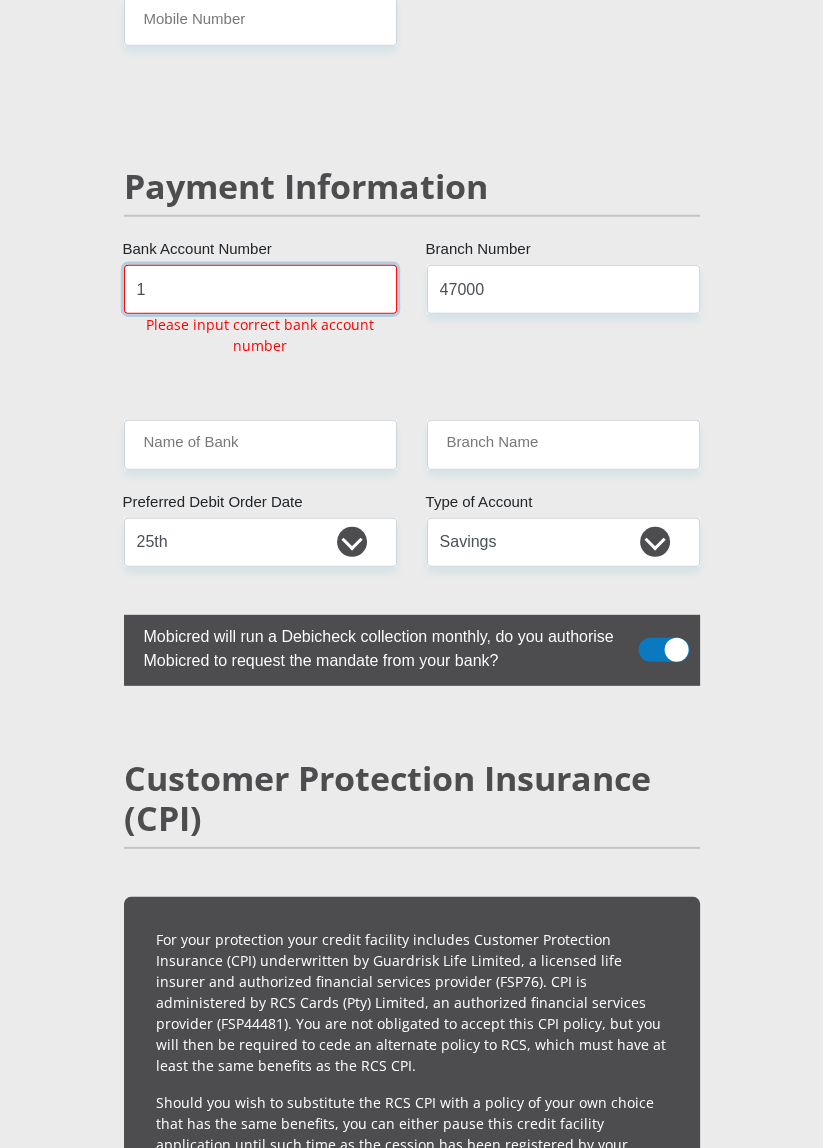 type 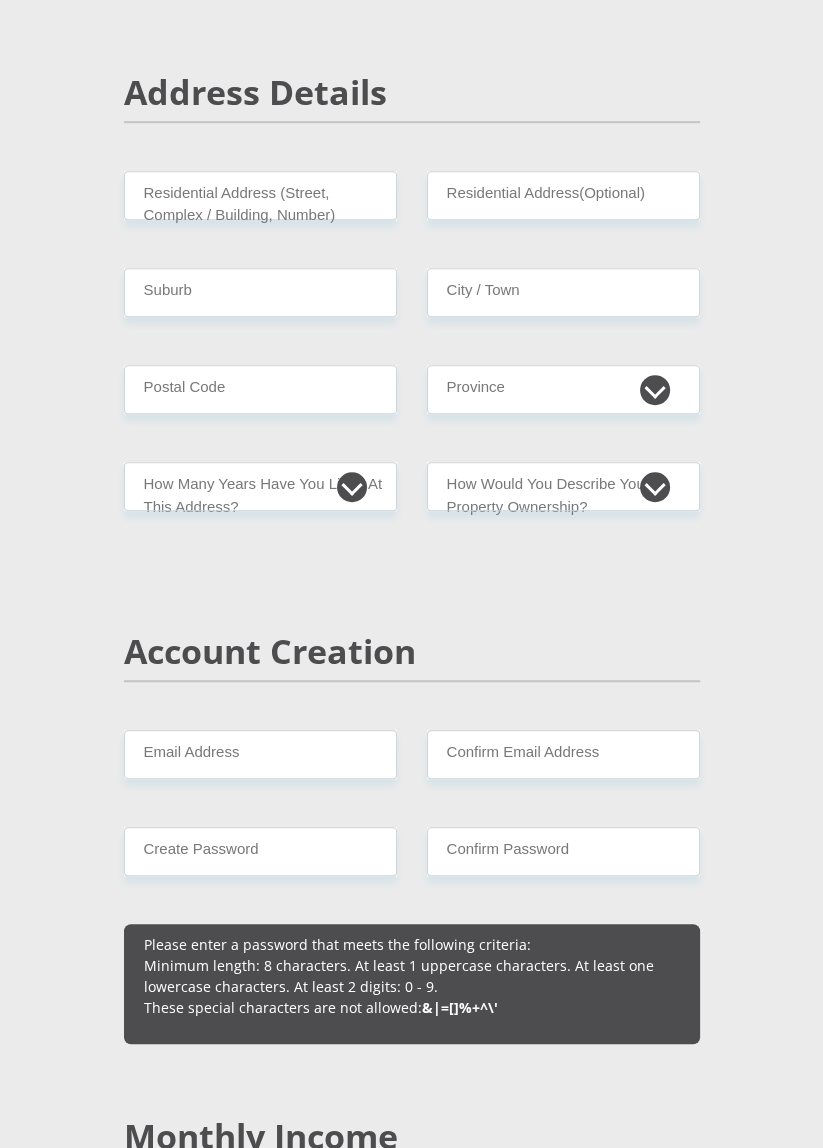 scroll, scrollTop: 0, scrollLeft: 0, axis: both 